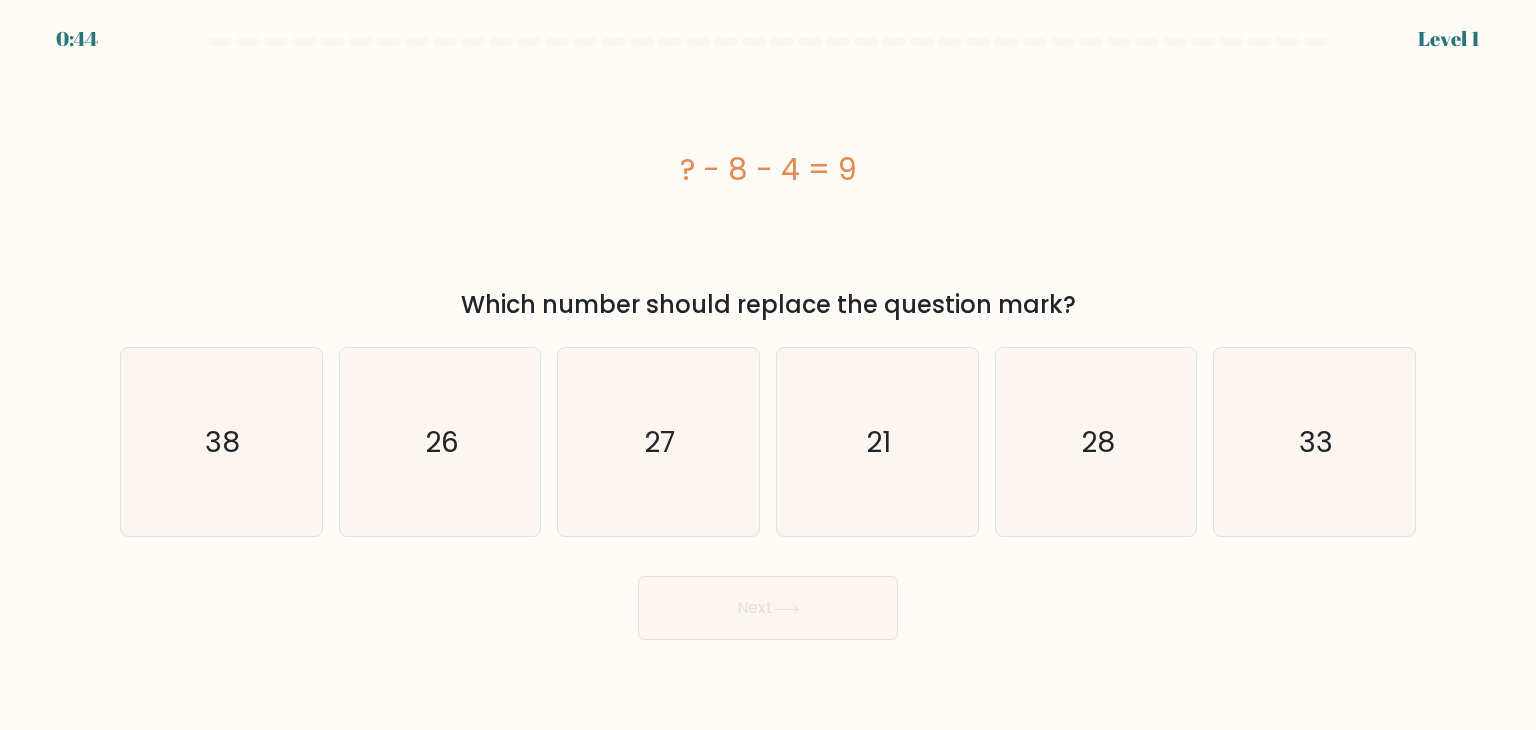 scroll, scrollTop: 0, scrollLeft: 0, axis: both 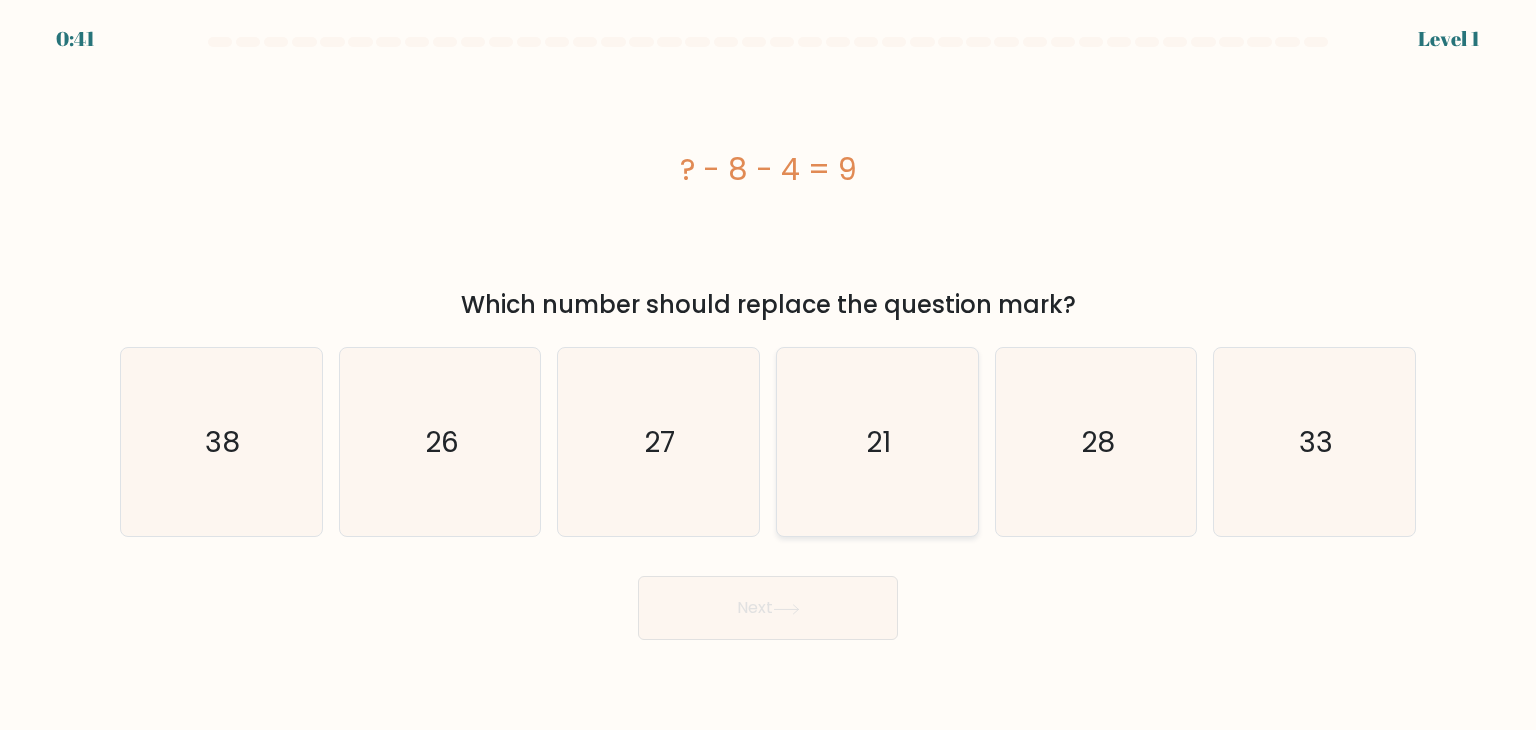 click on "21" 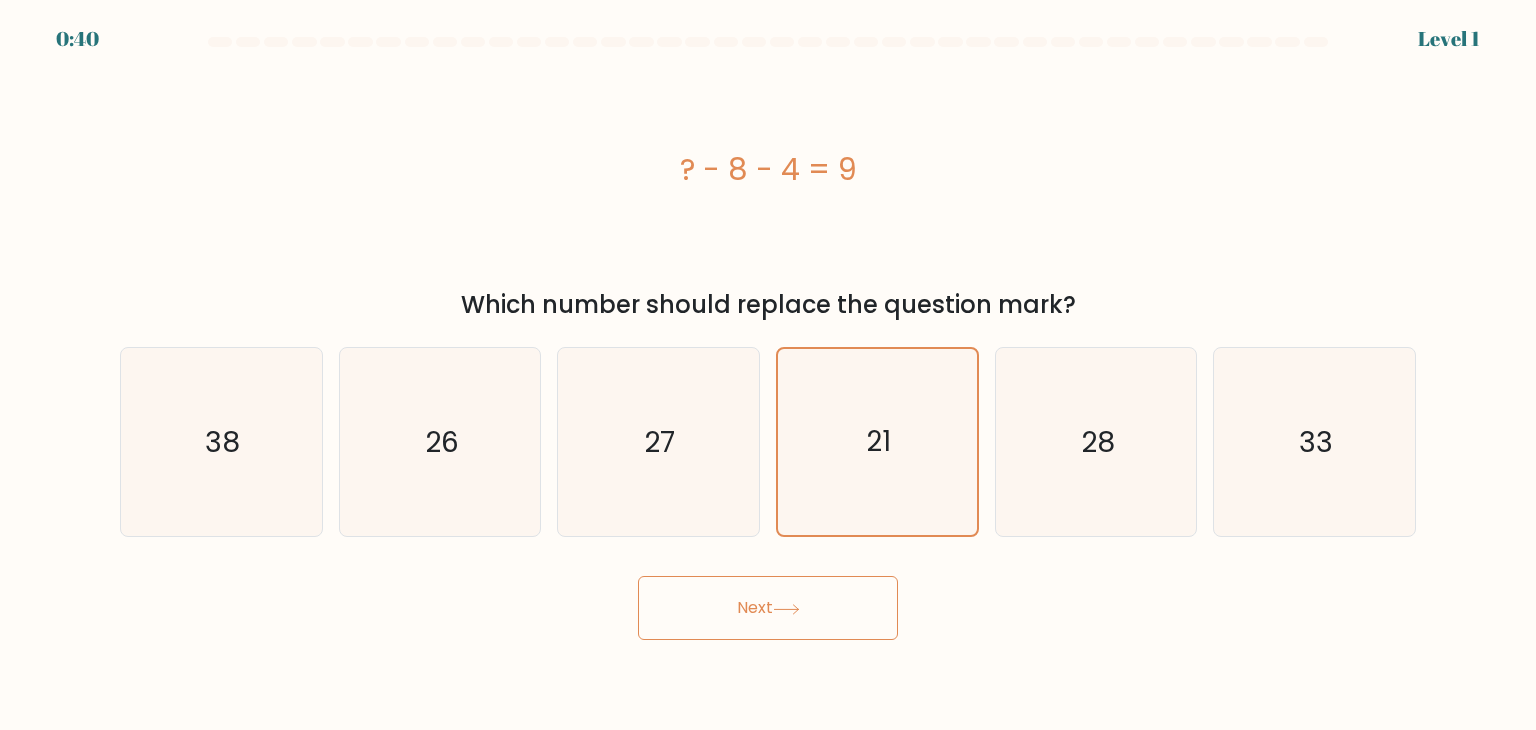 click on "Next" at bounding box center [768, 608] 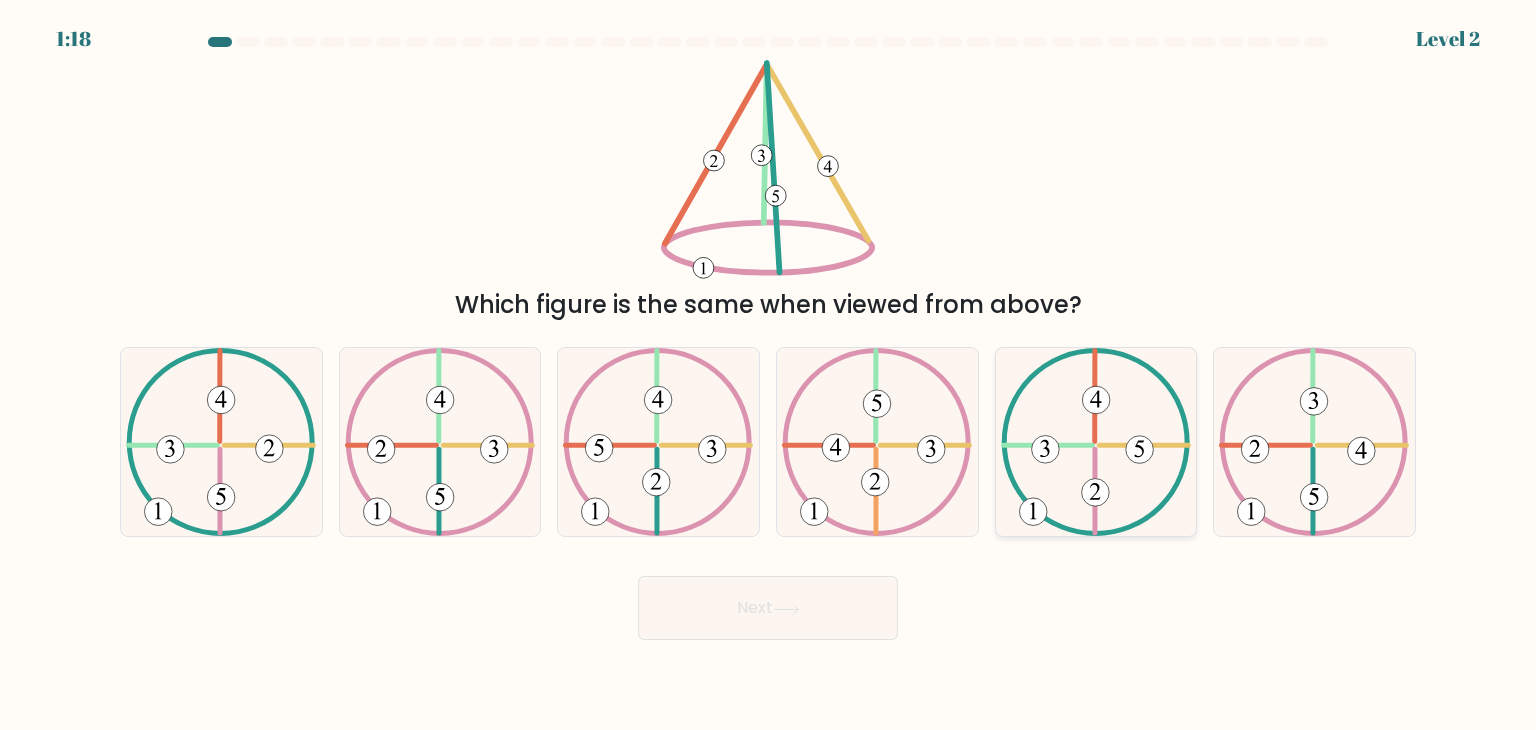 click 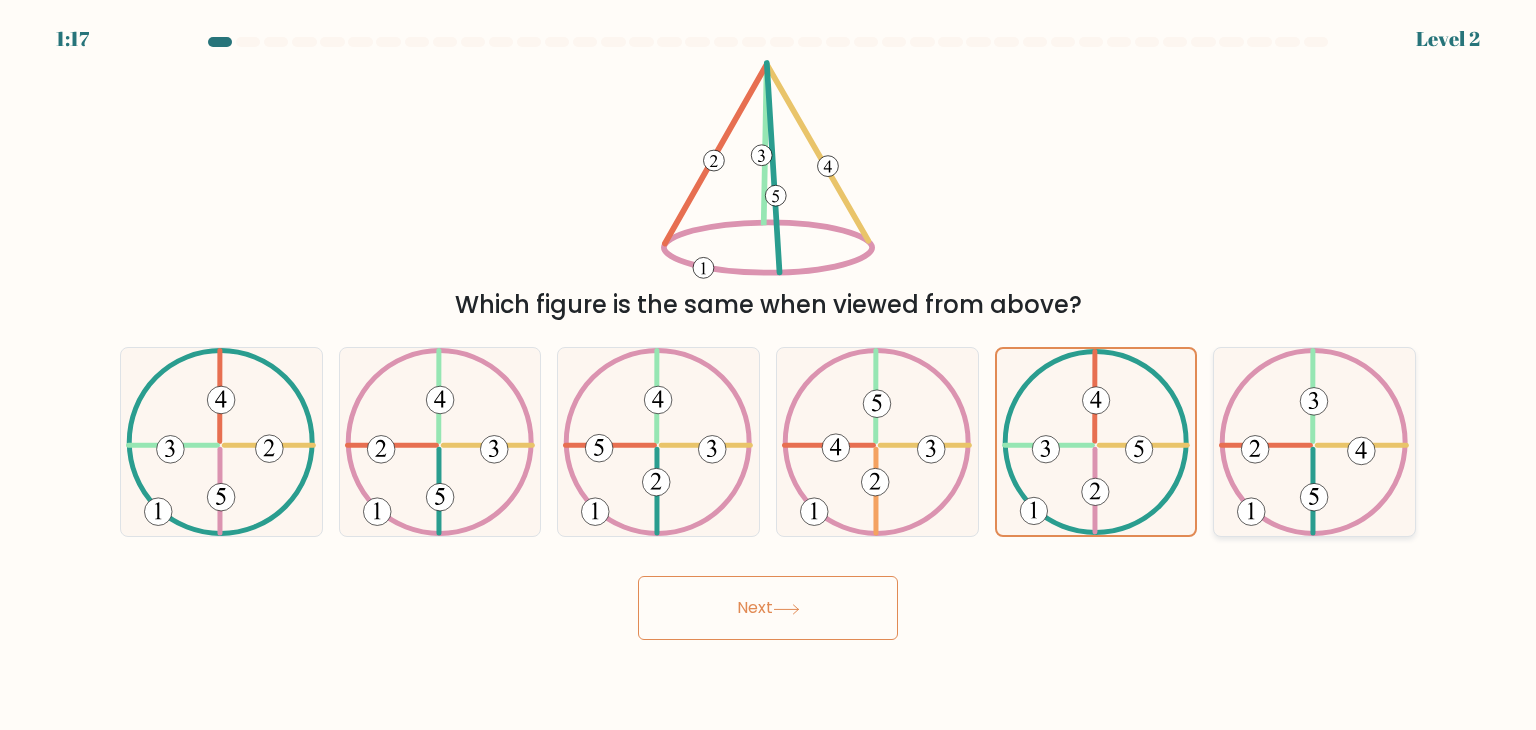click 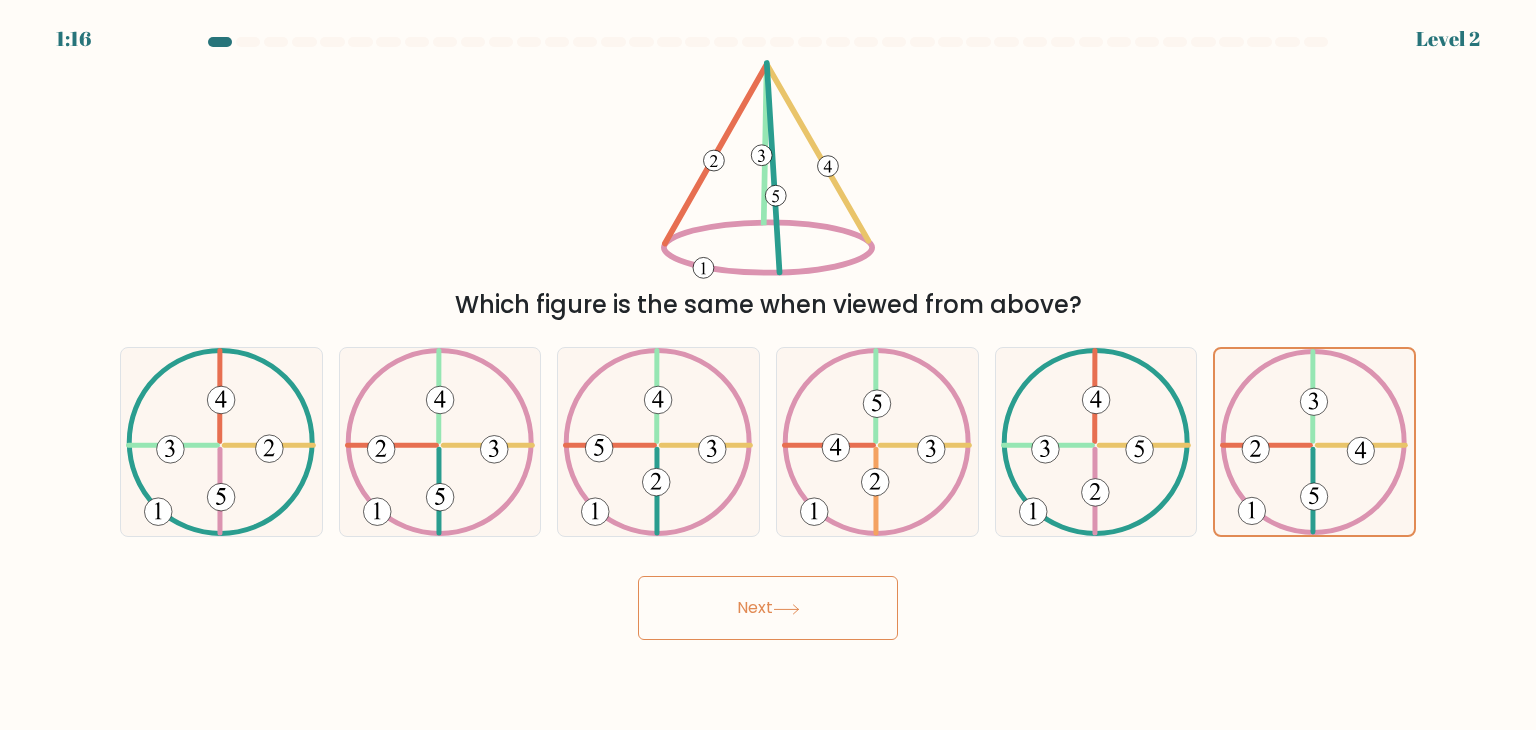 click on "Next" at bounding box center (768, 608) 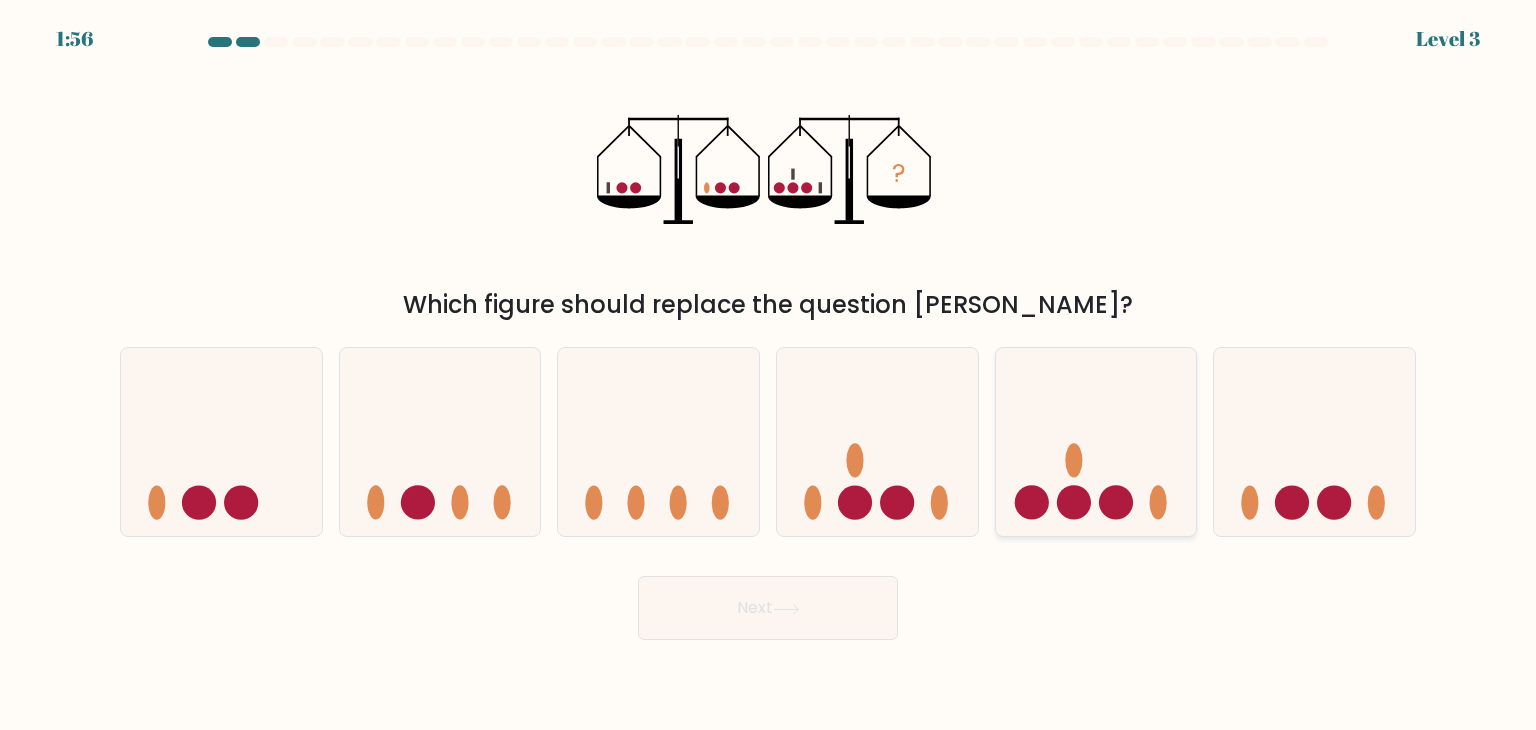 click 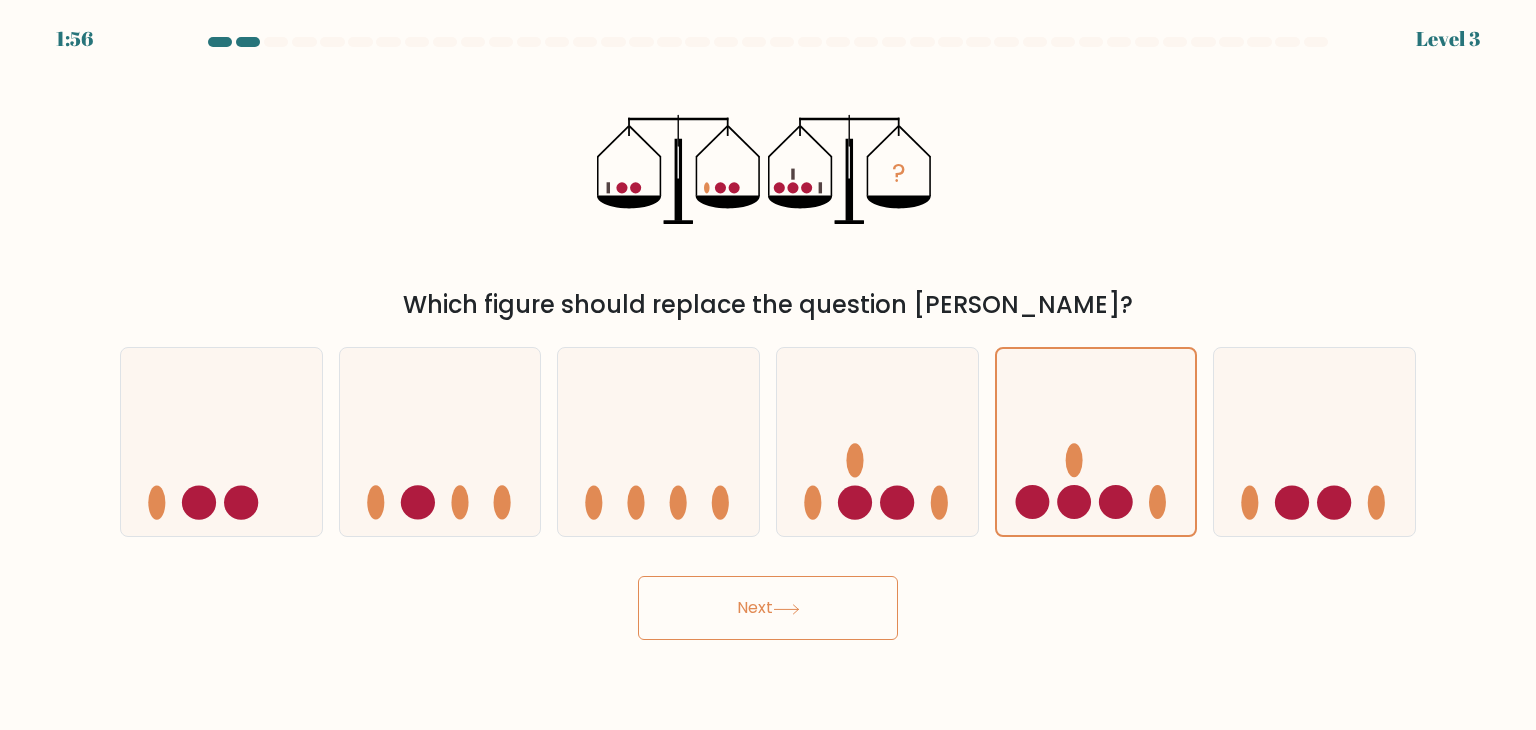 click on "Next" at bounding box center (768, 608) 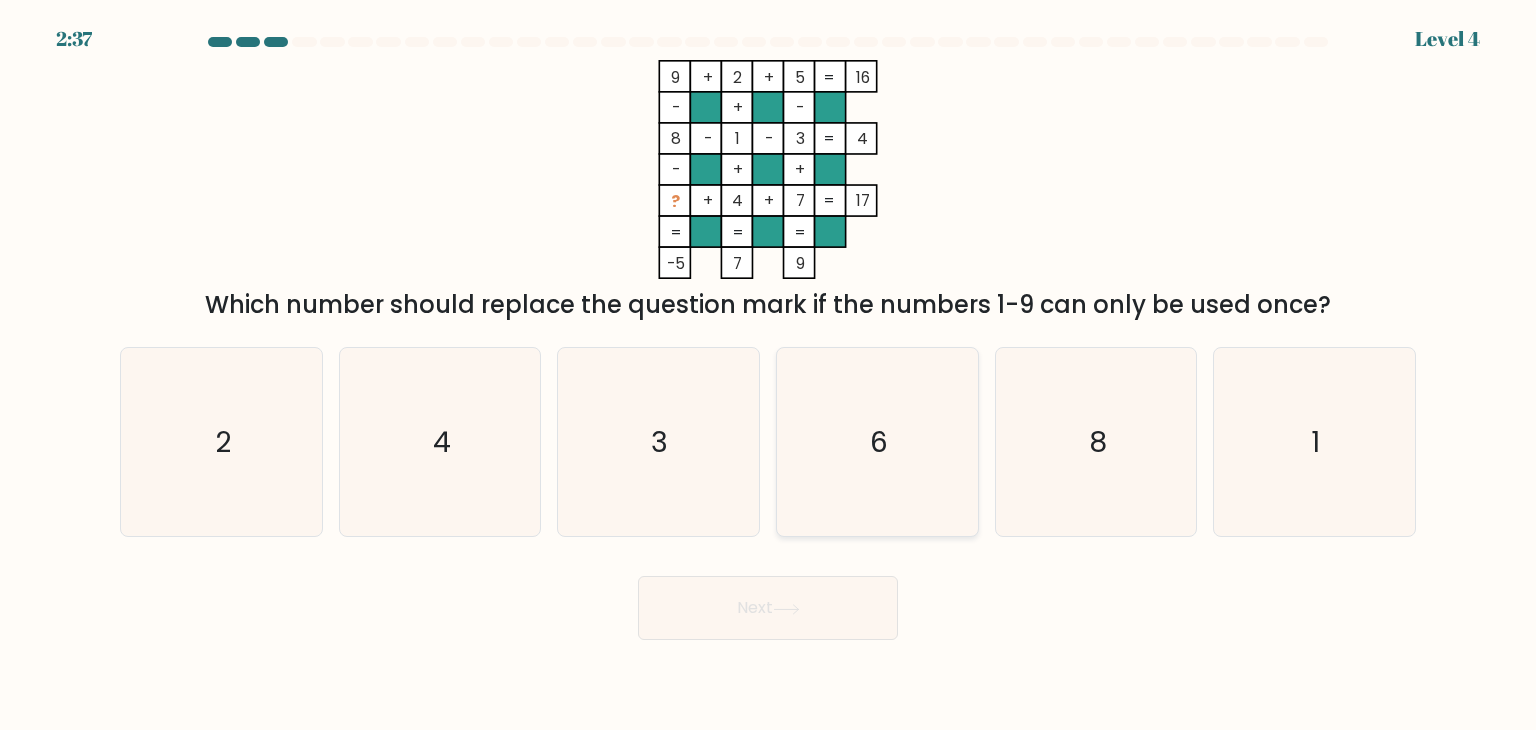 click on "6" 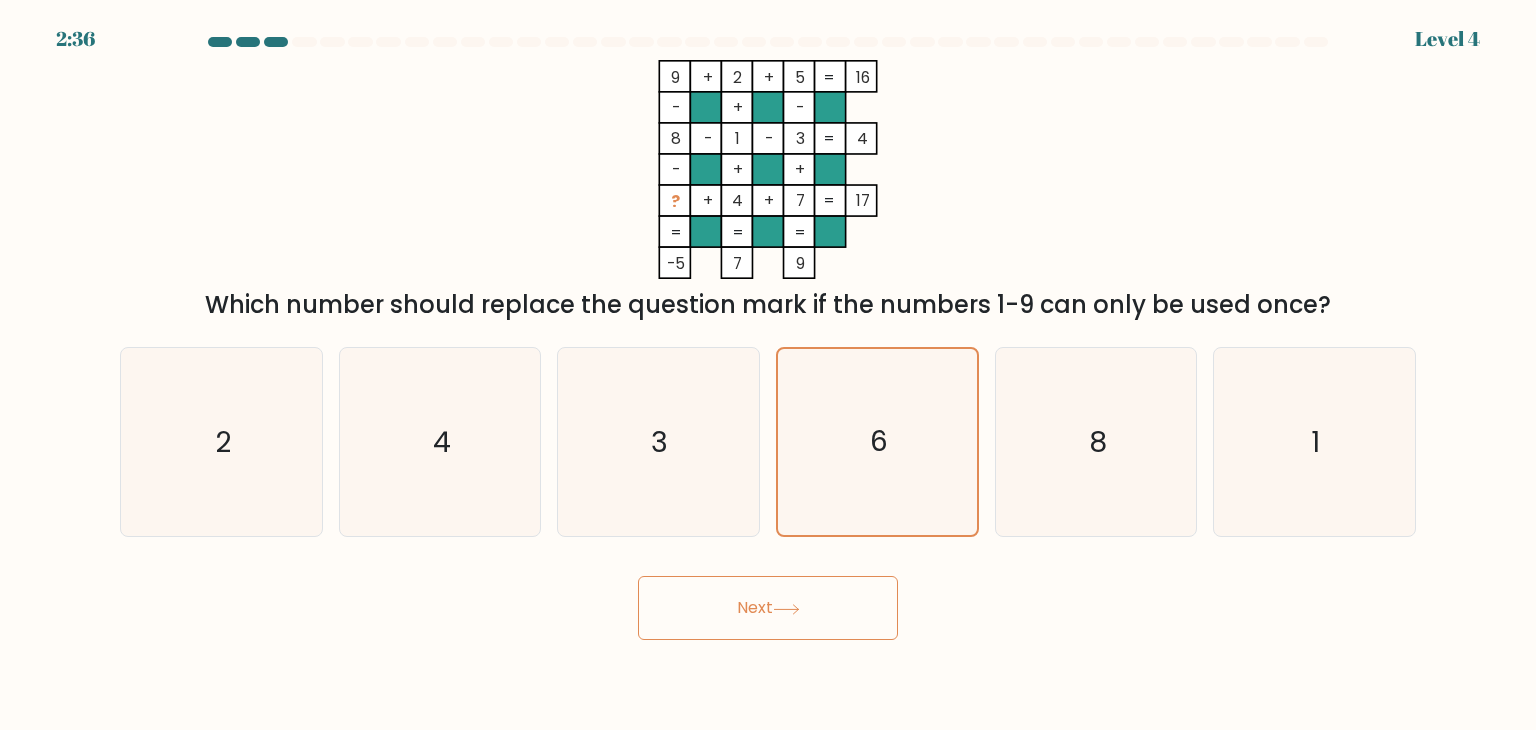 click on "Next" at bounding box center (768, 608) 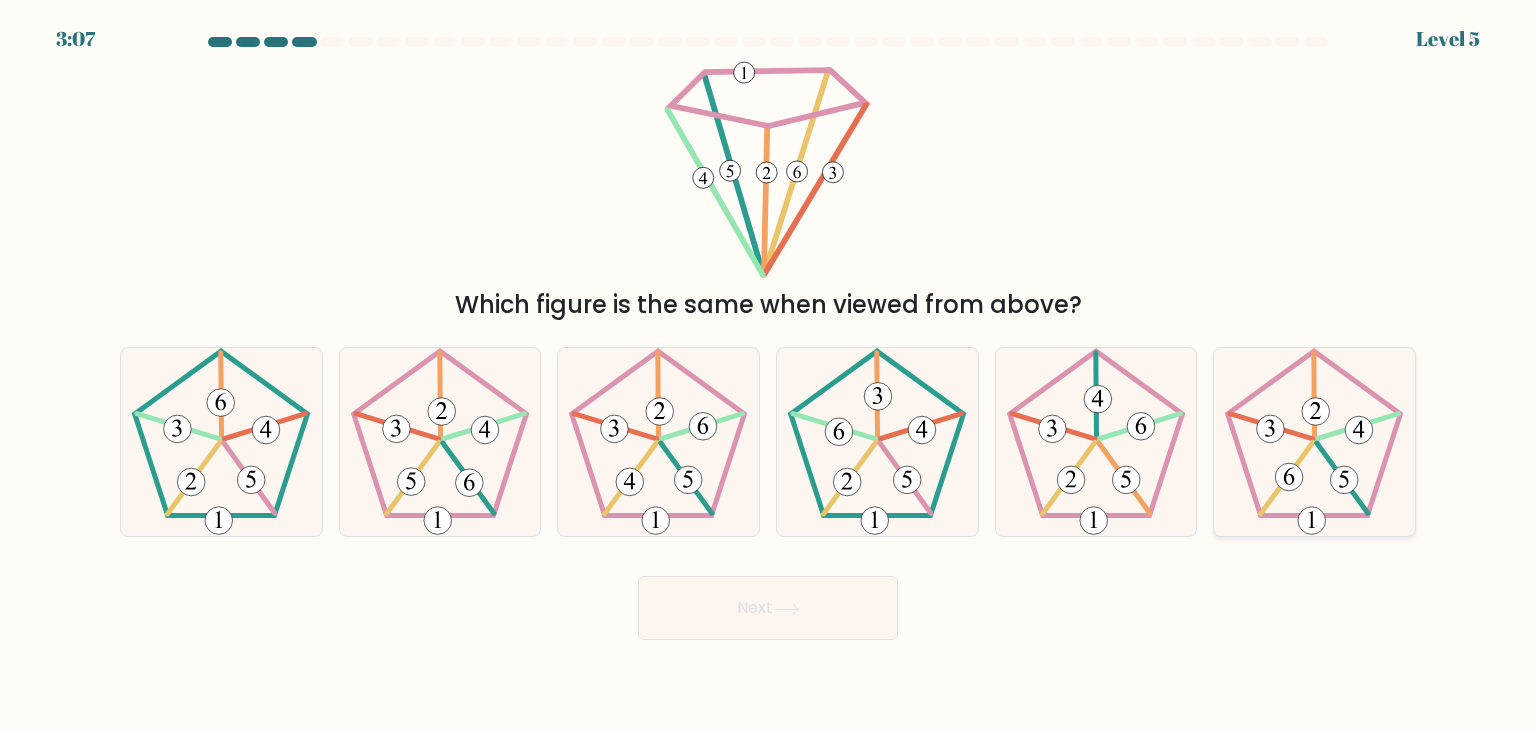 click 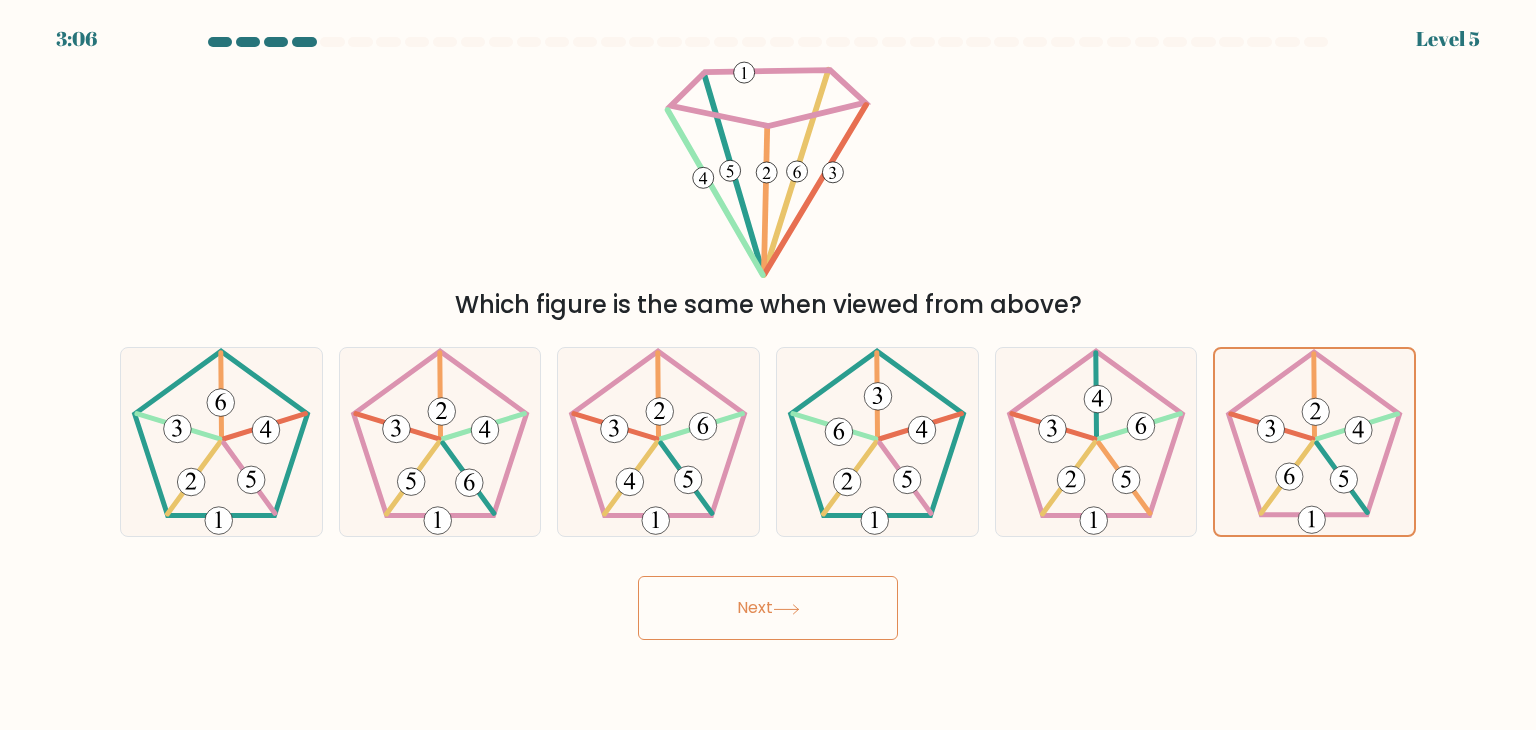 click on "Next" at bounding box center (768, 608) 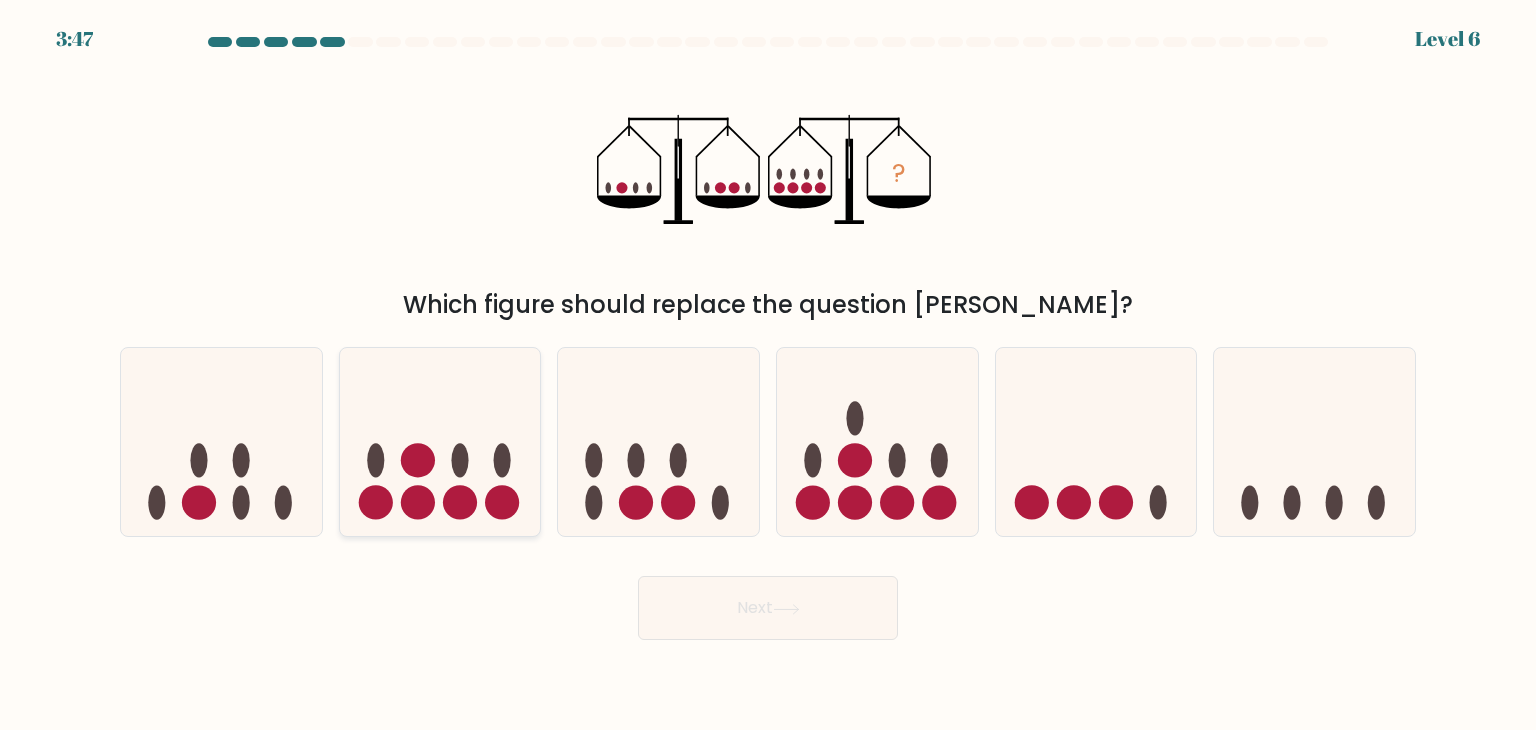 click 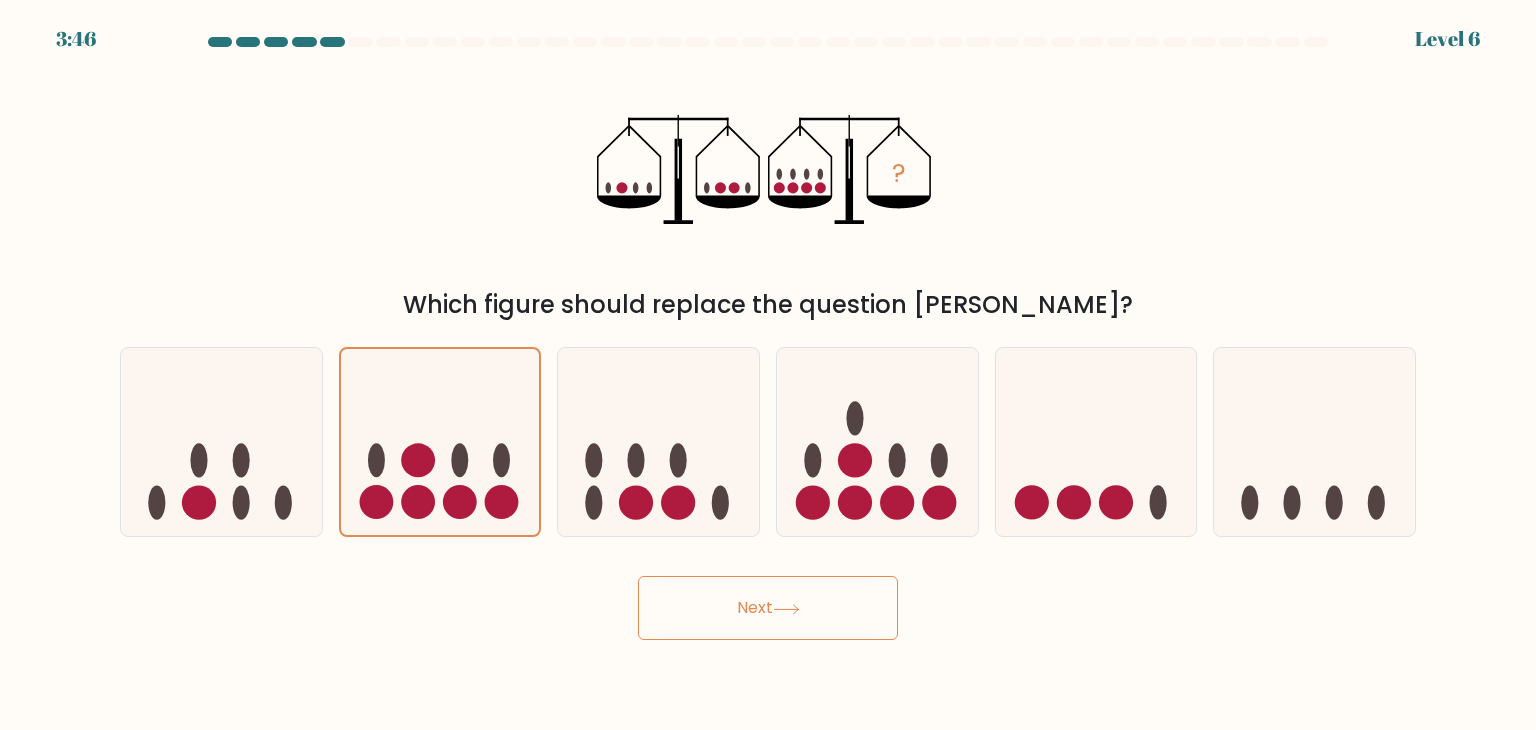 click on "Next" at bounding box center [768, 608] 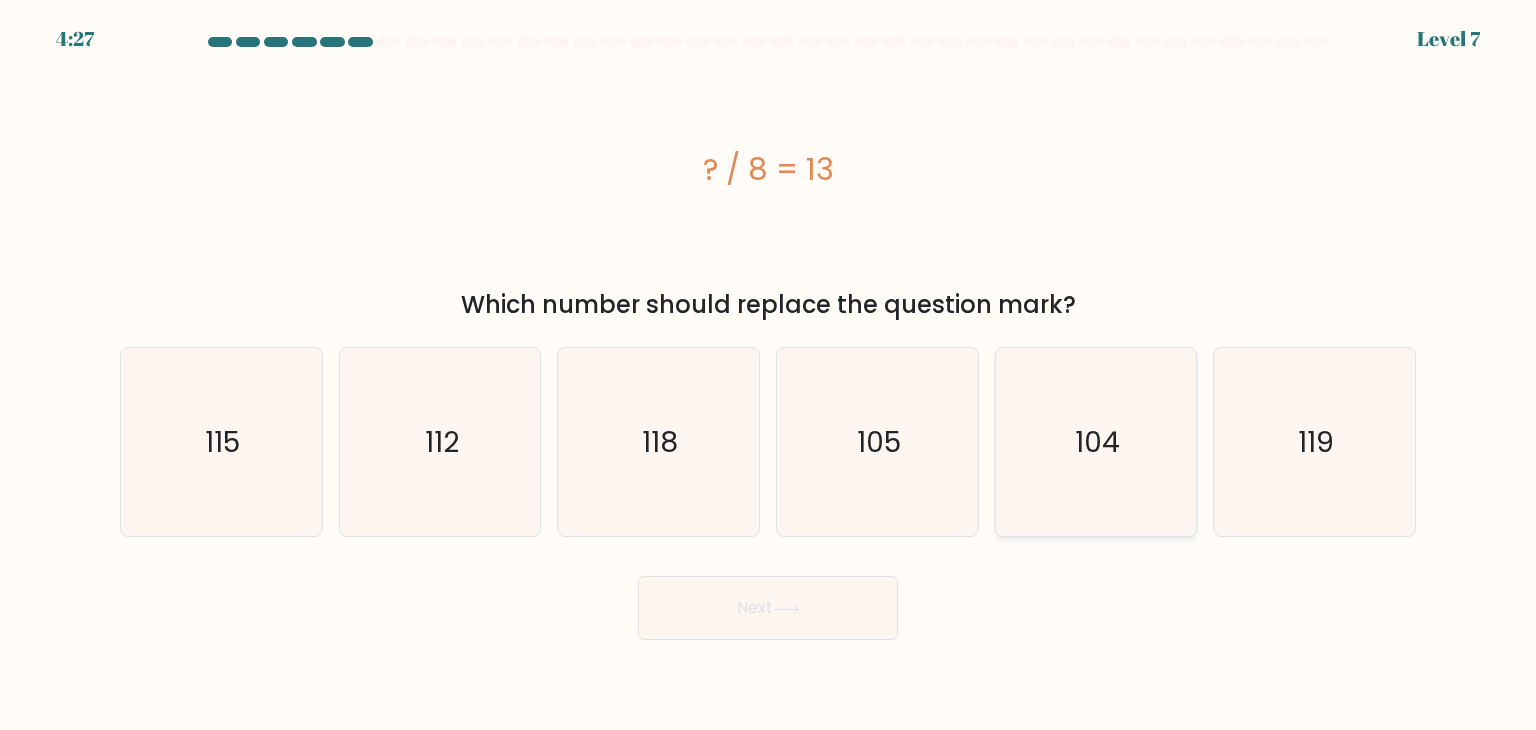 click on "104" 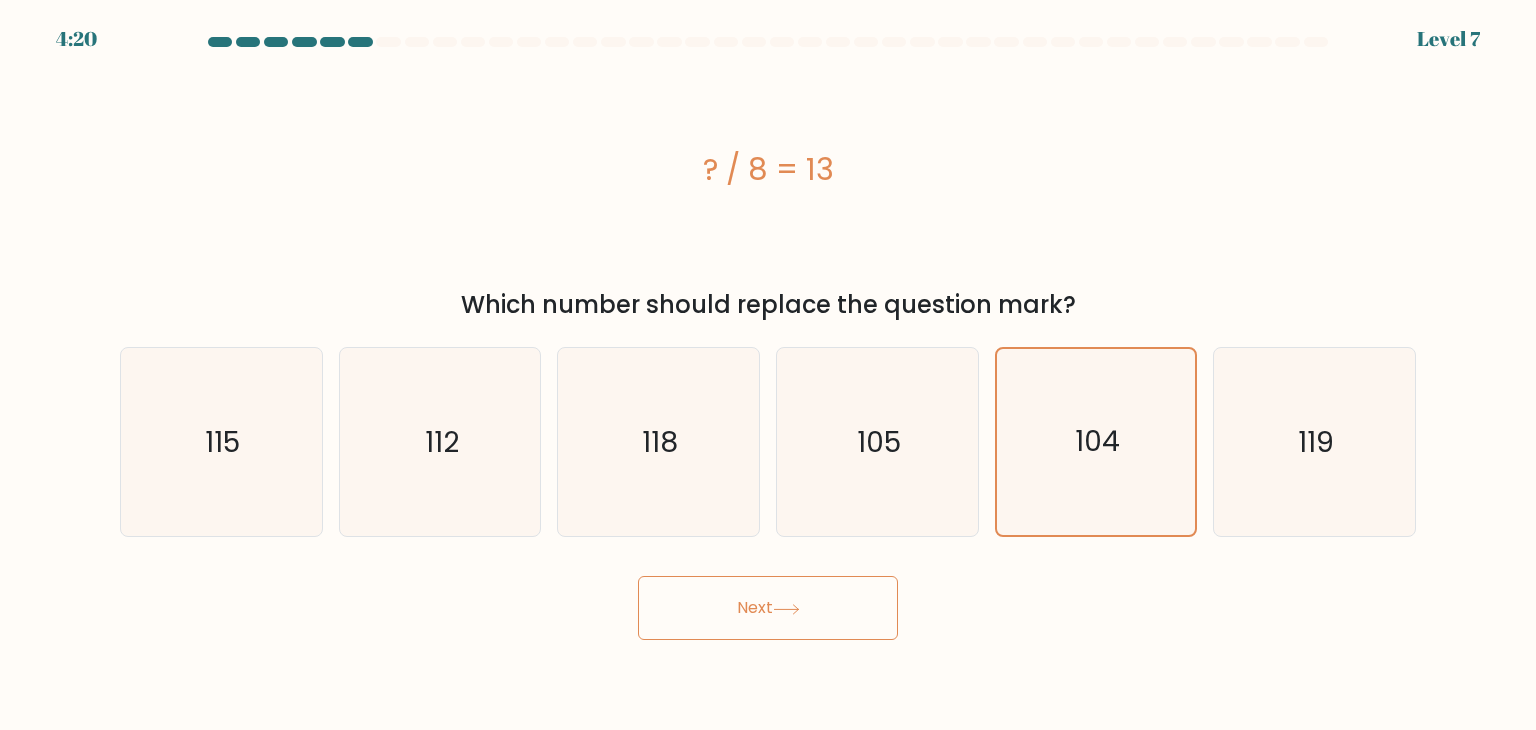click on "Next" at bounding box center (768, 608) 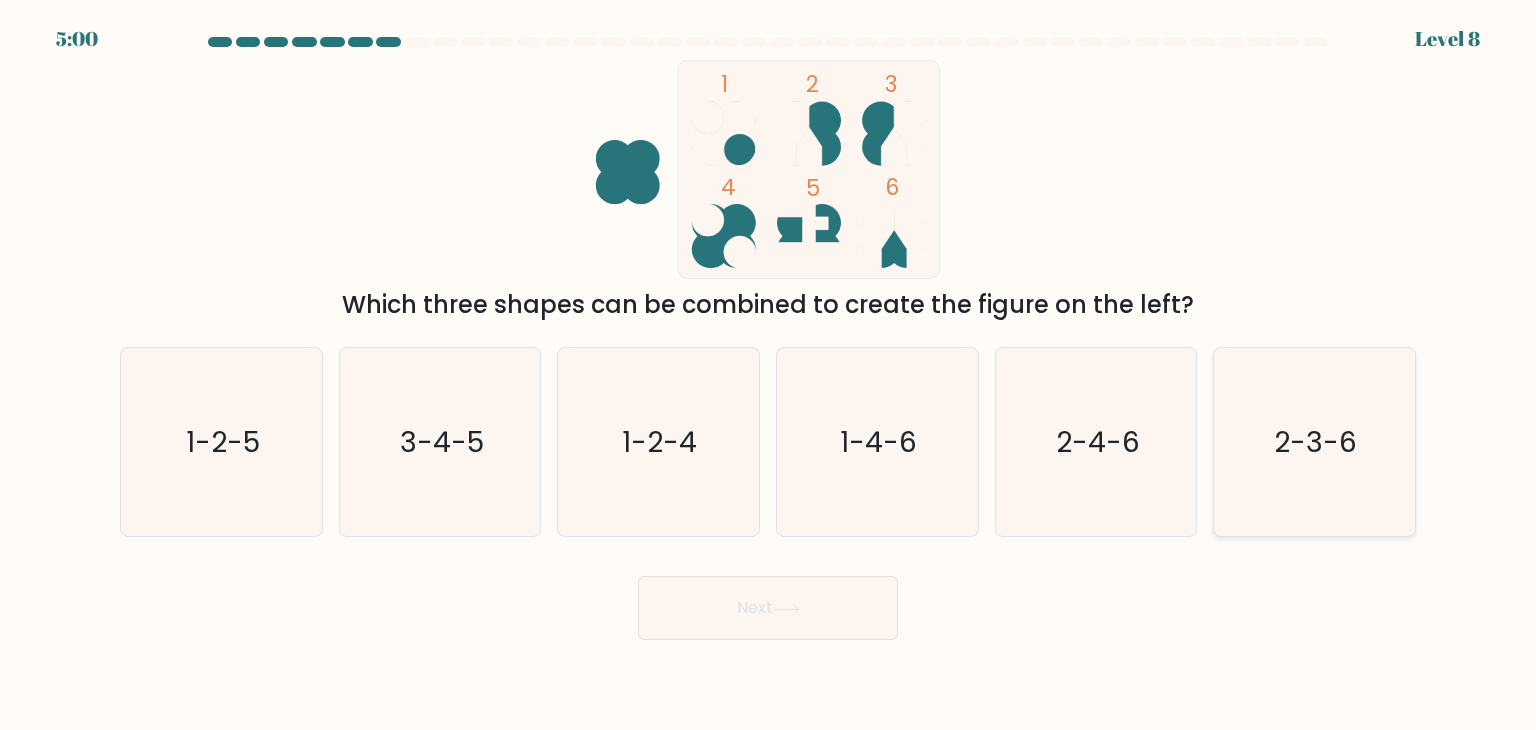 click on "2-3-6" 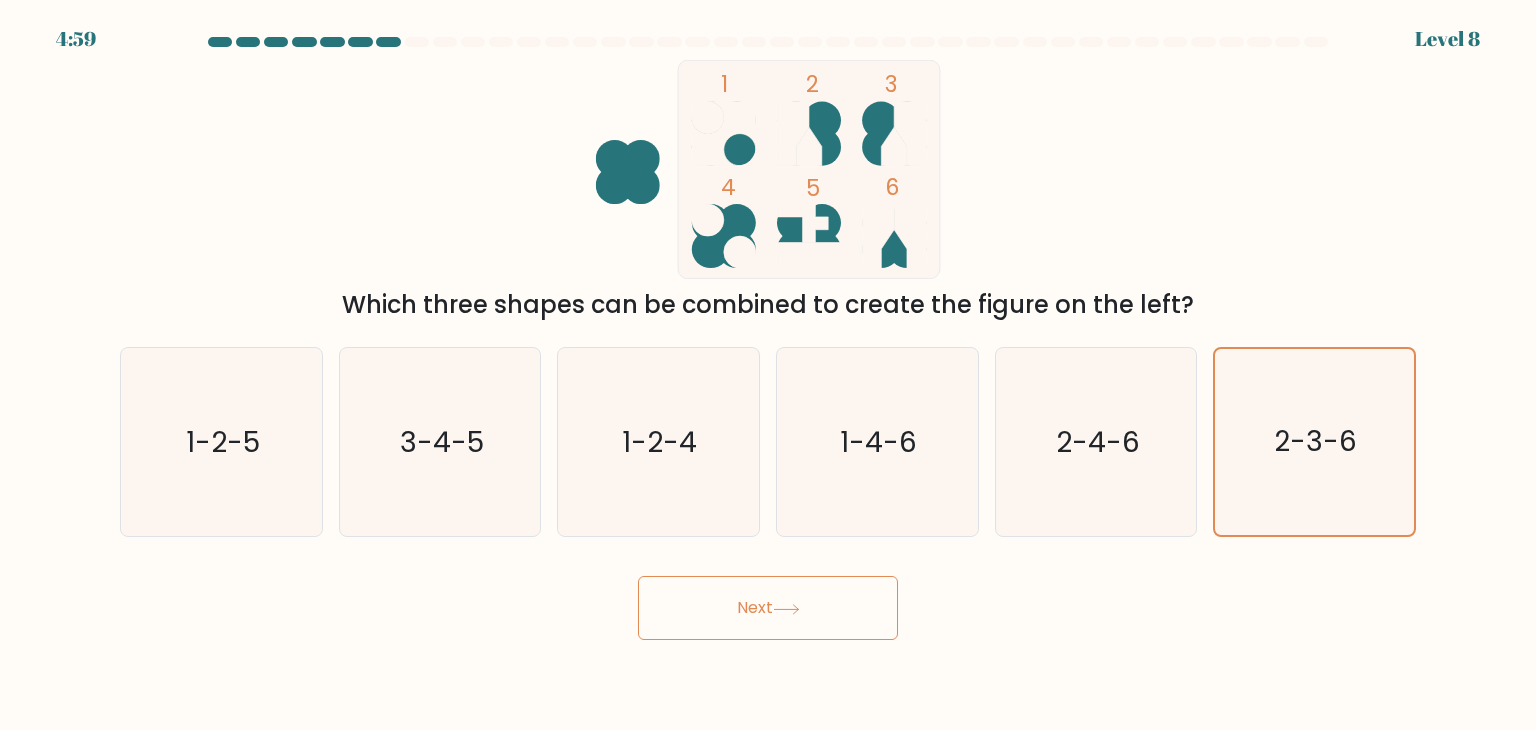 click on "Next" at bounding box center (768, 608) 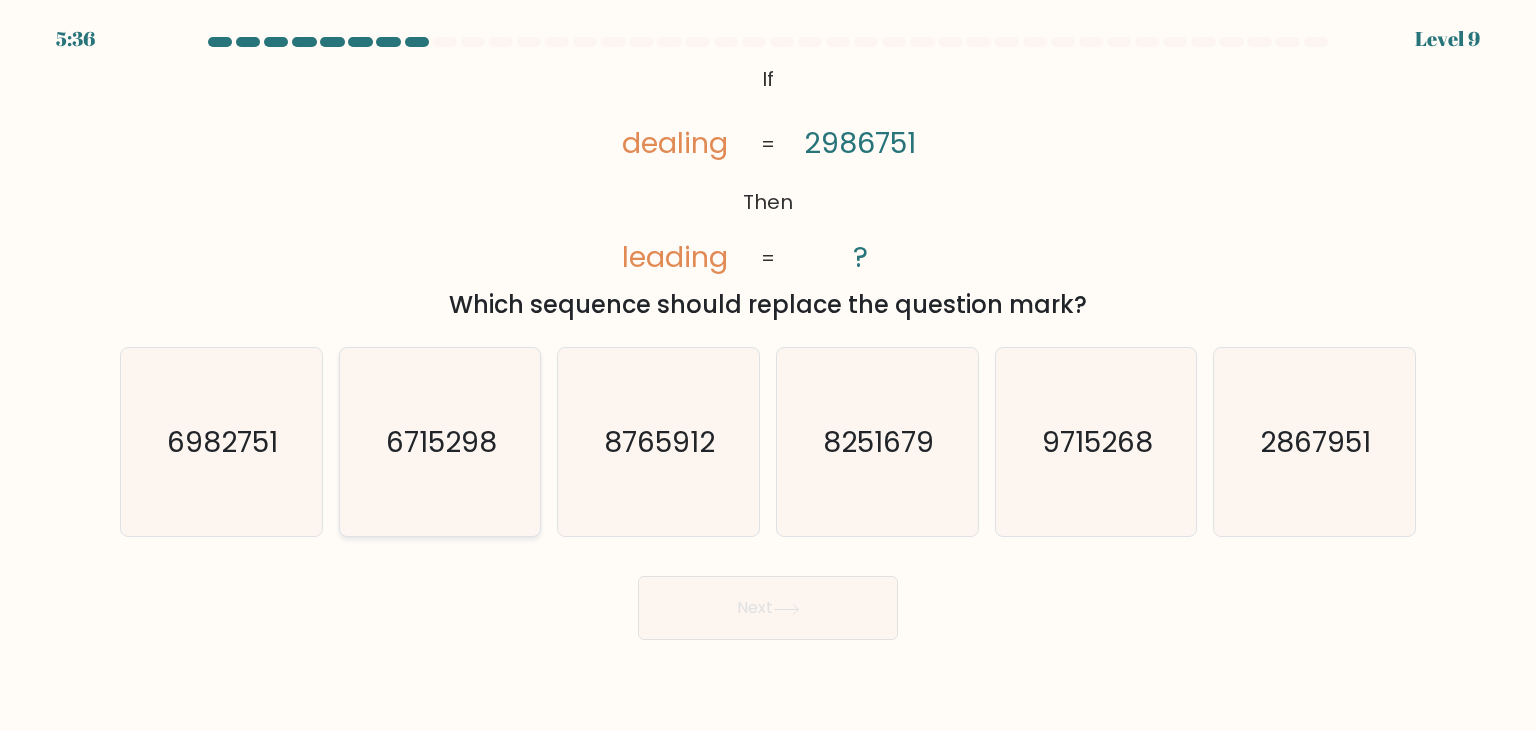 click on "6715298" 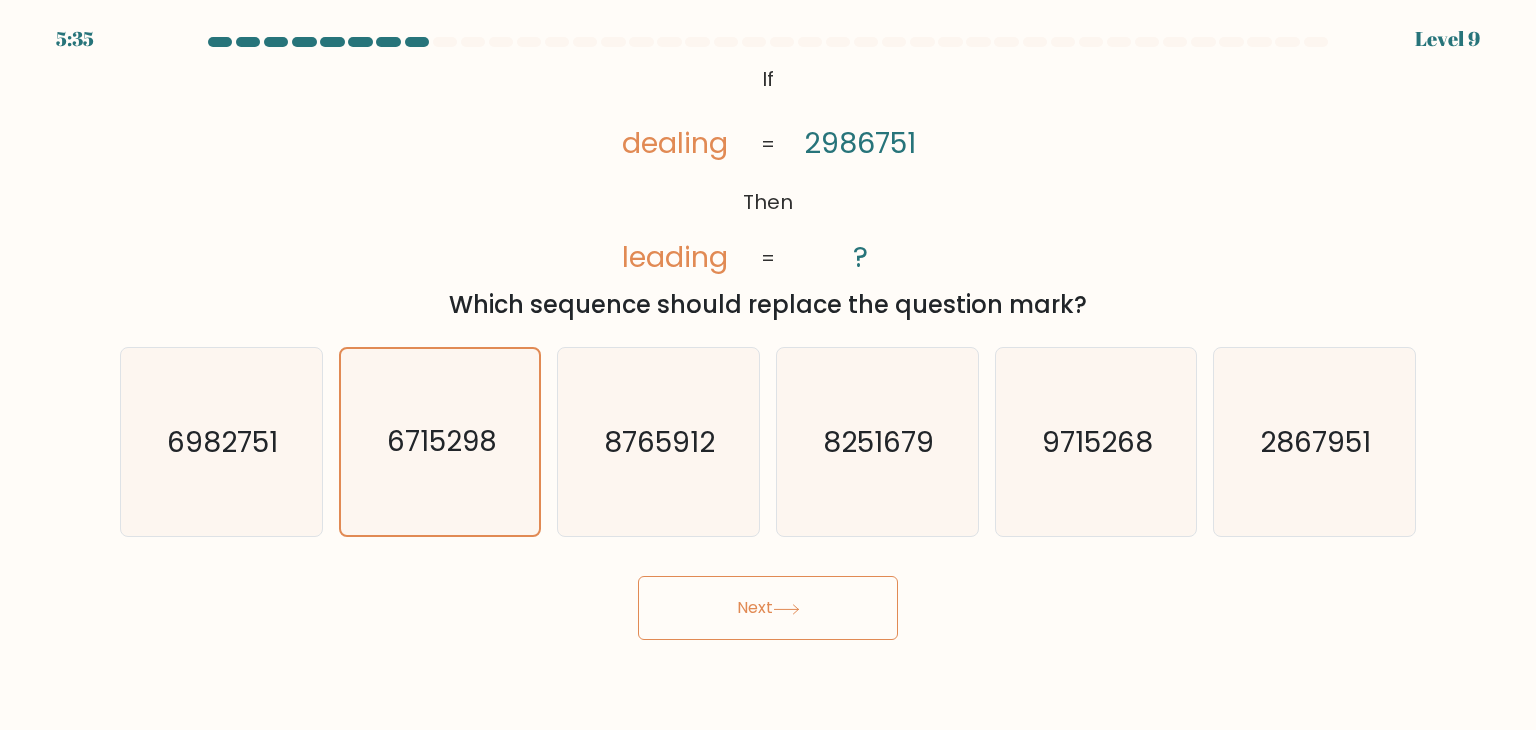 click 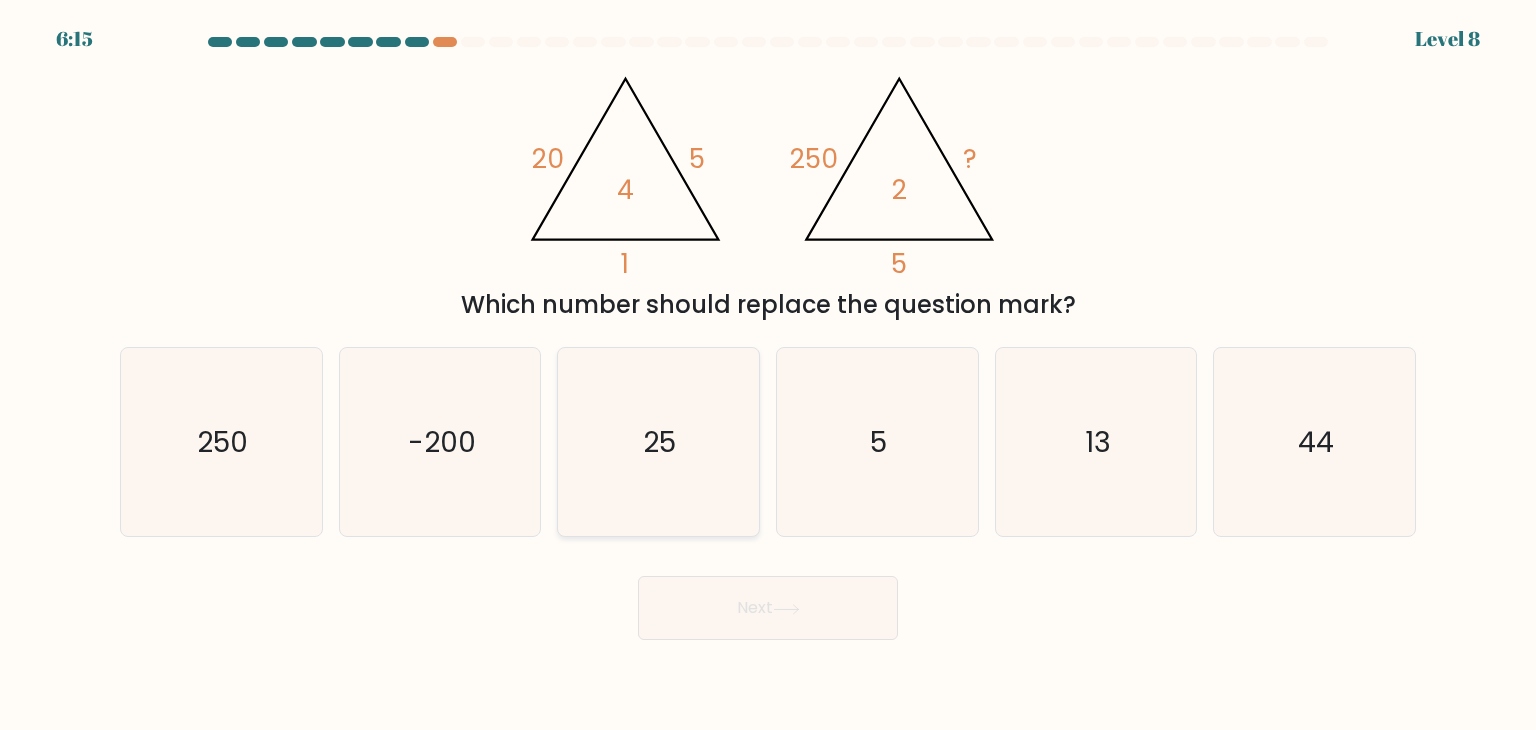 click on "25" 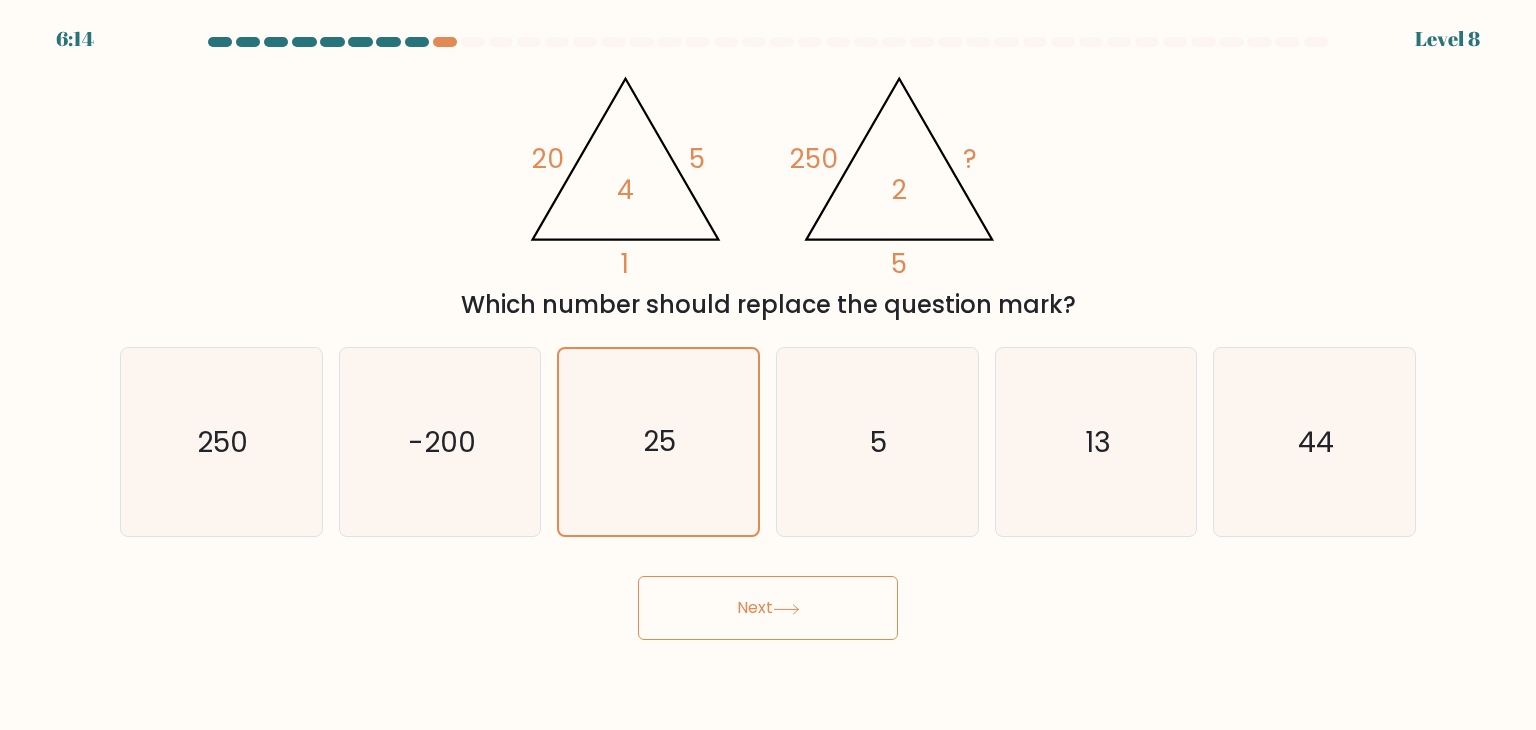 click on "Next" at bounding box center (768, 608) 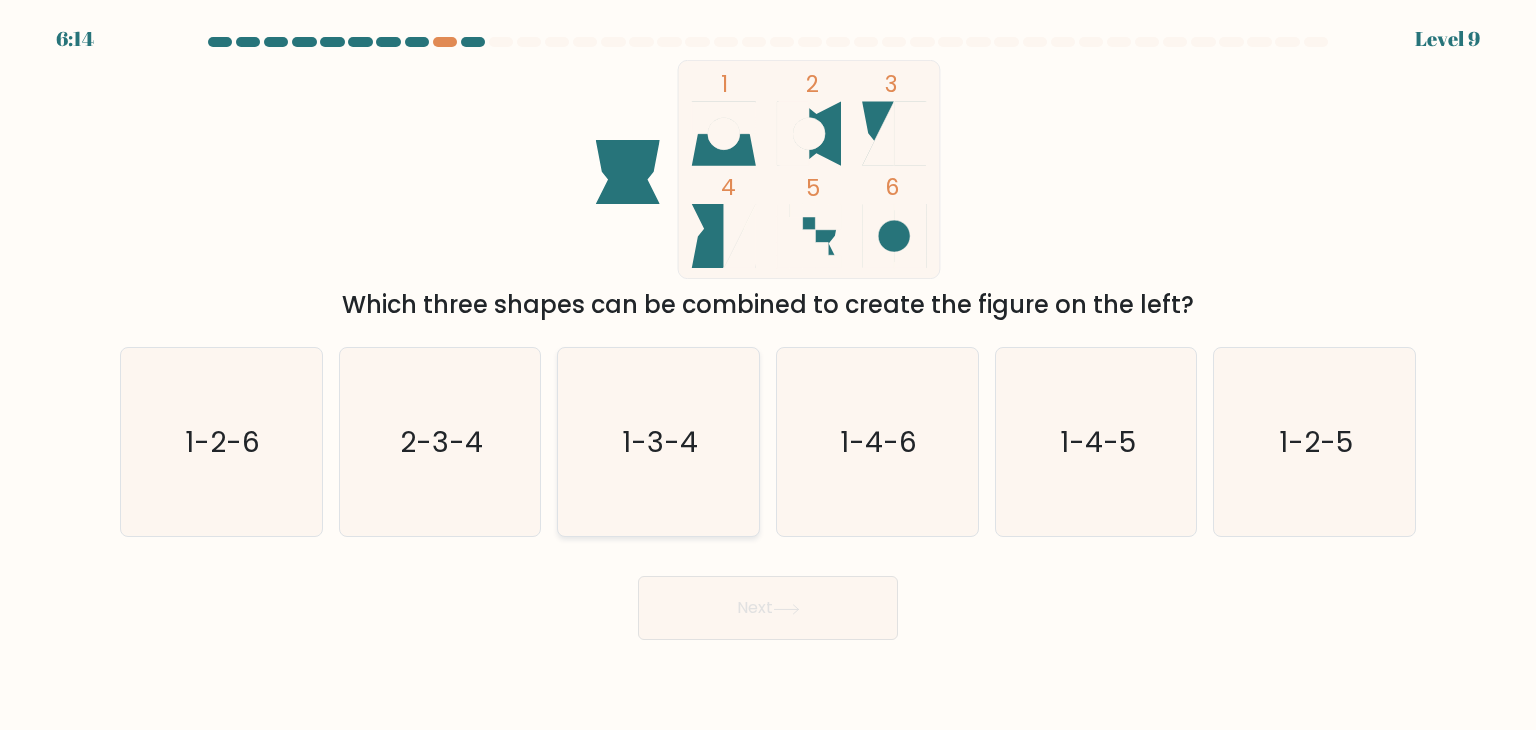 click on "1-3-4" 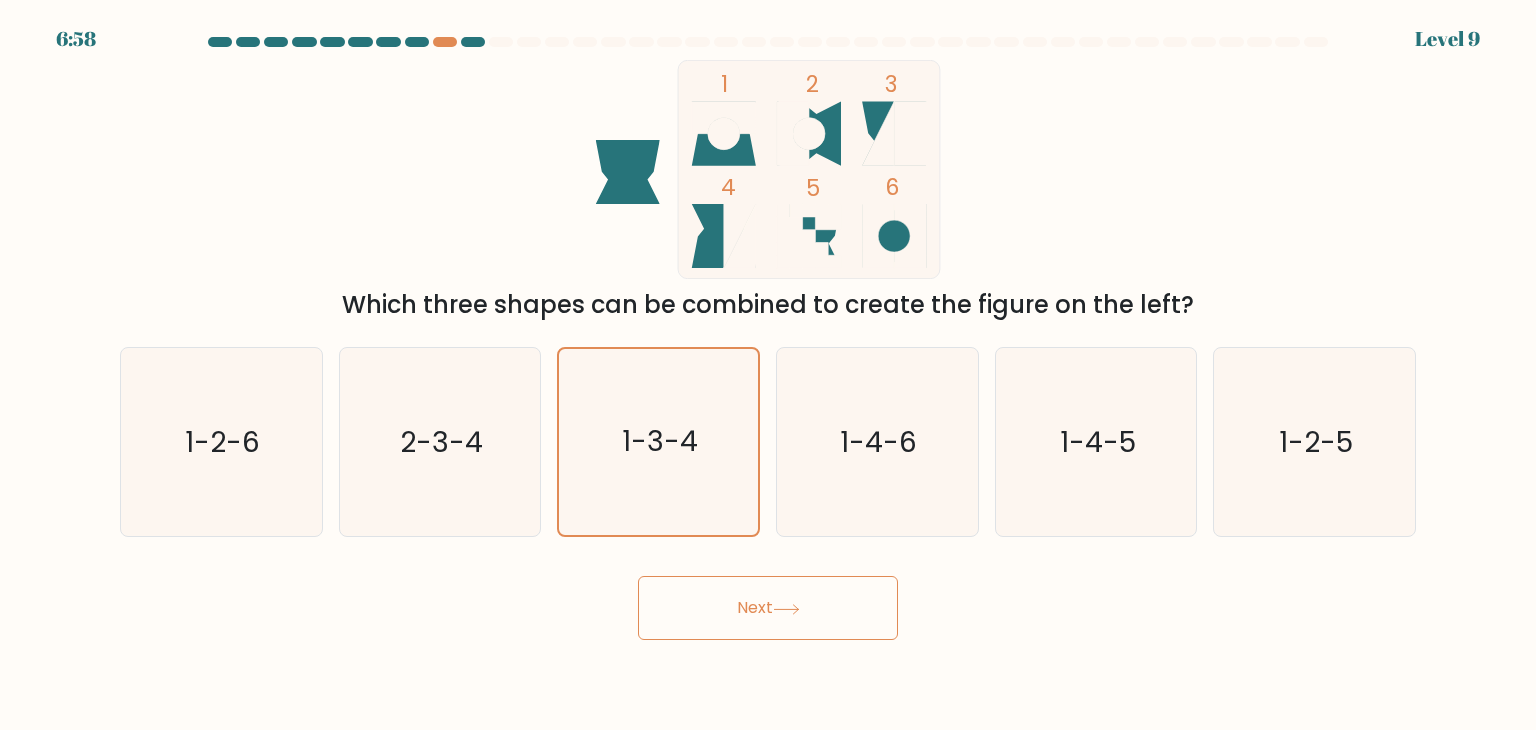 click on "Next" at bounding box center [768, 608] 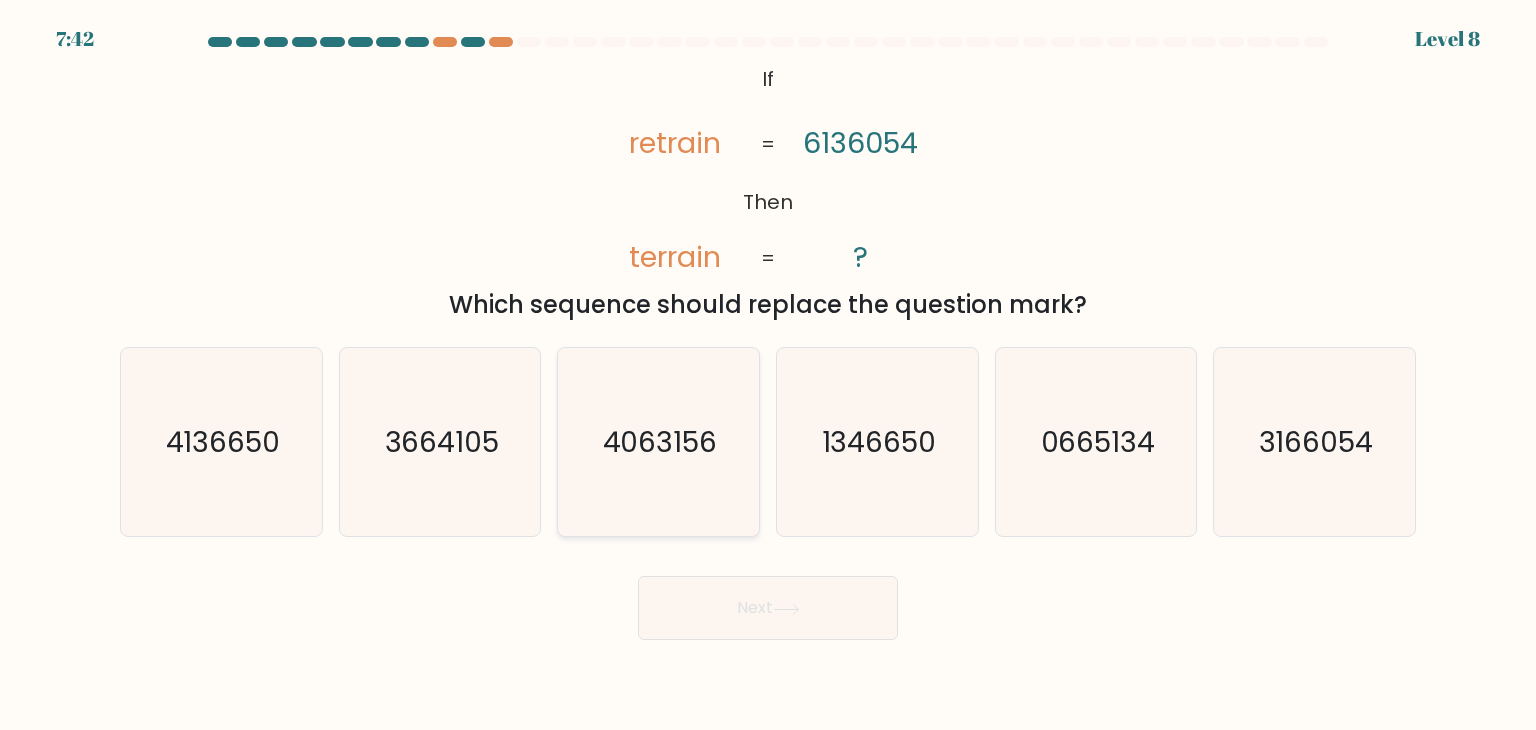 click on "4063156" 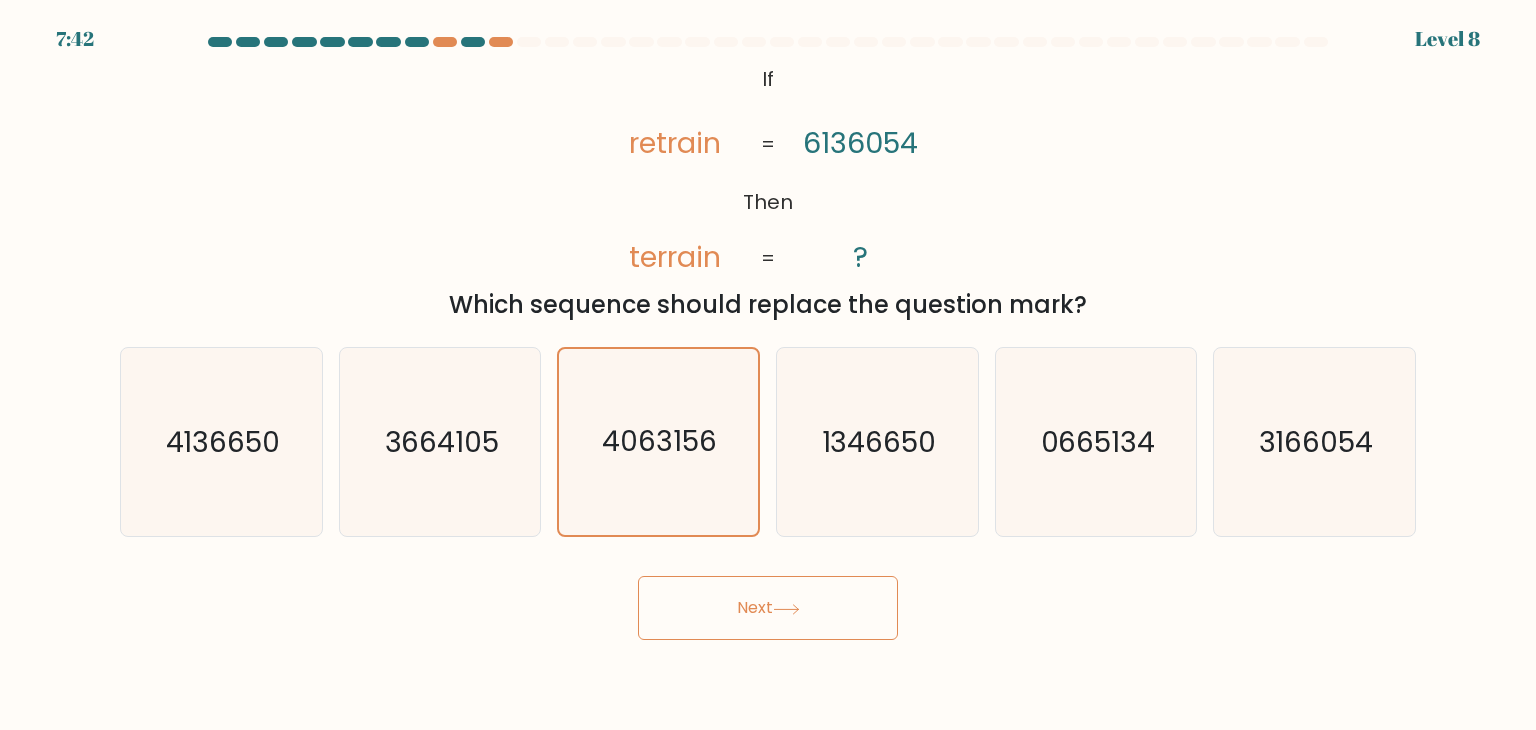 click on "Next" at bounding box center [768, 608] 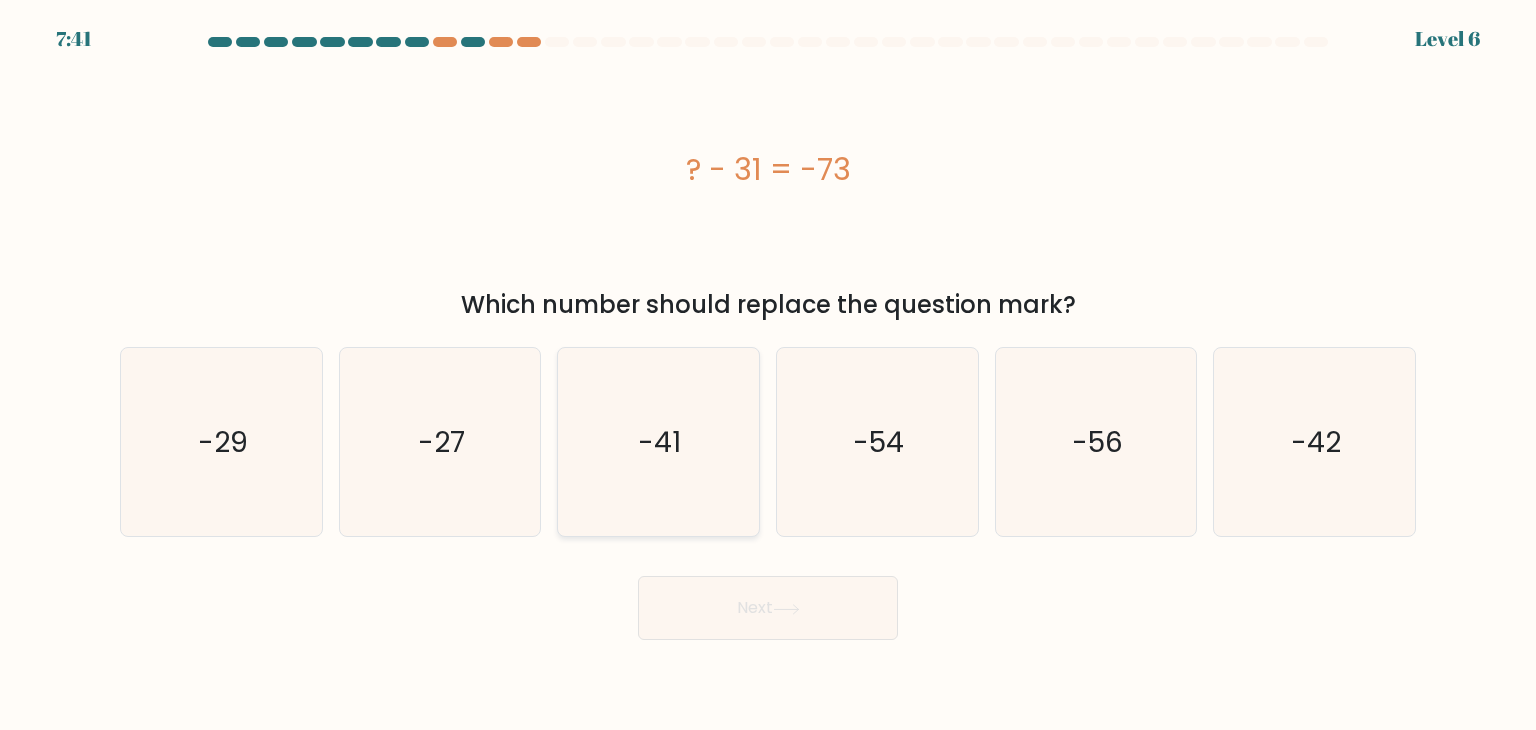 click on "-41" 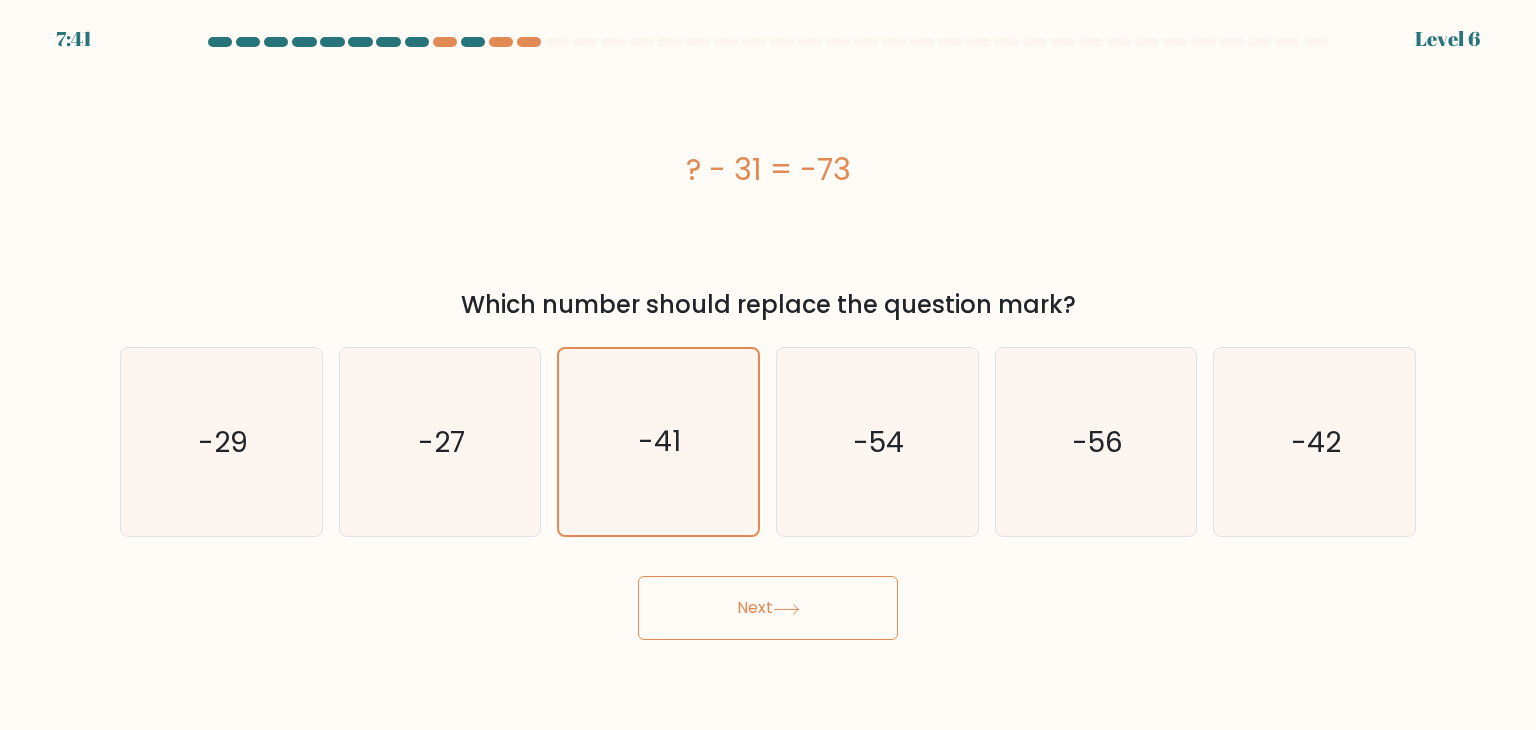 click on "Next" at bounding box center (768, 608) 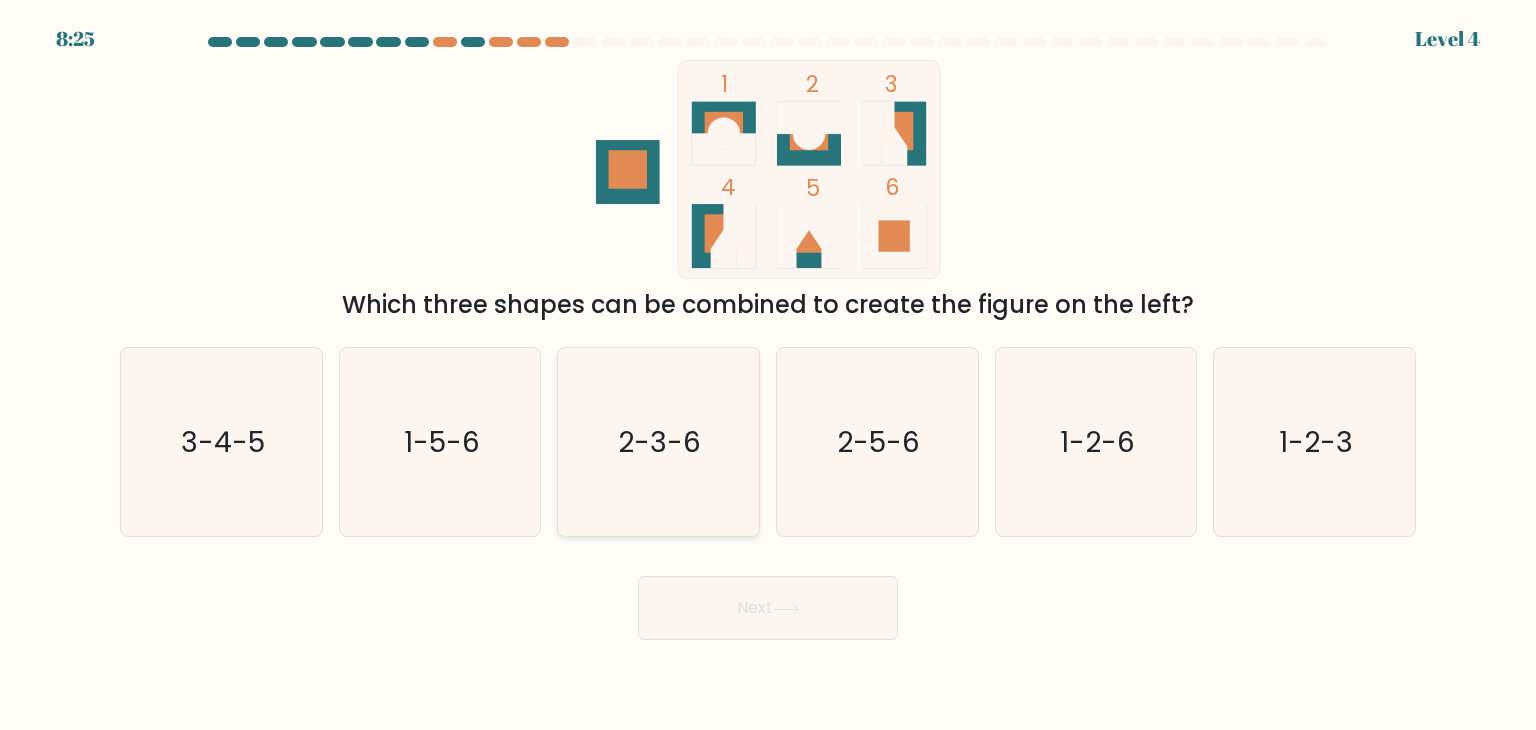 click on "2-3-6" 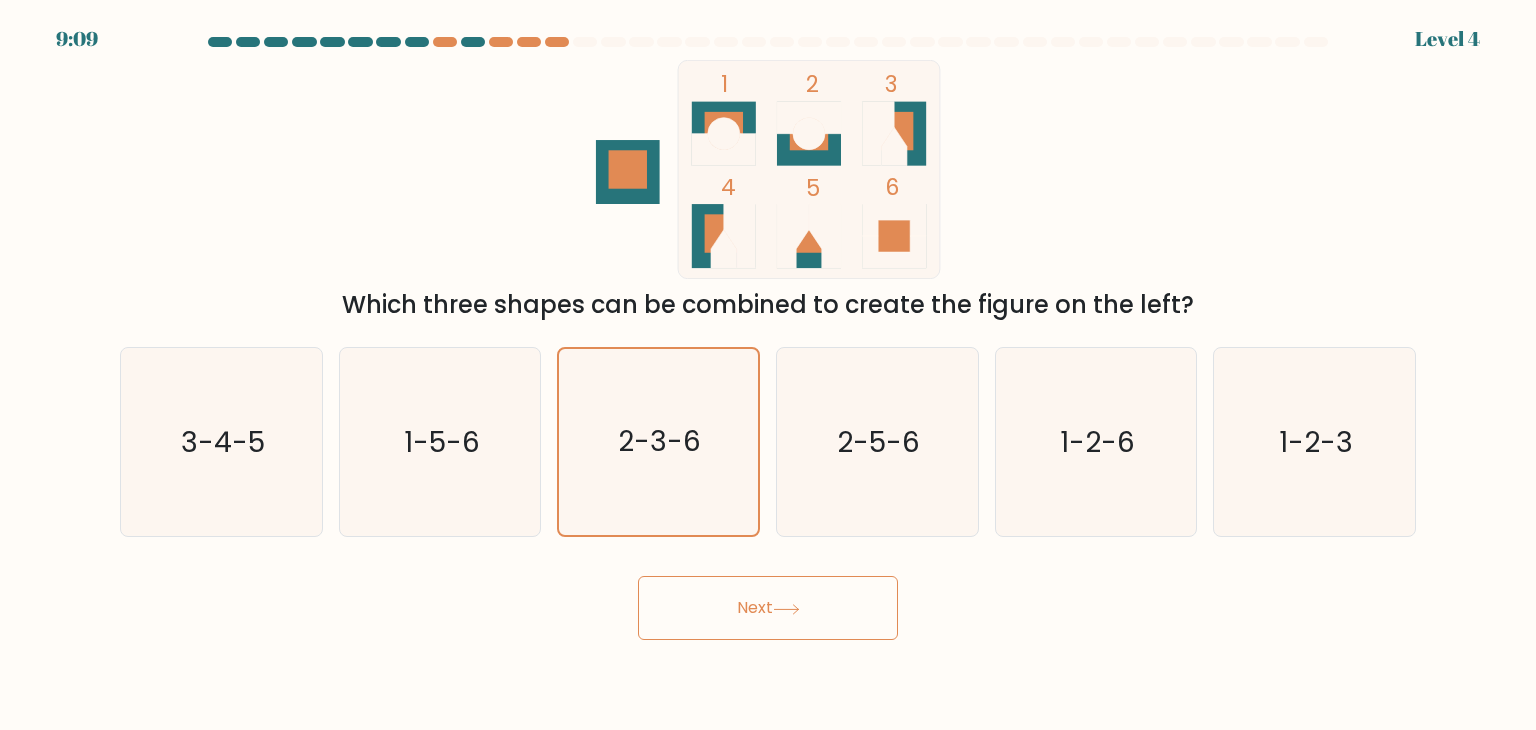 click on "Next" at bounding box center (768, 608) 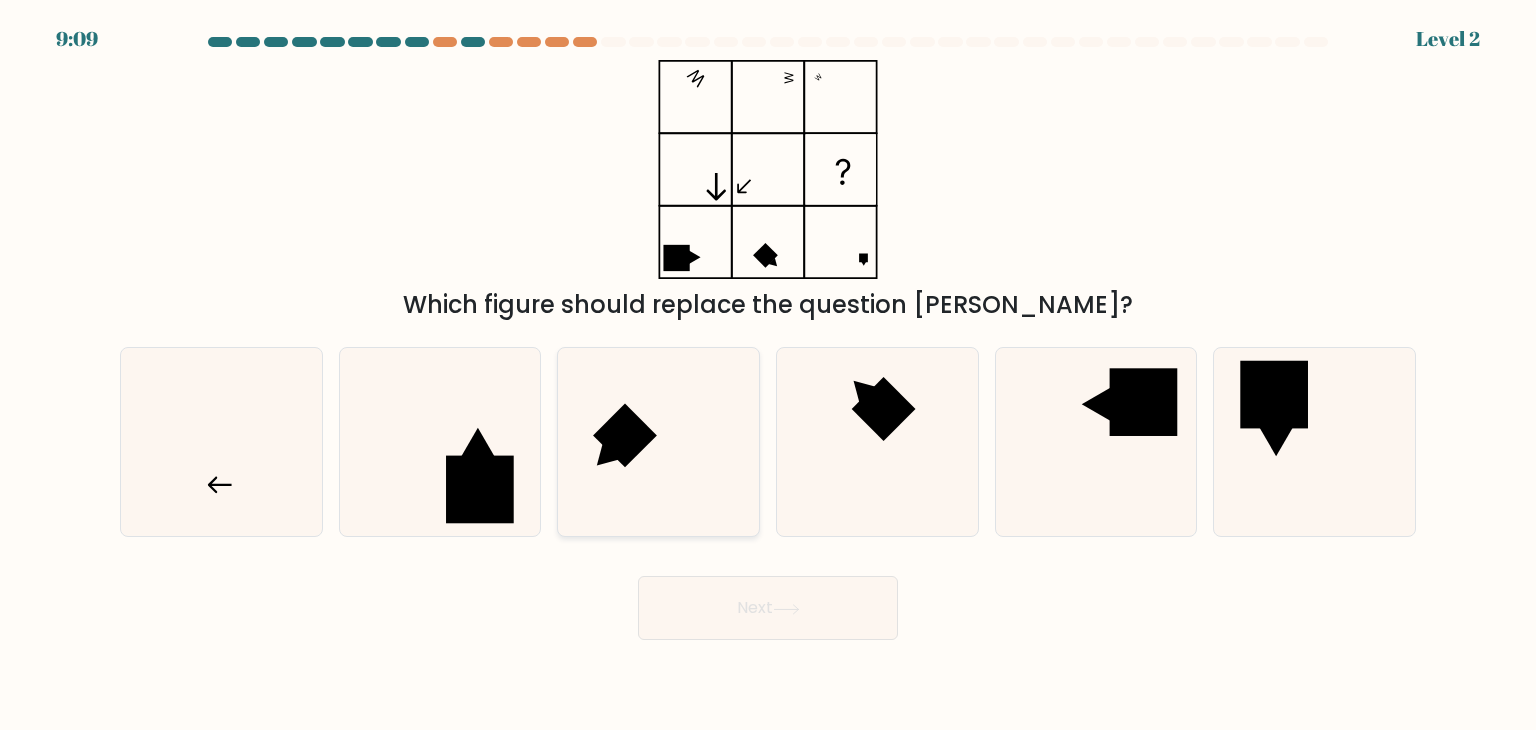 click 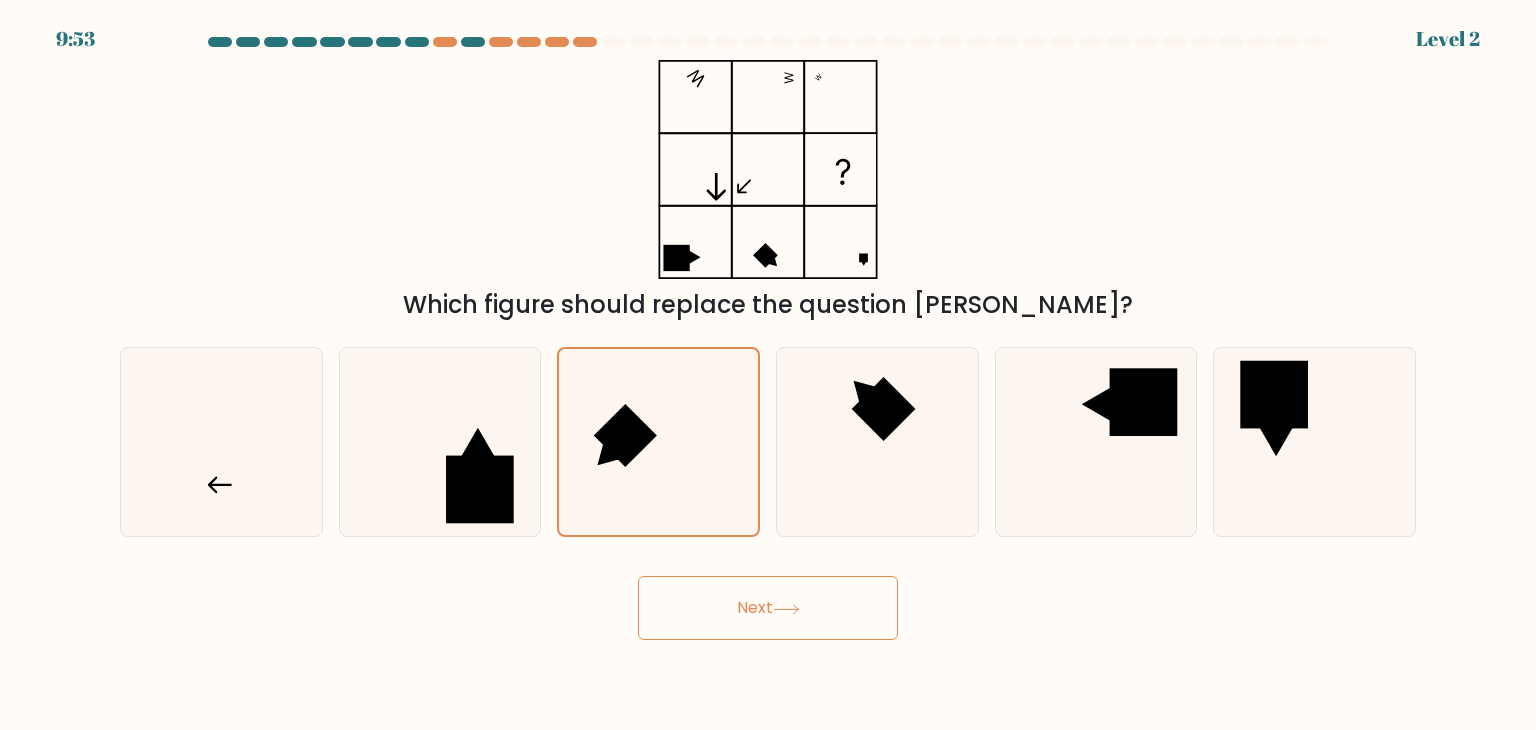 click on "Next" at bounding box center (768, 608) 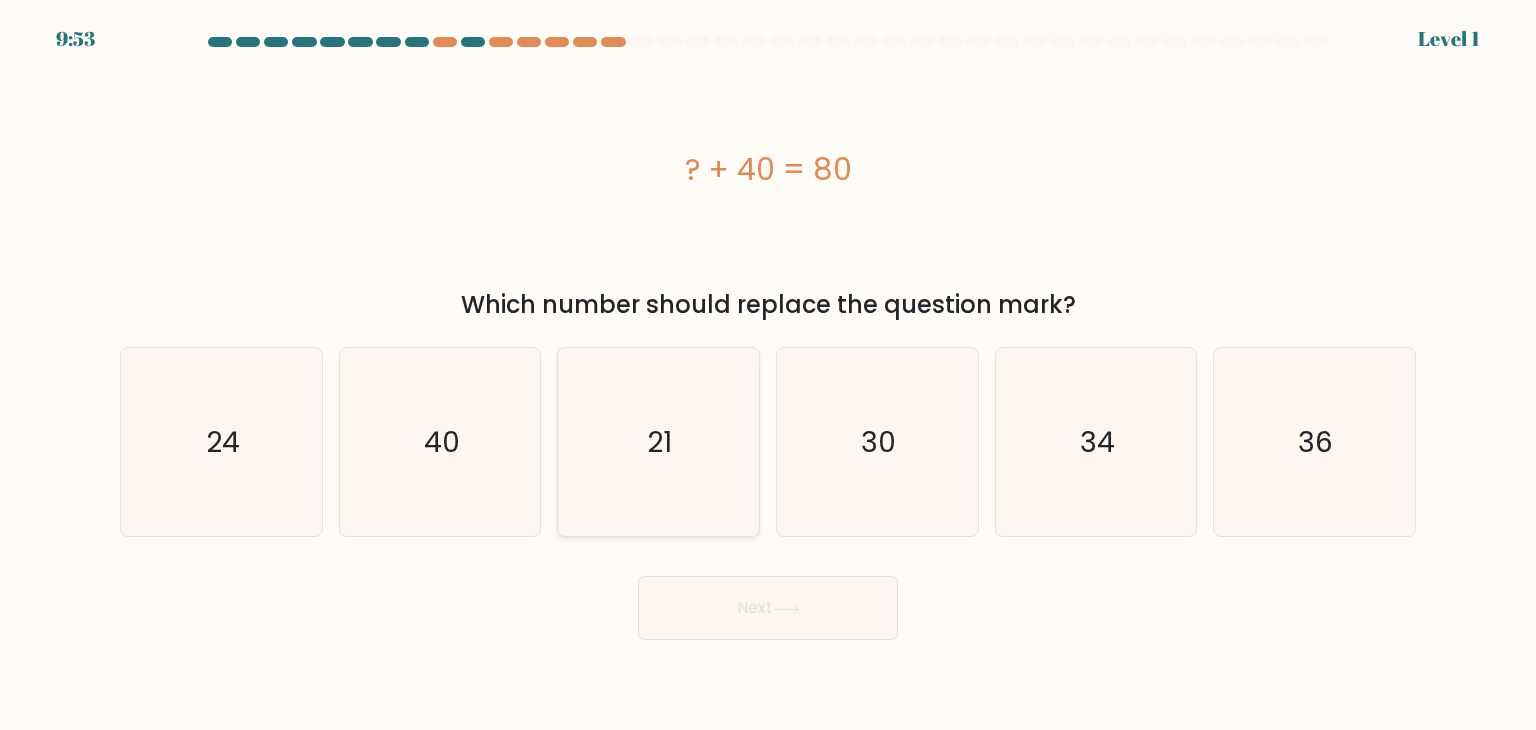 click on "21" 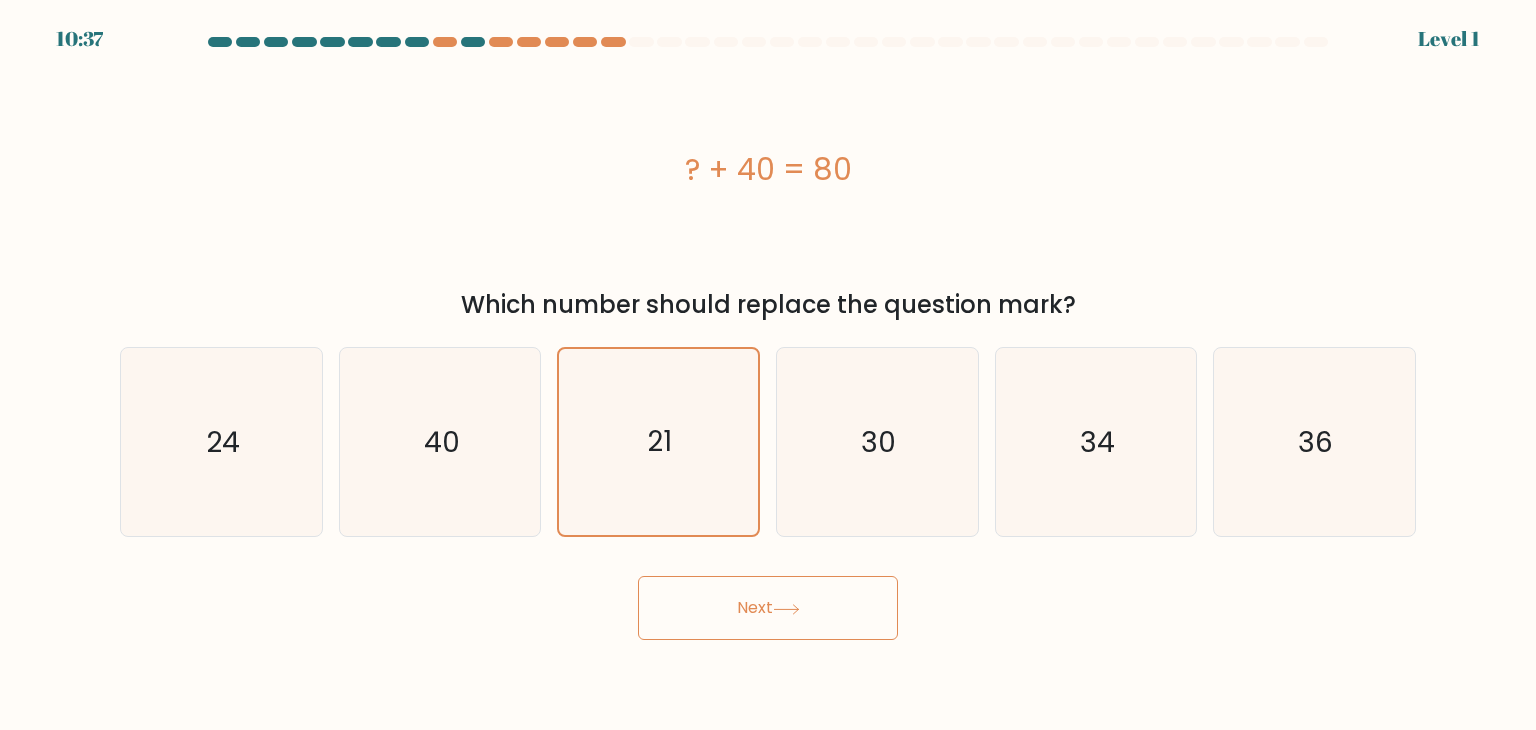 click on "Next" at bounding box center (768, 600) 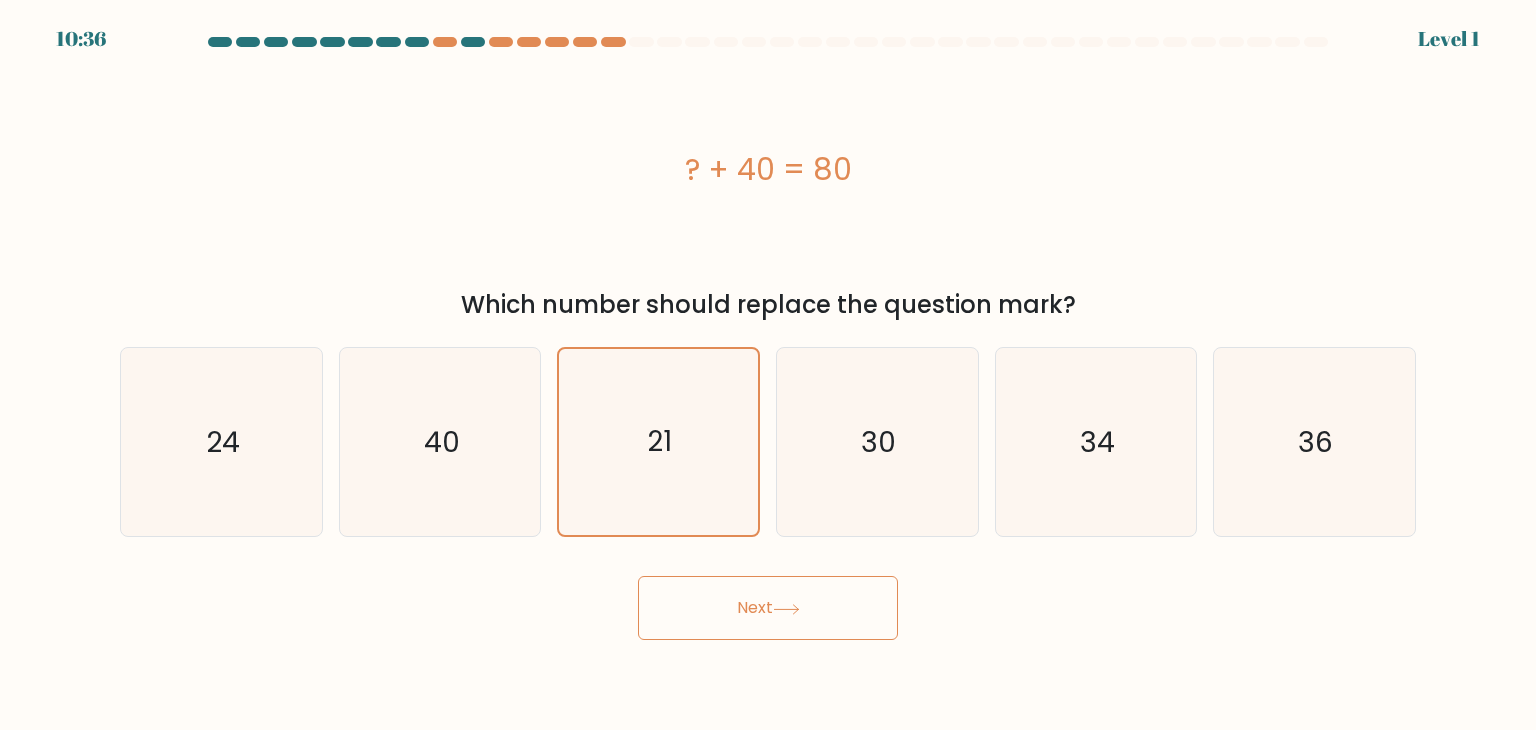 click on "Next" at bounding box center [768, 608] 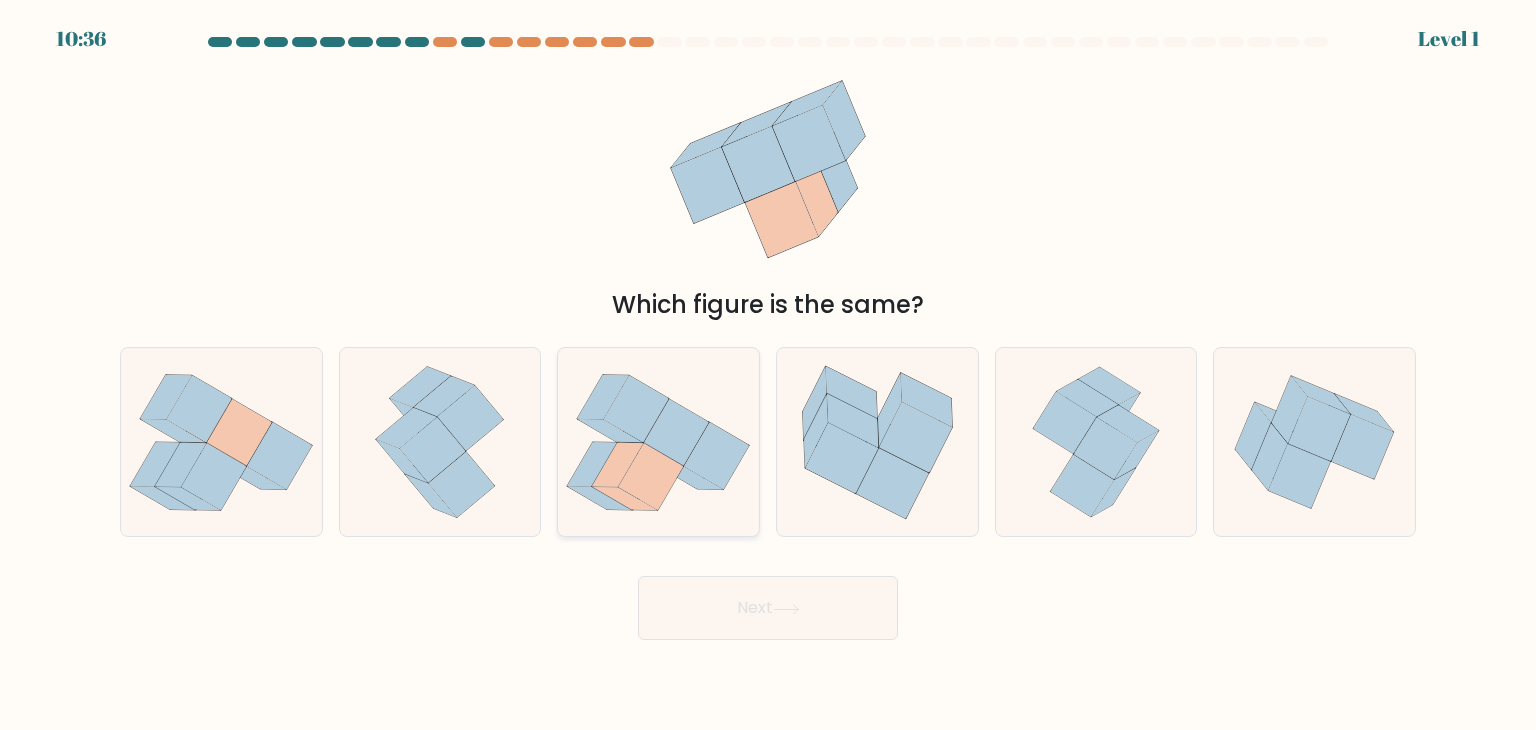 click 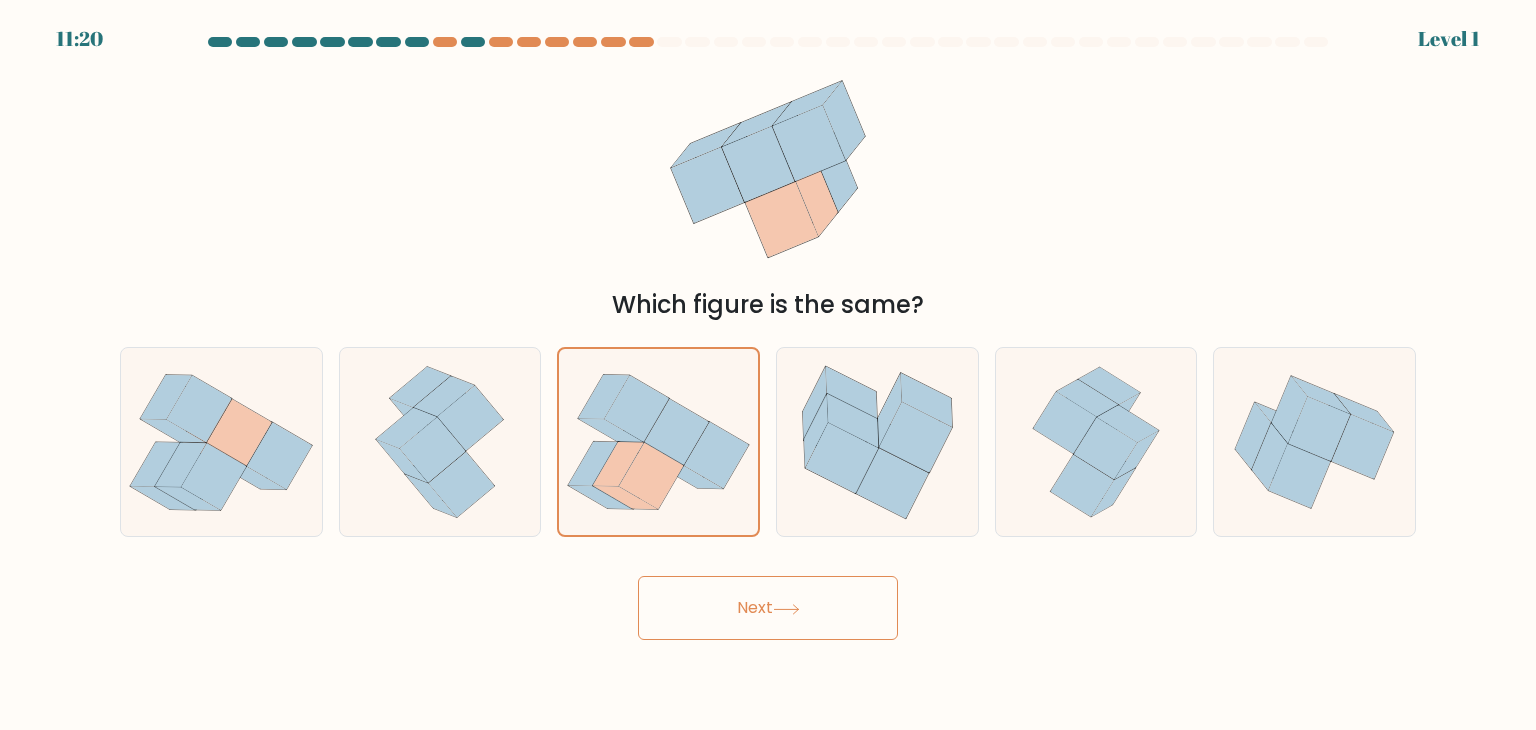 click on "Next" at bounding box center (768, 608) 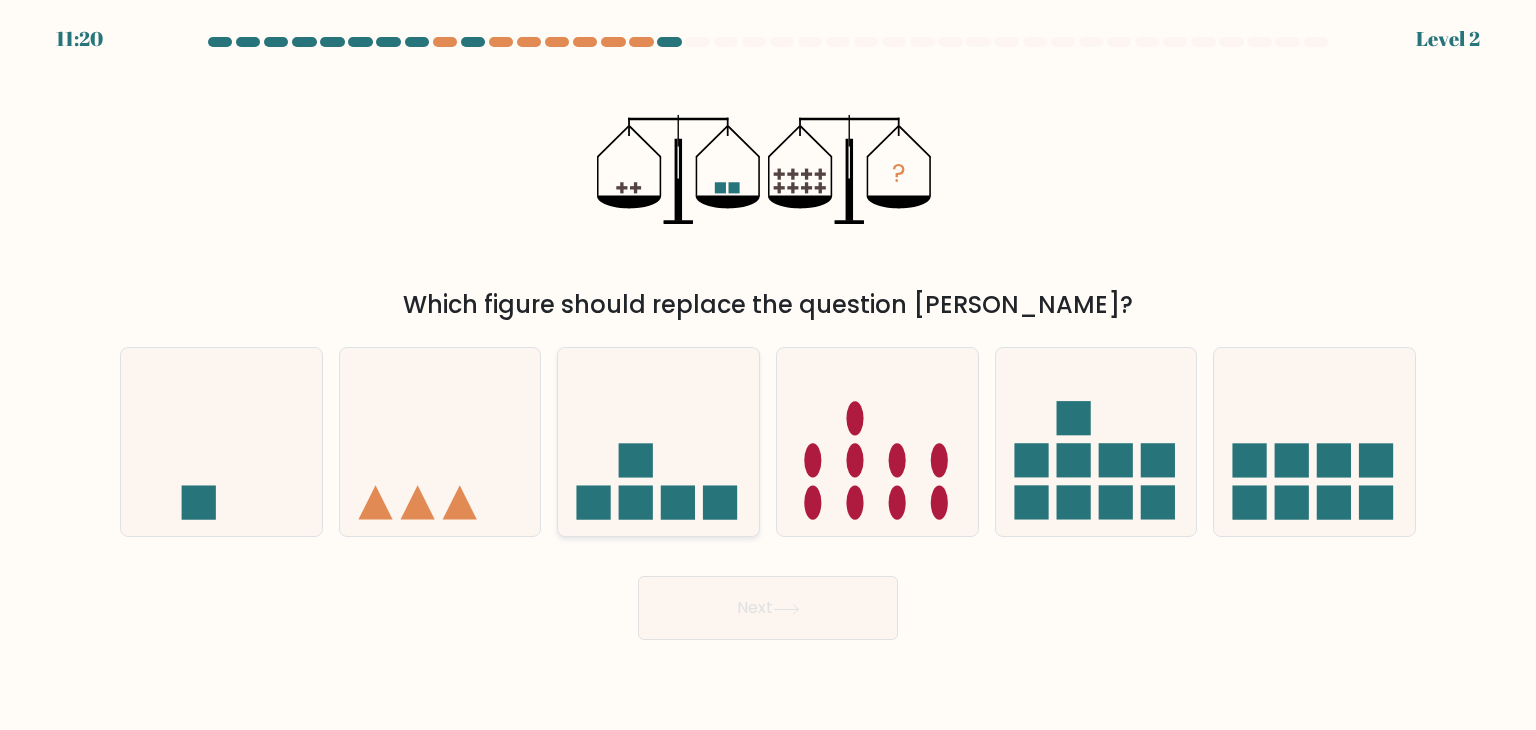 click 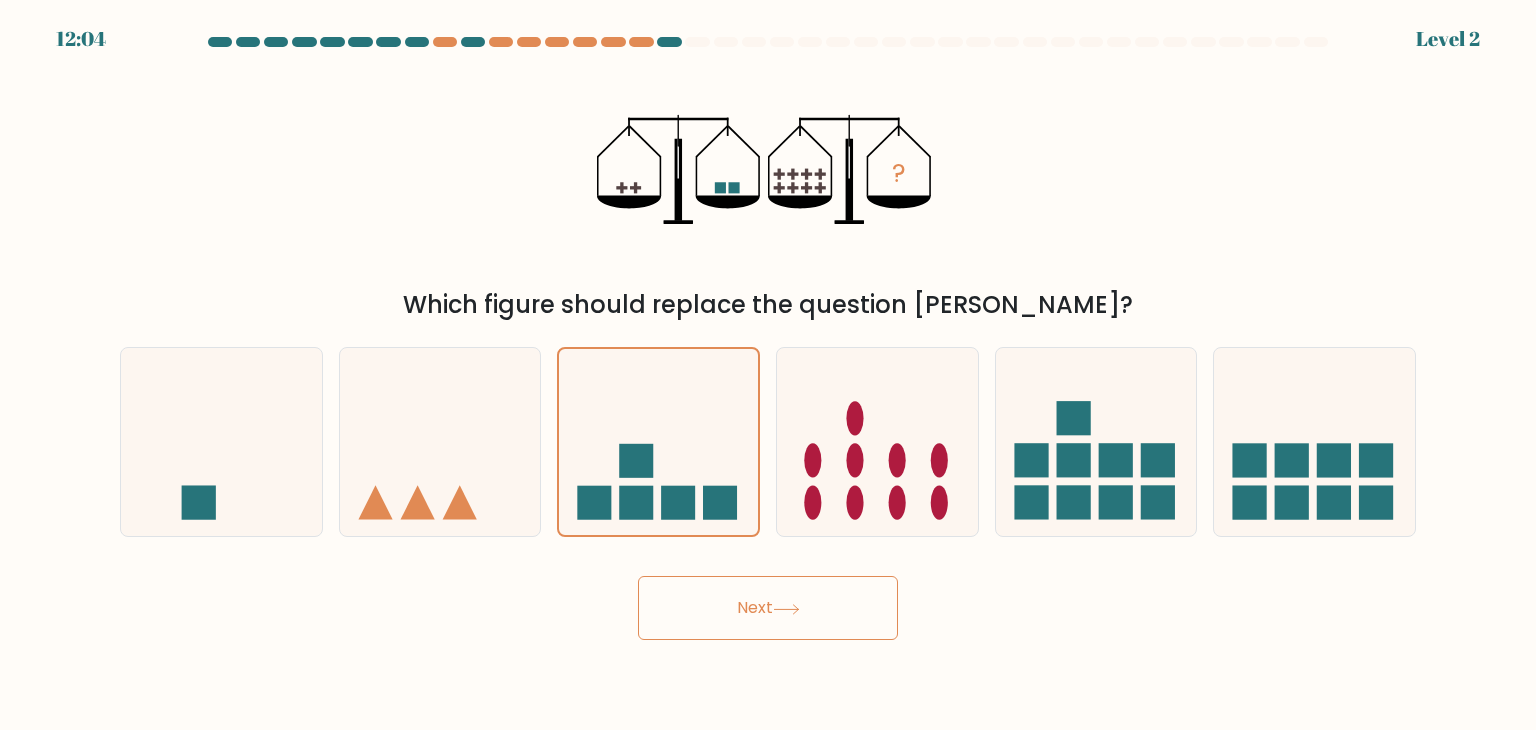 click on "Next" at bounding box center (768, 608) 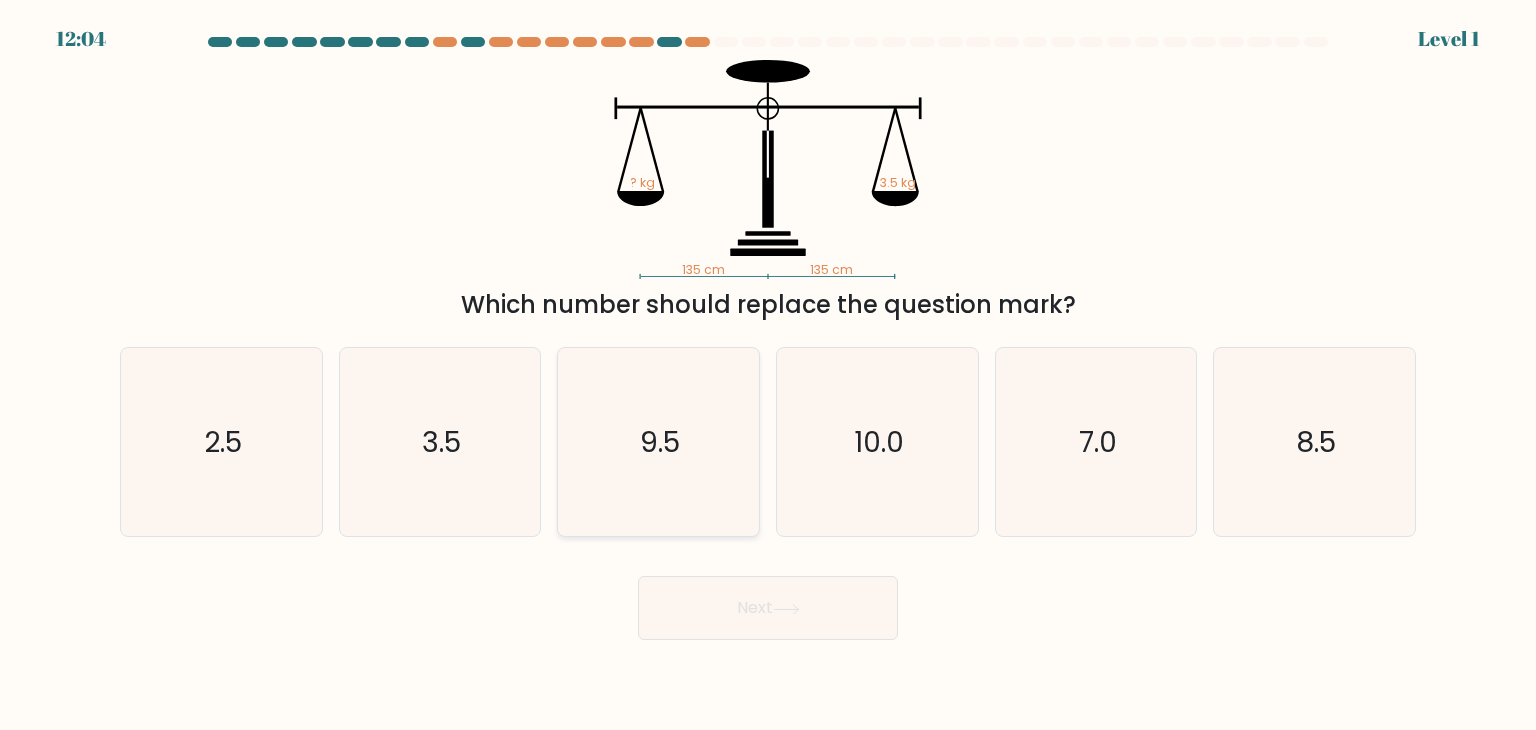 click on "9.5" 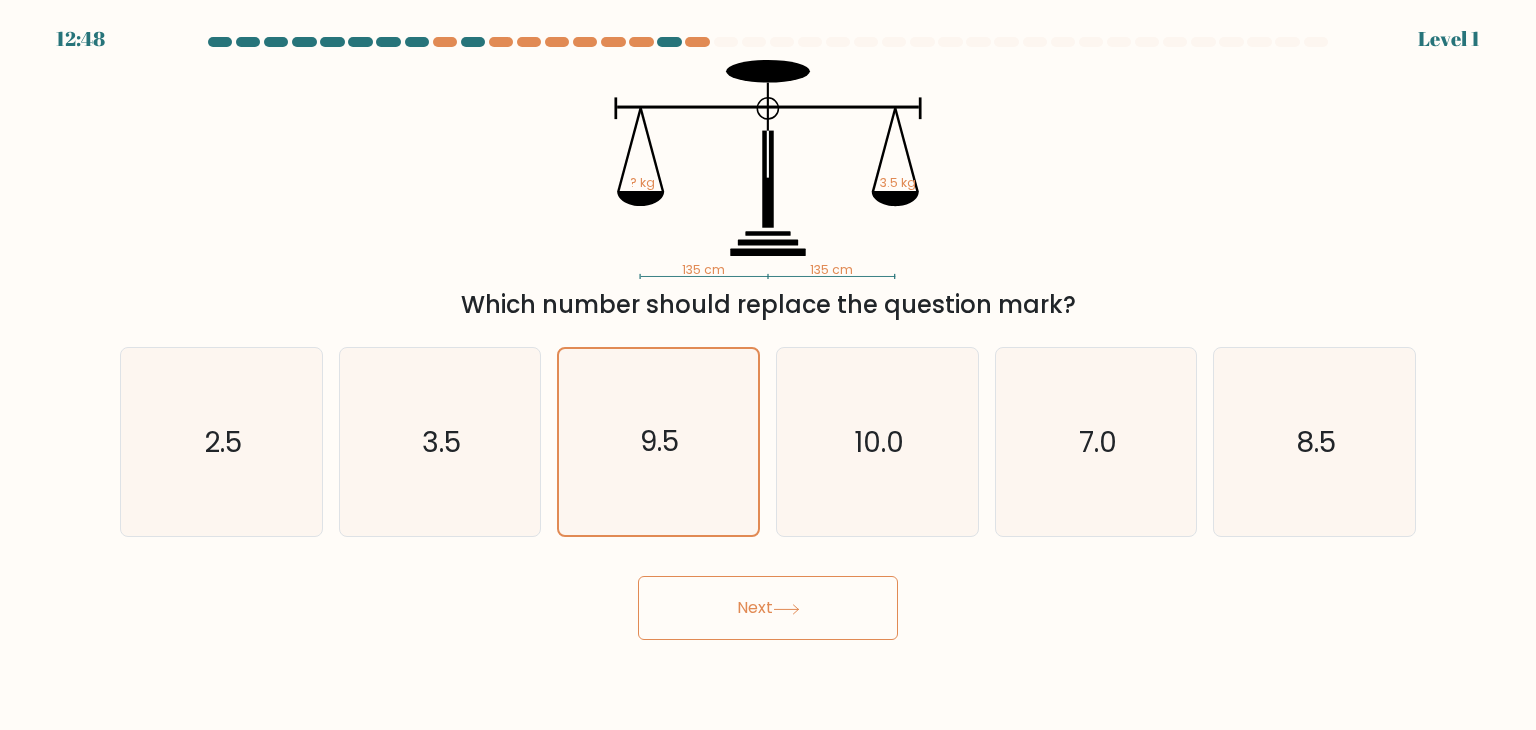 click on "Next" at bounding box center [768, 608] 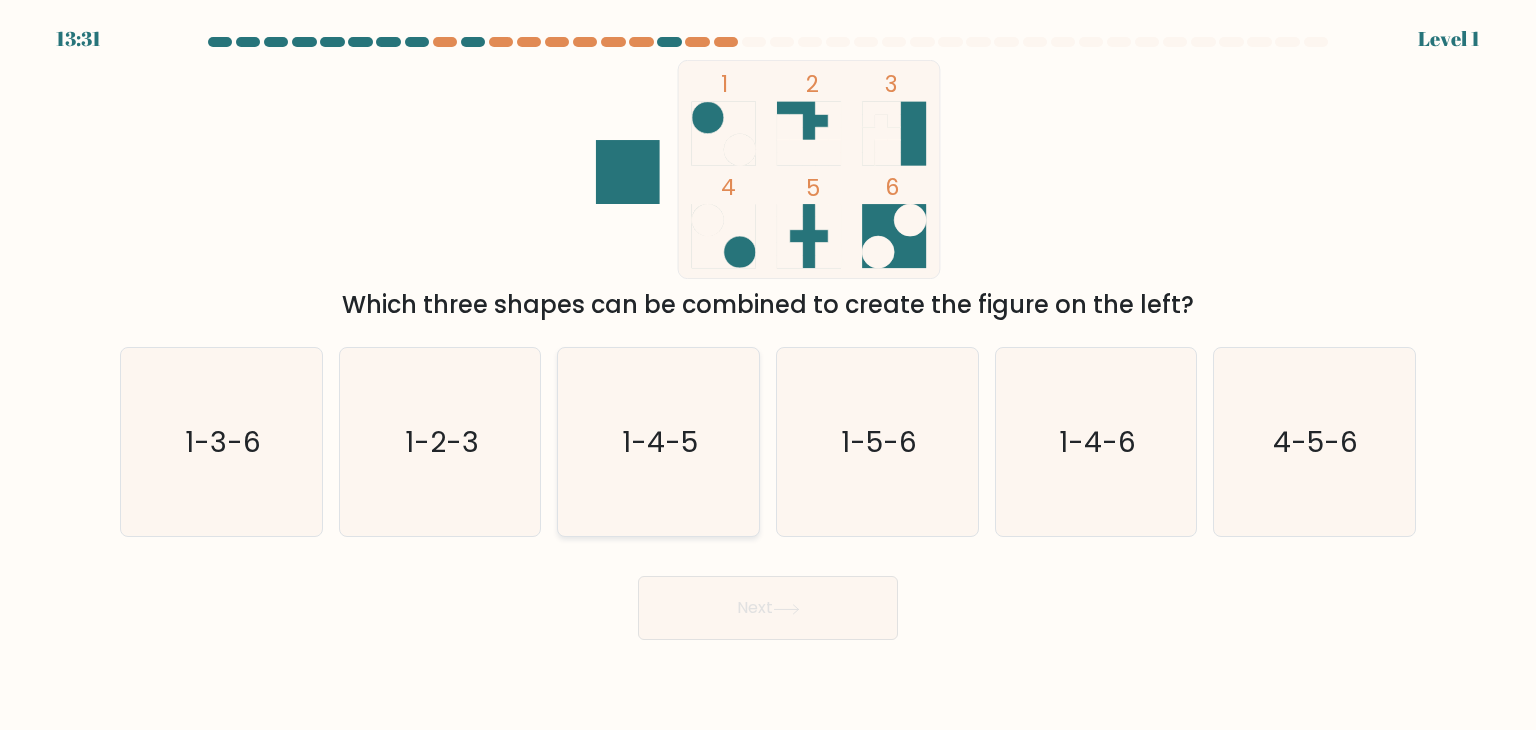 click on "1-4-5" 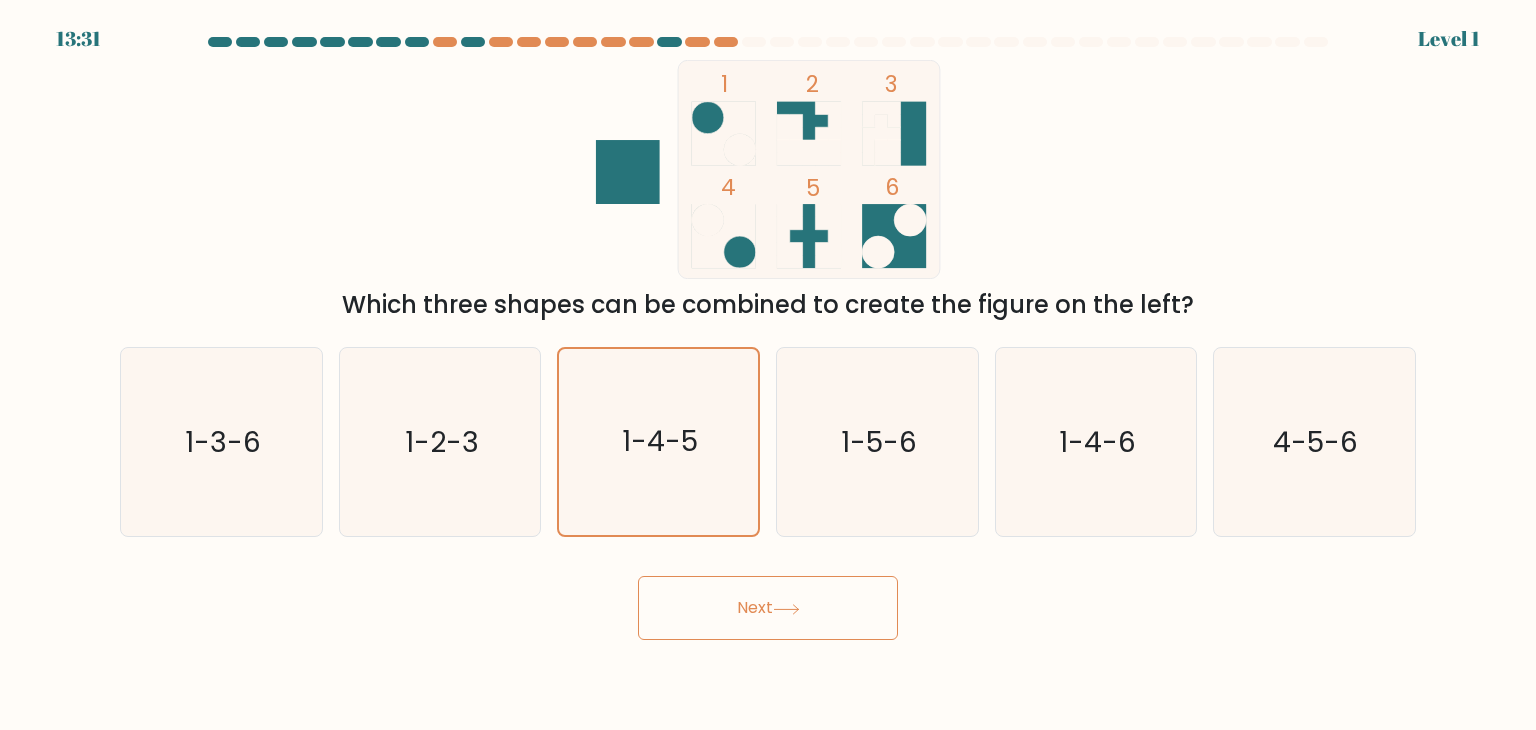 click on "Next" at bounding box center [768, 608] 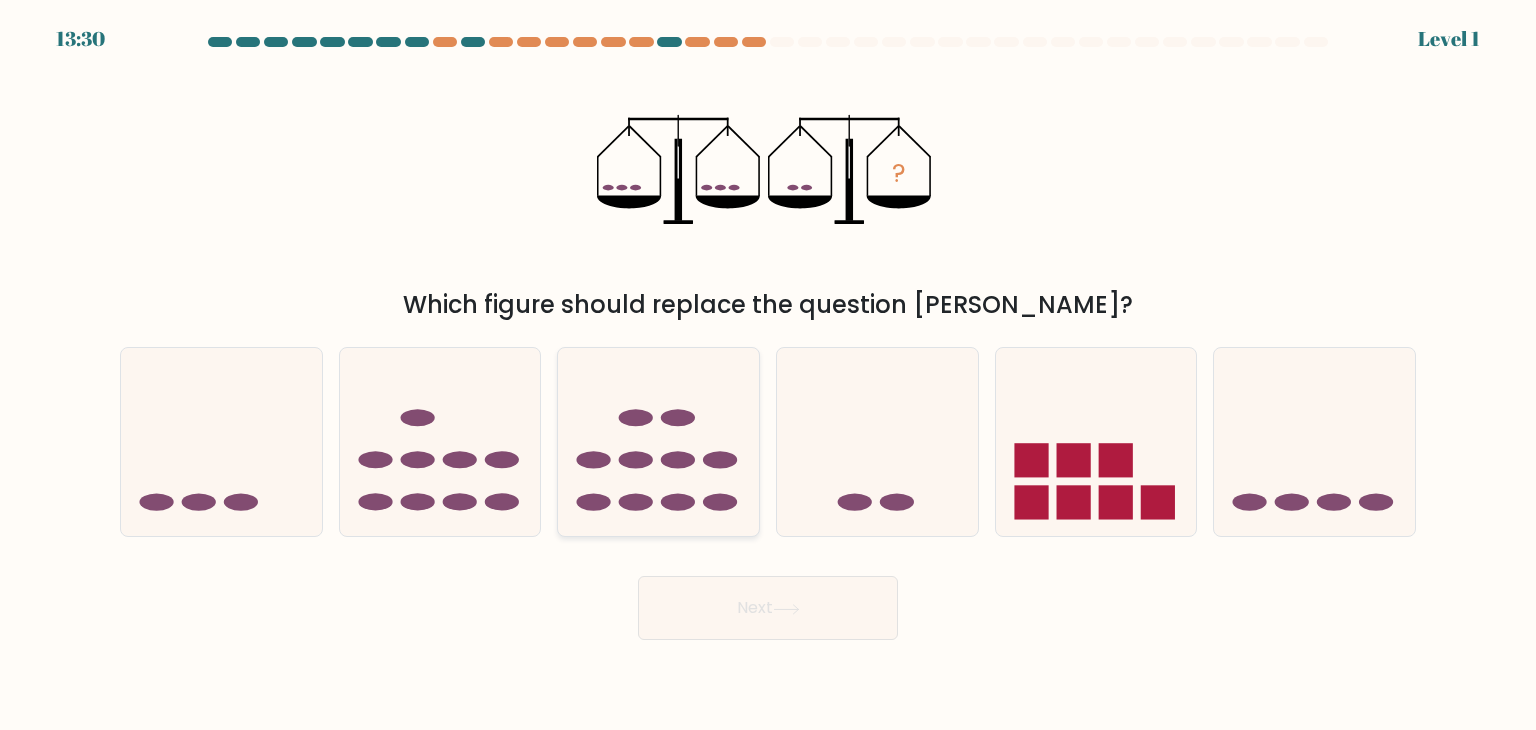 click 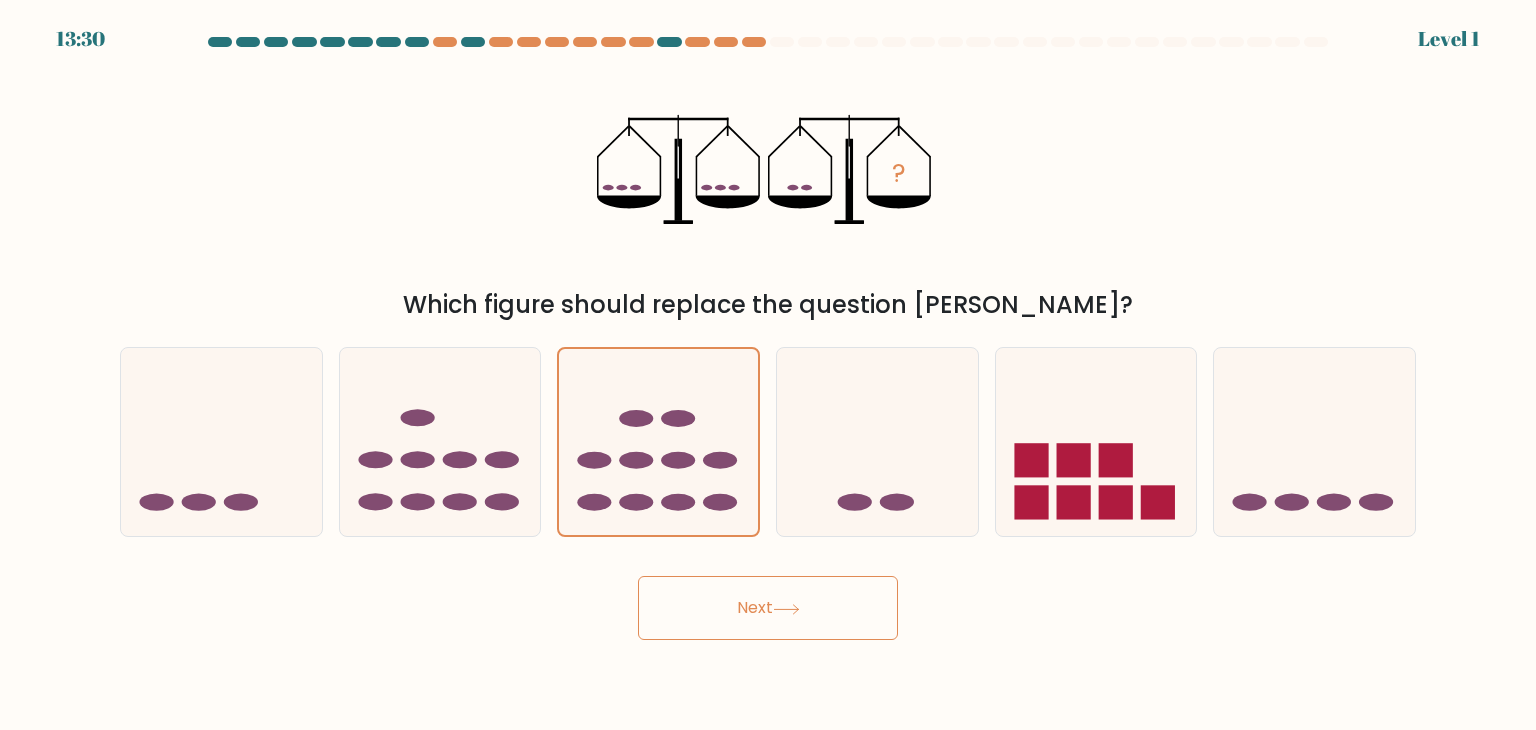click on "Next" at bounding box center [768, 608] 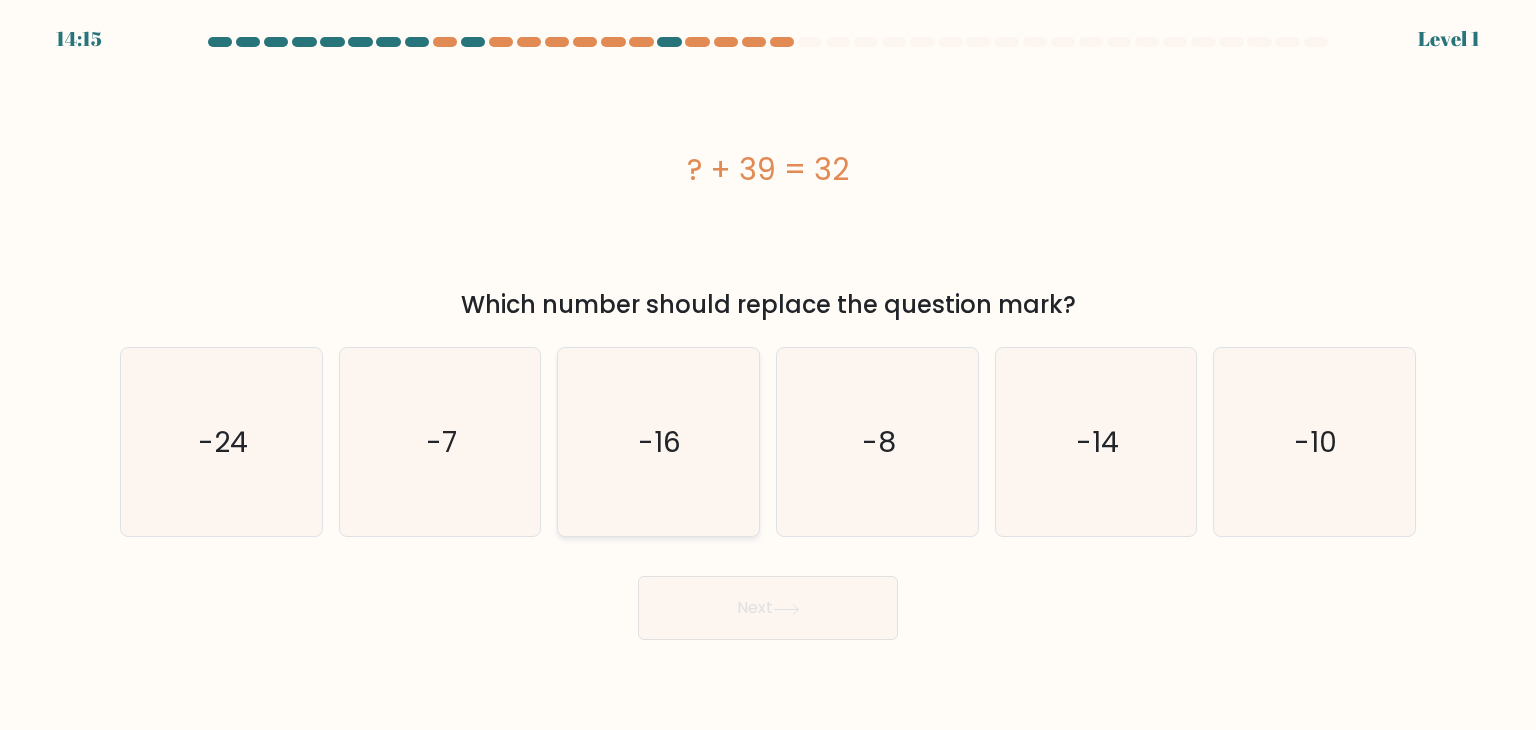 click on "-16" 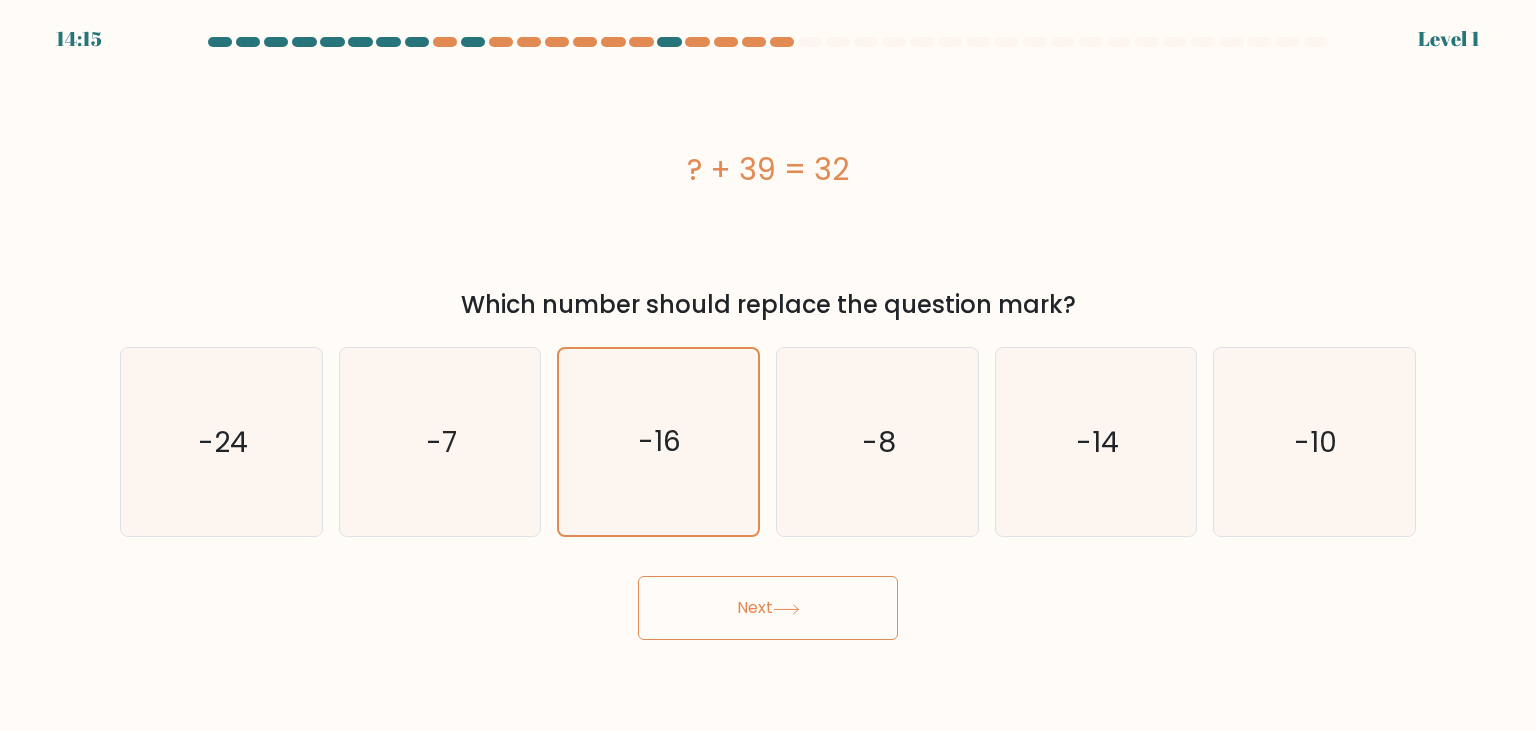 click on "Next" at bounding box center [768, 608] 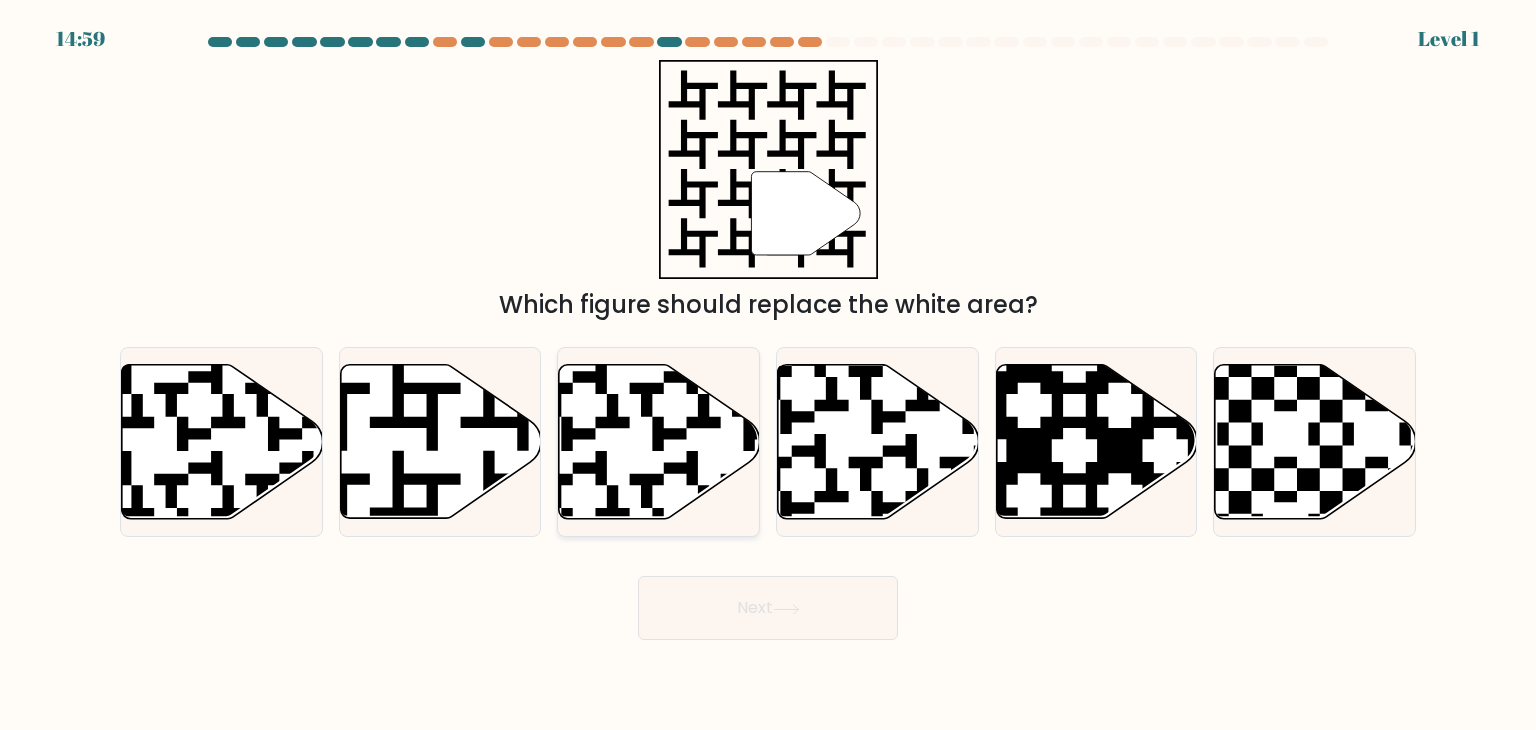 click 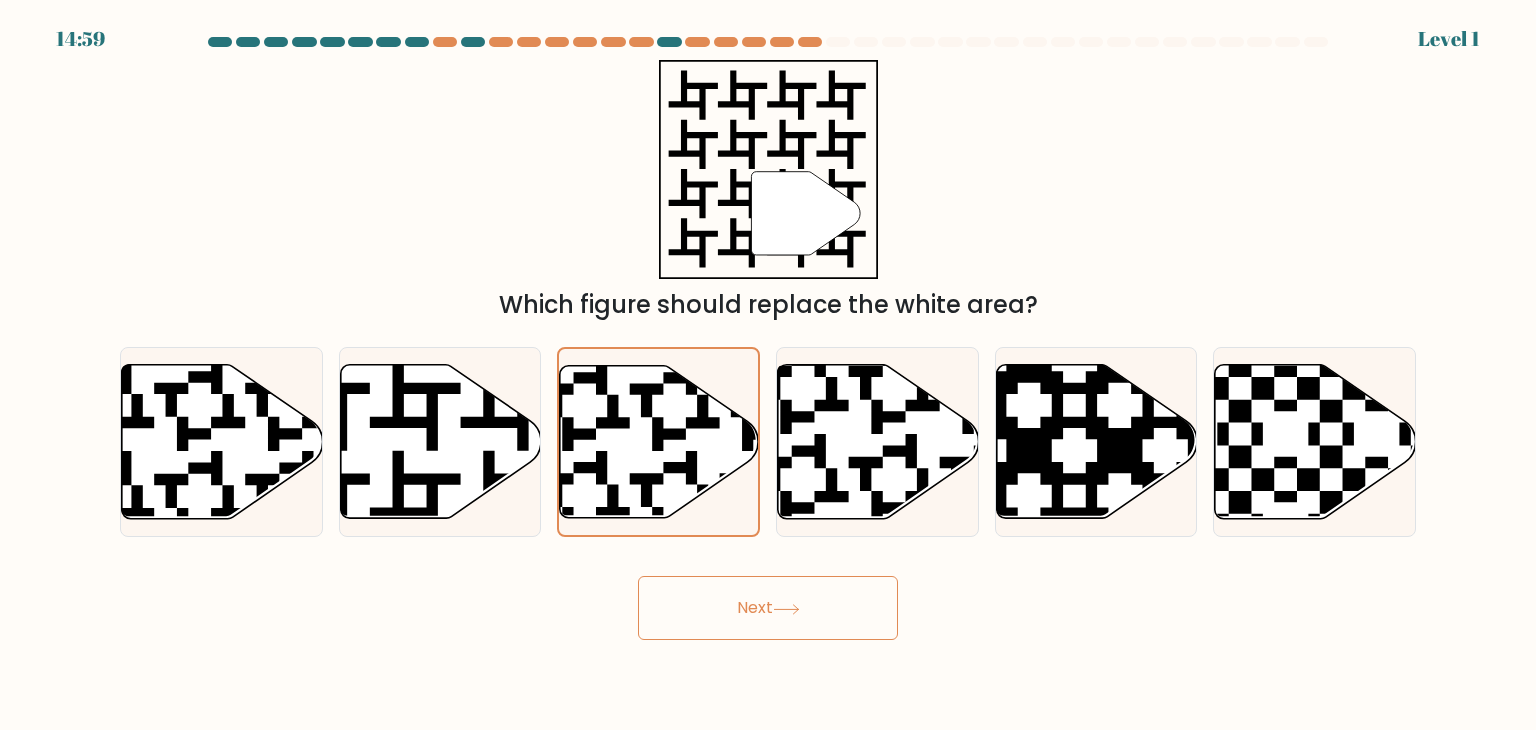 click on "Next" at bounding box center [768, 608] 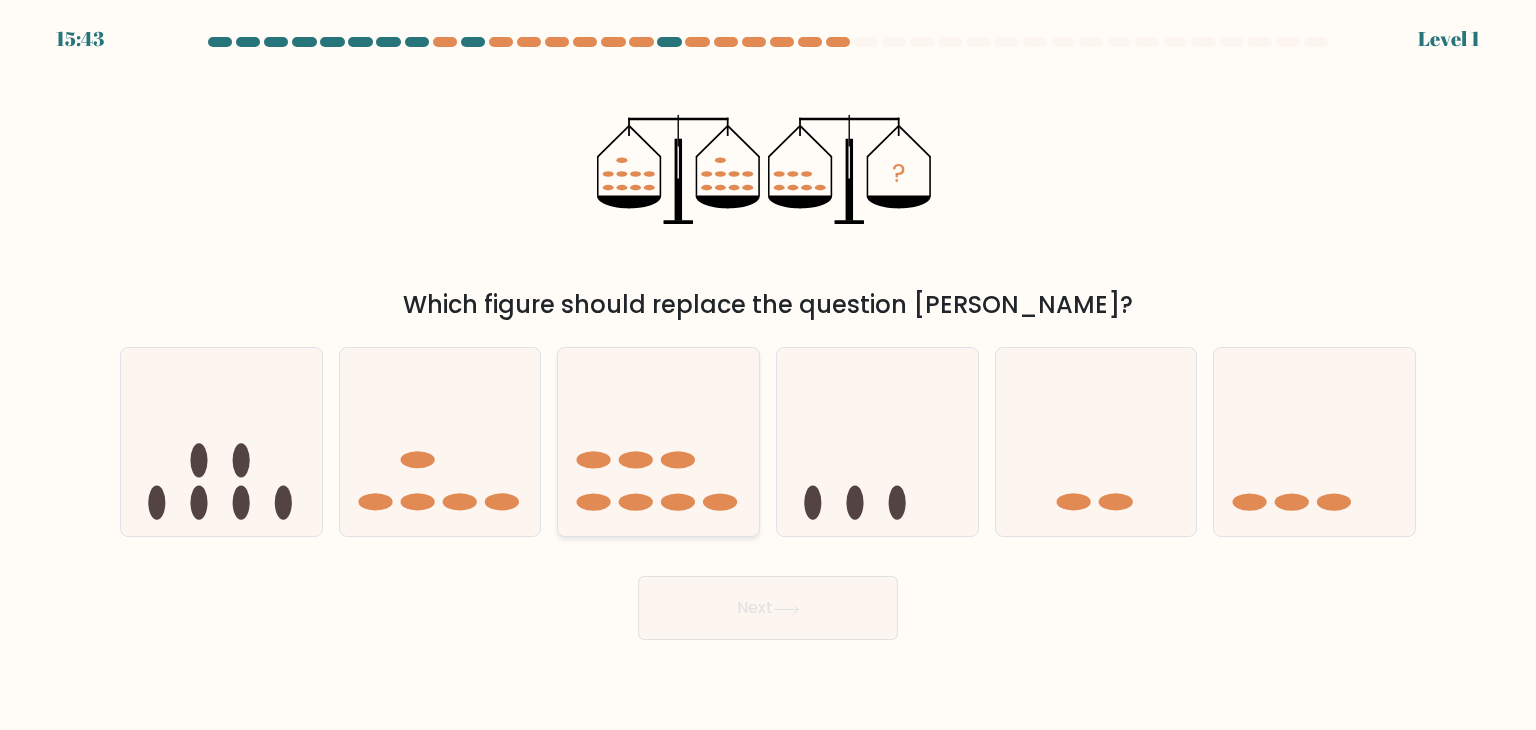 click 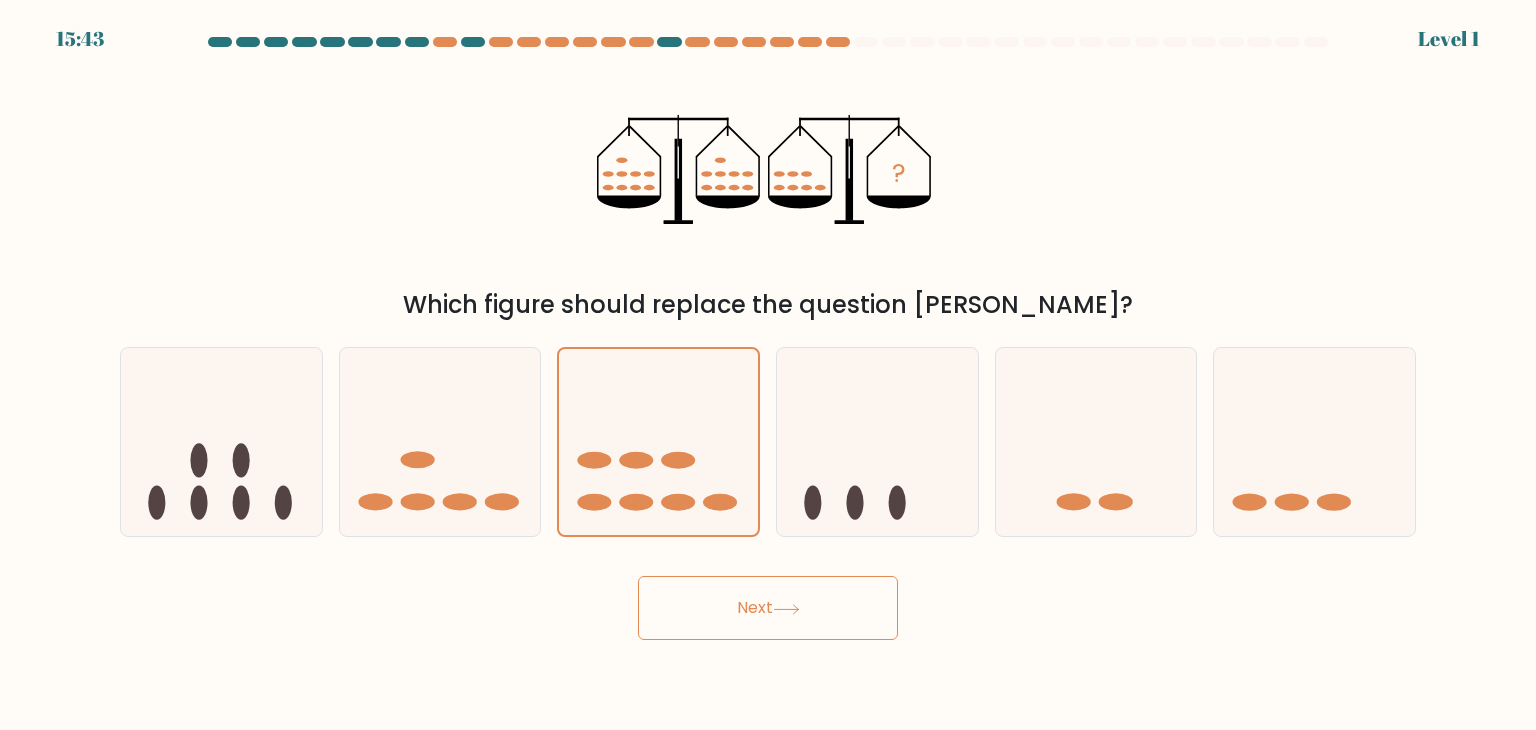 click on "Next" at bounding box center (768, 608) 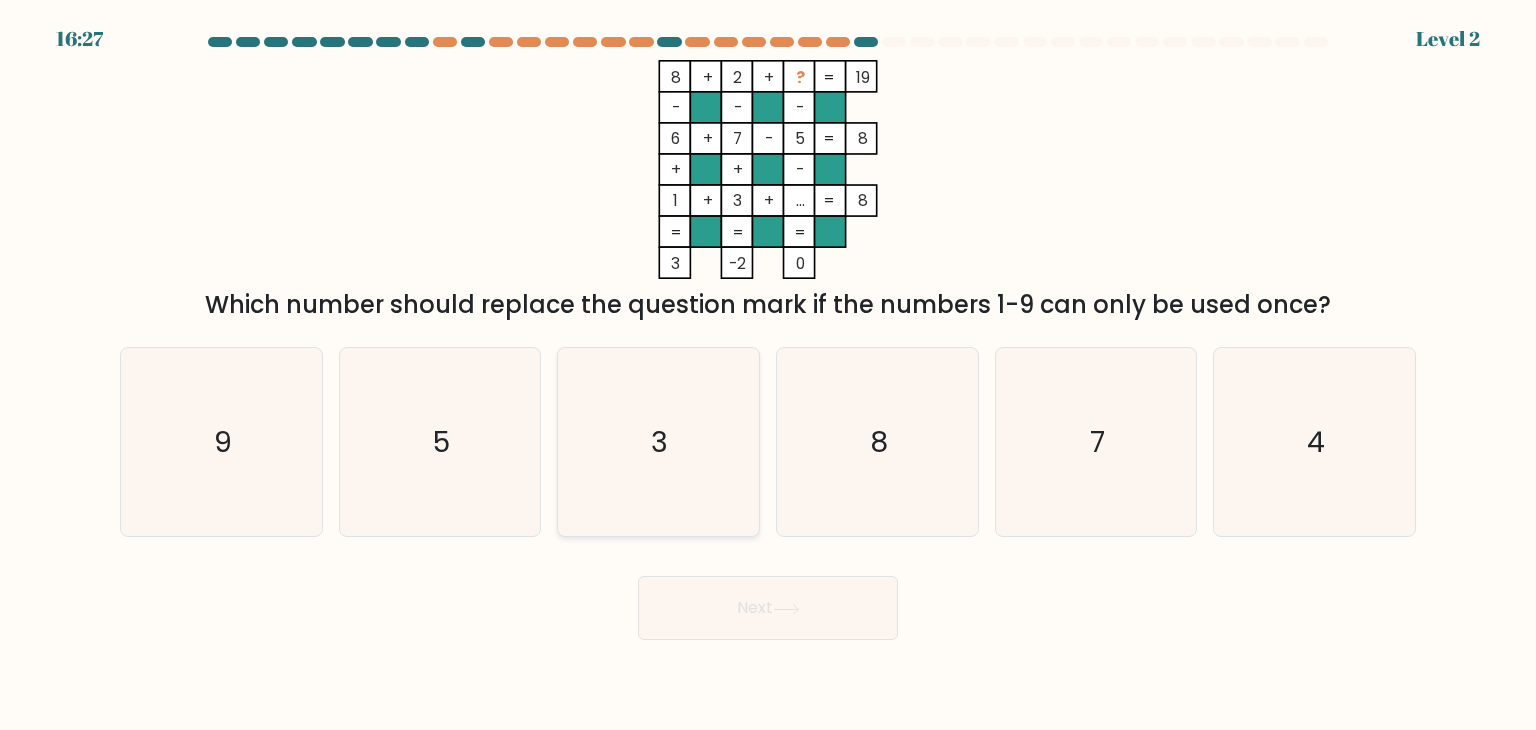 click on "3" 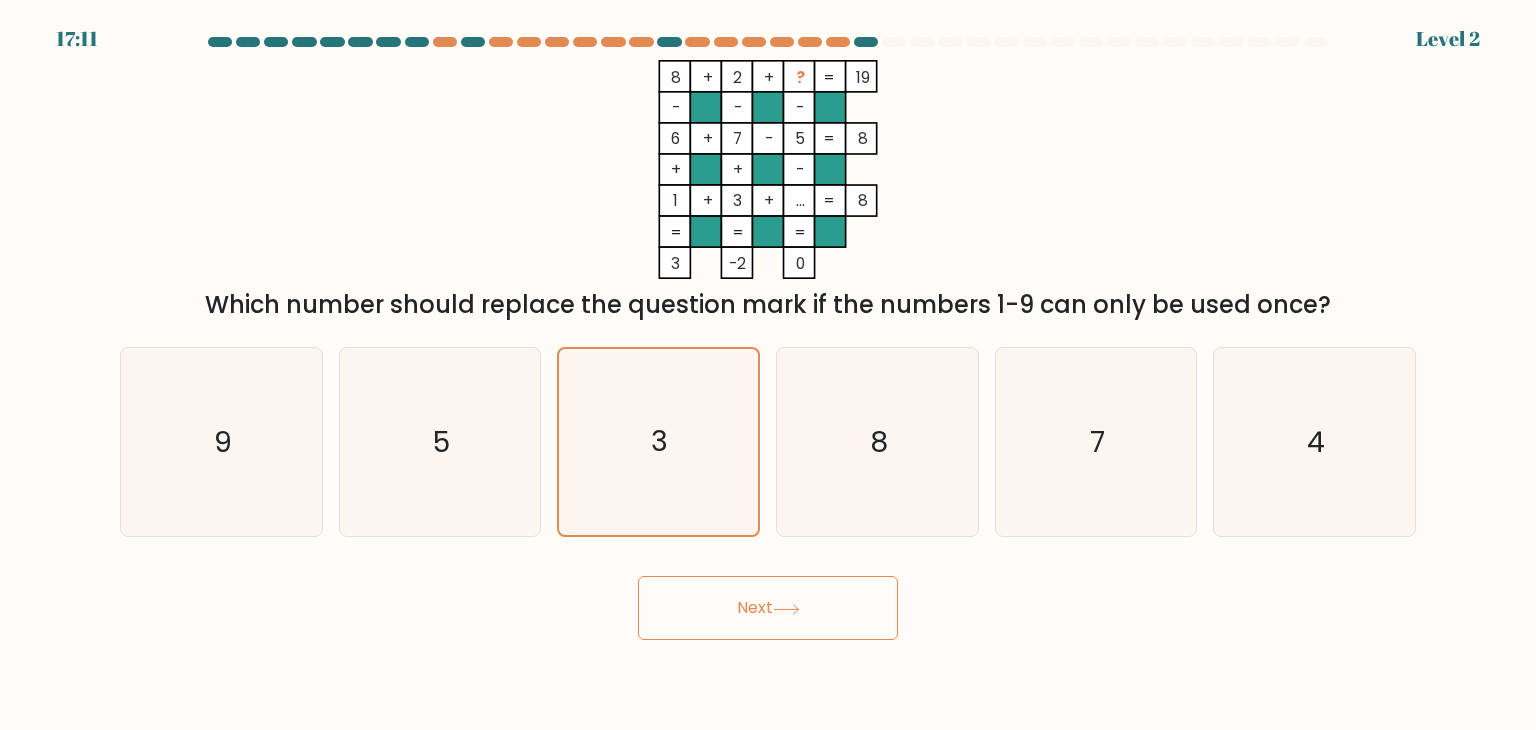 click on "Next" at bounding box center [768, 608] 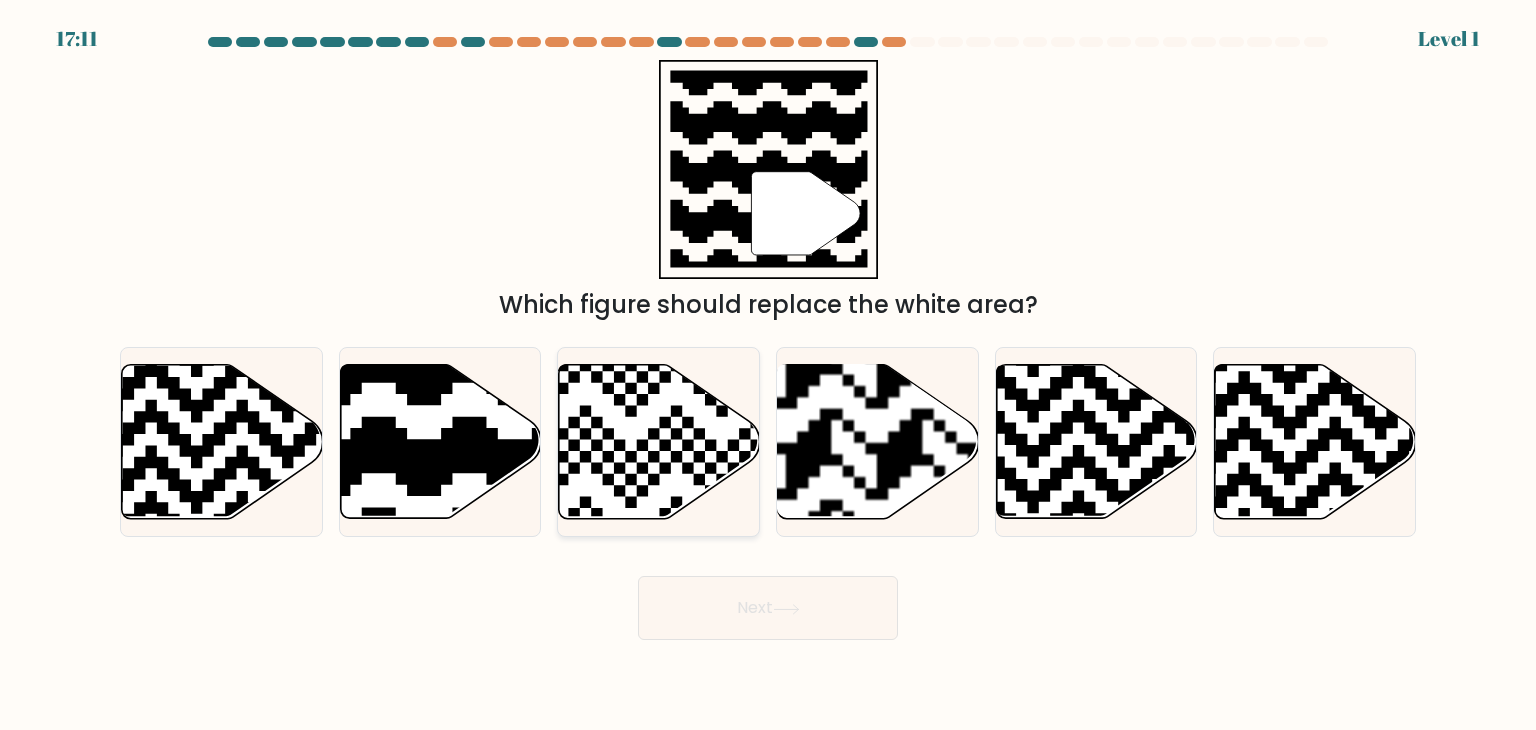 click 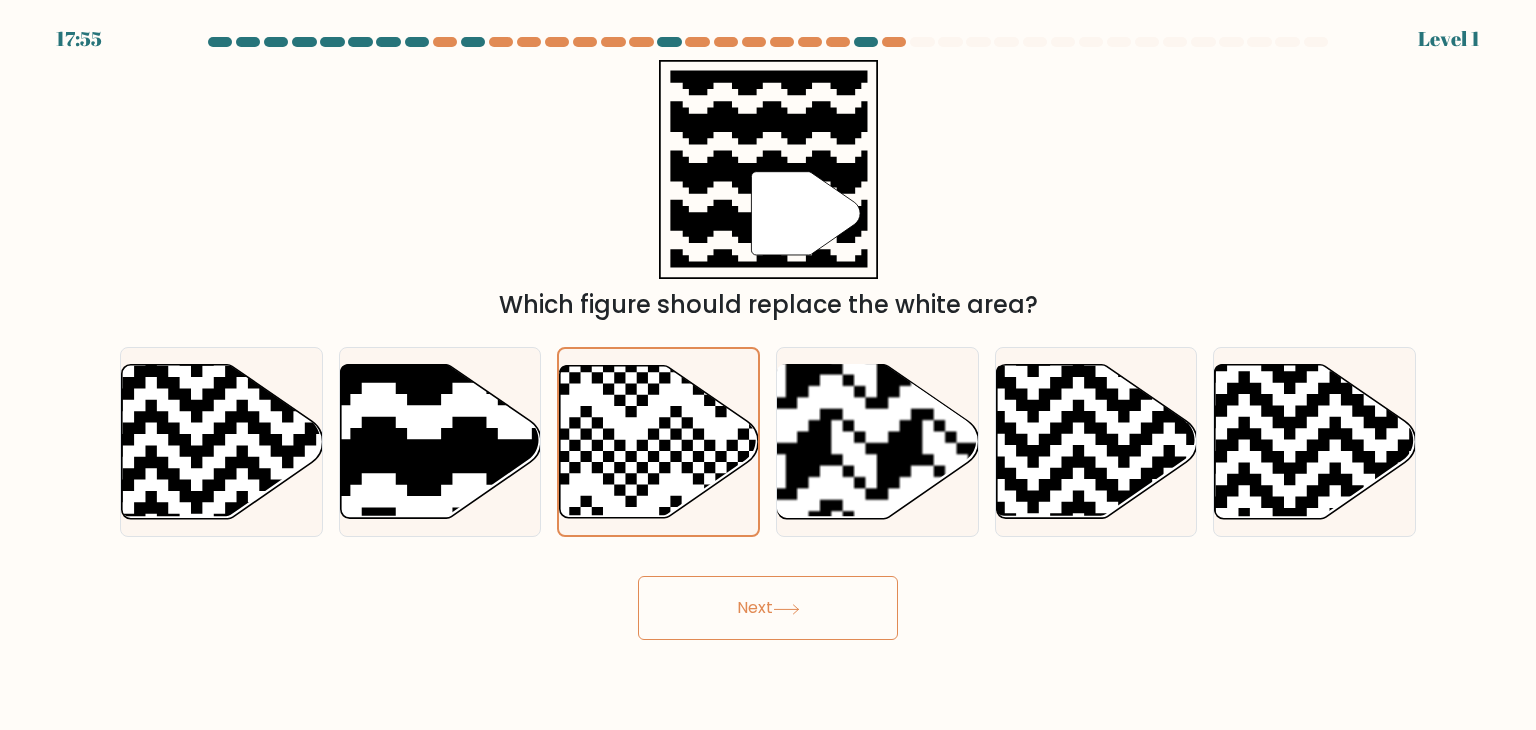 click on "Next" at bounding box center (768, 608) 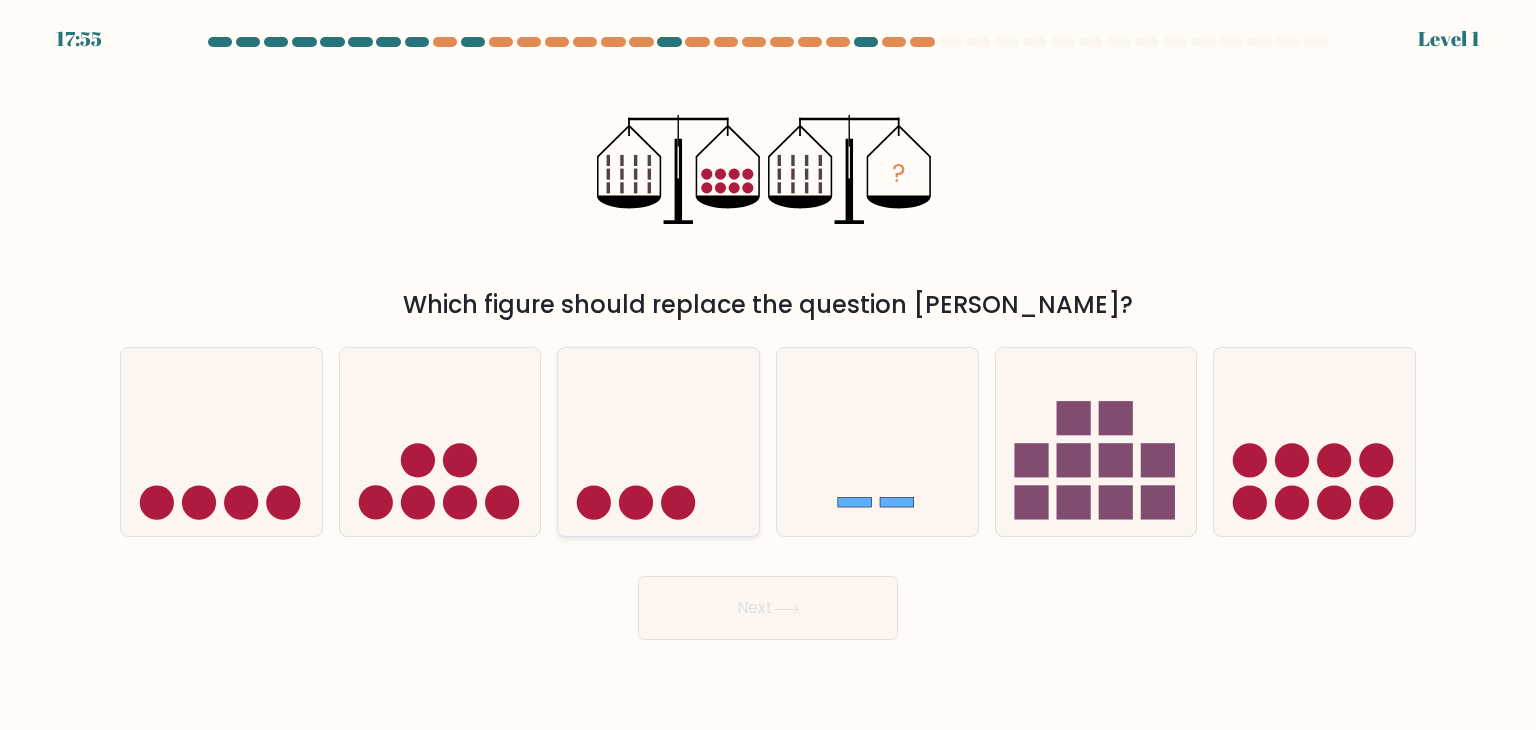click 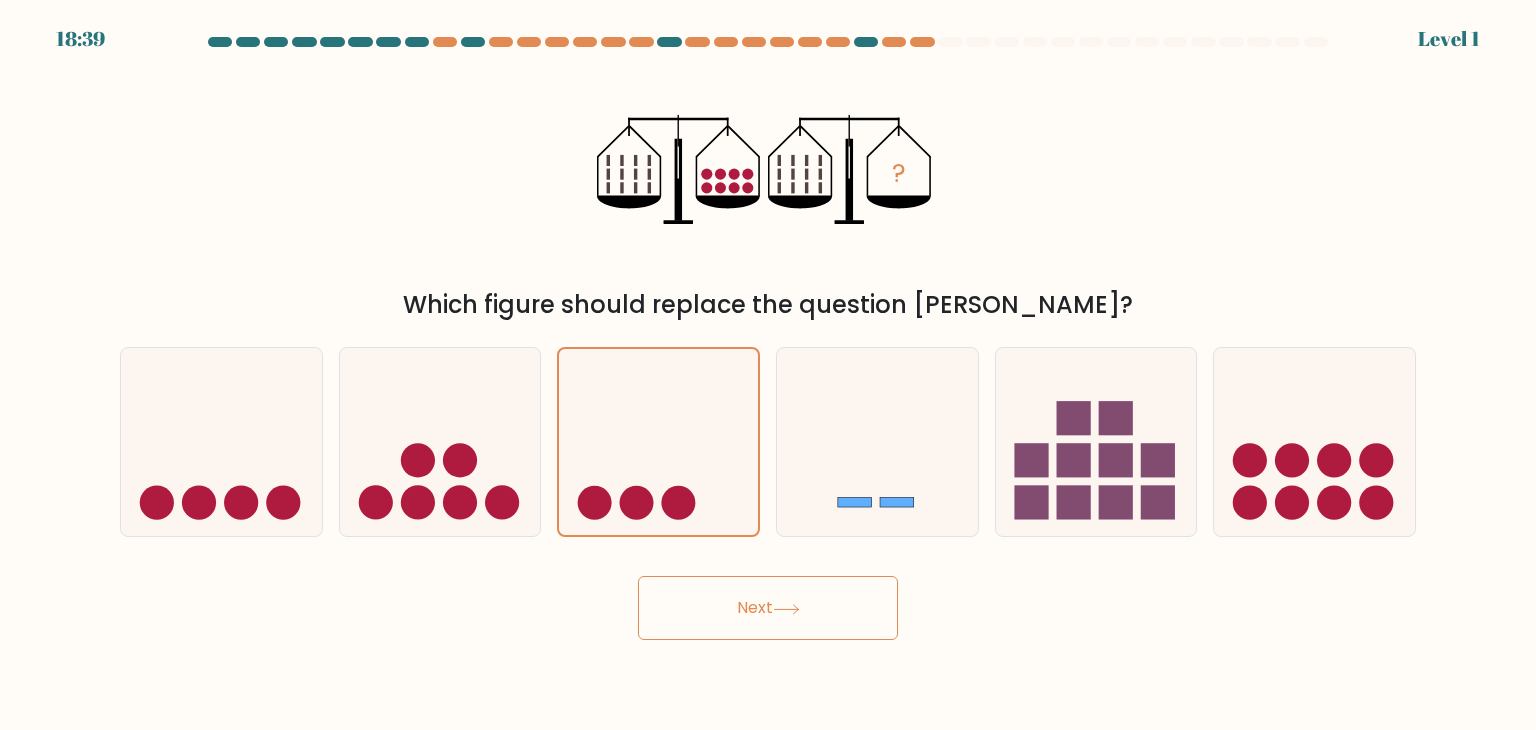 click on "Next" at bounding box center (768, 608) 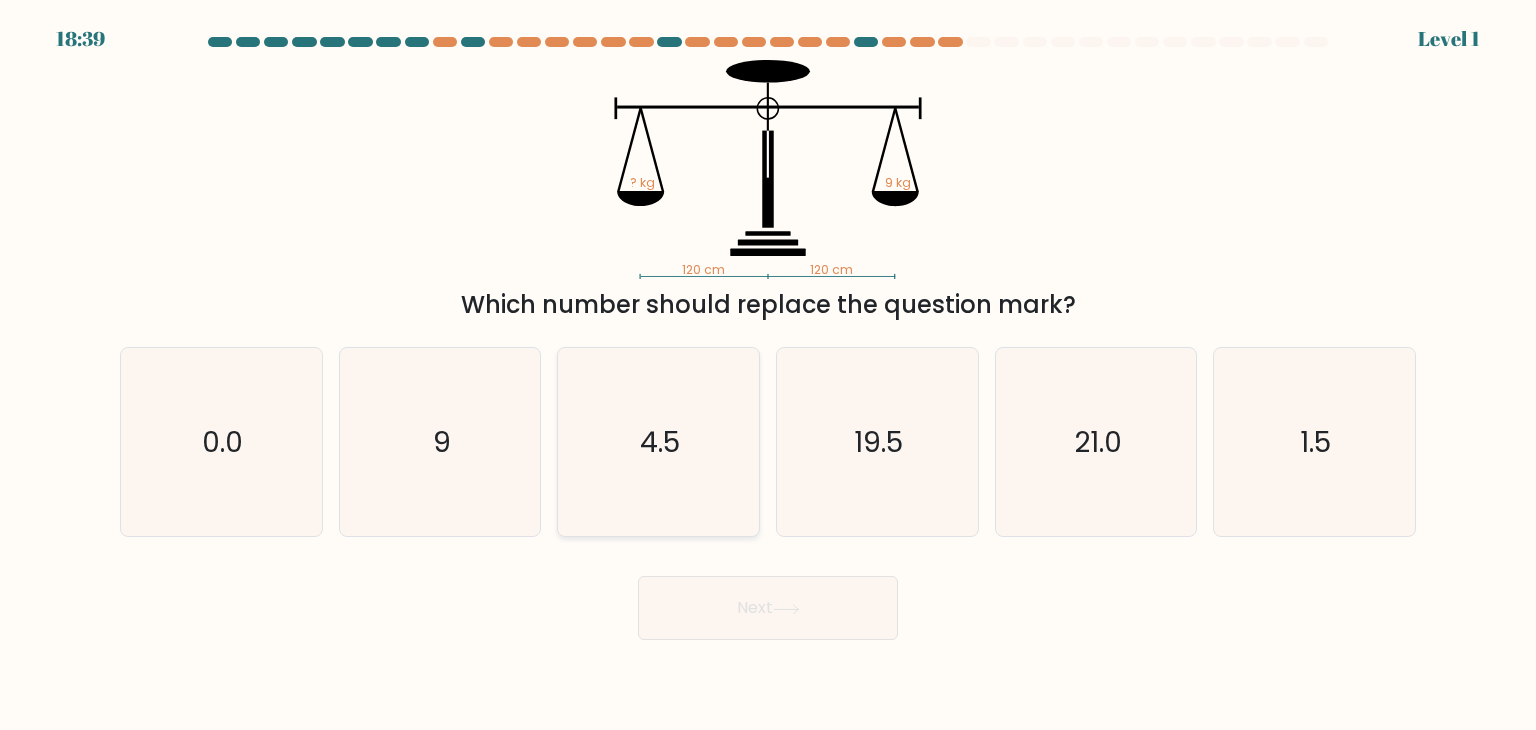 click on "4.5" 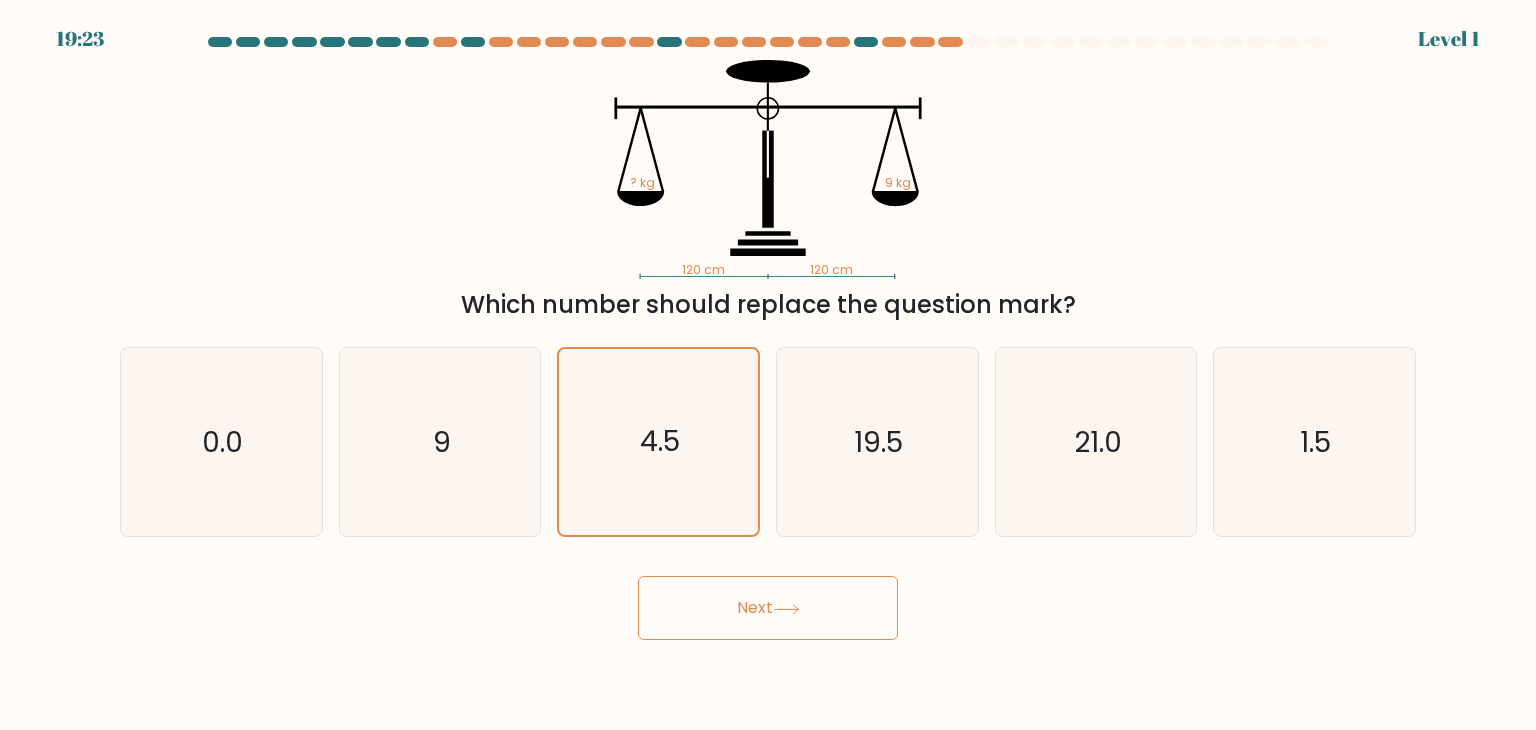 click on "Next" at bounding box center (768, 608) 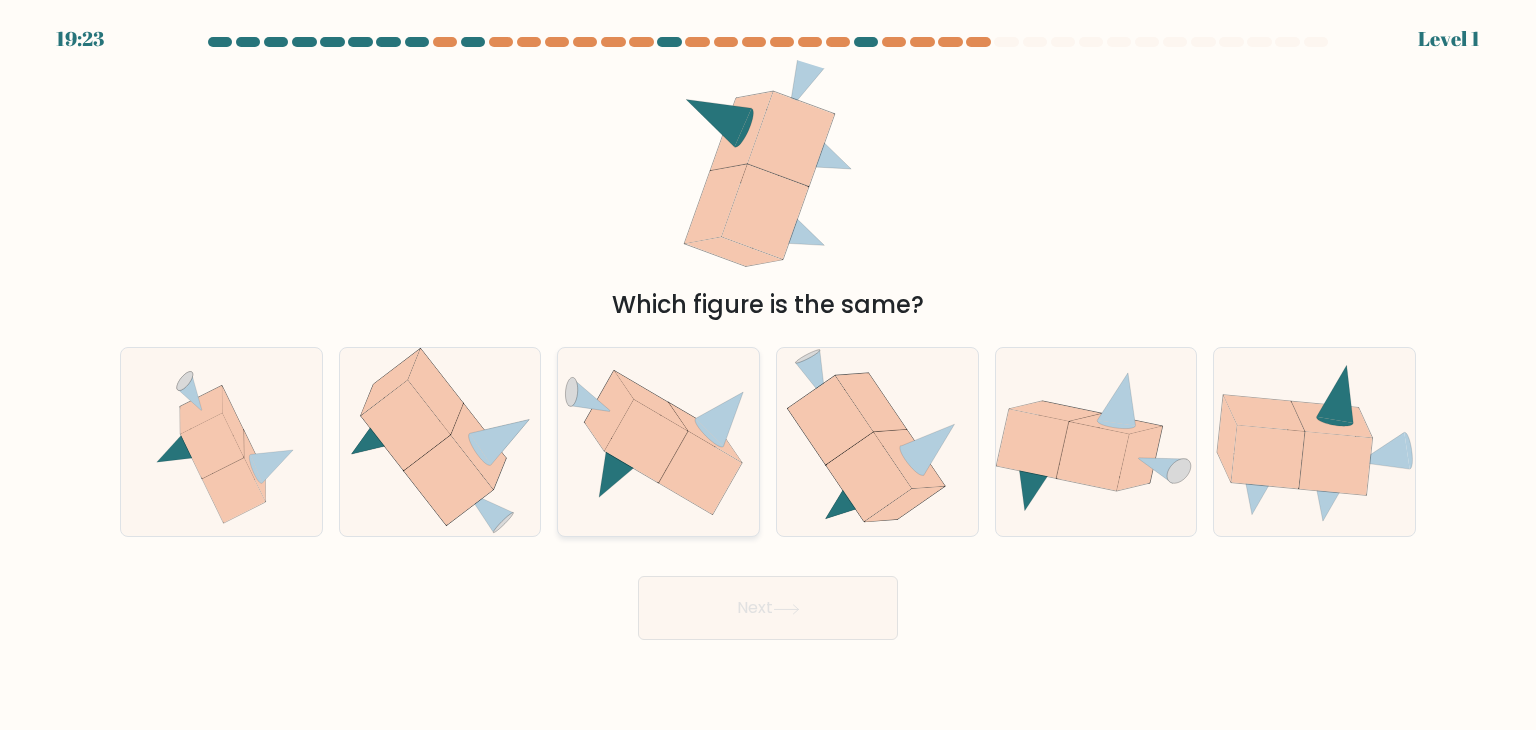 click 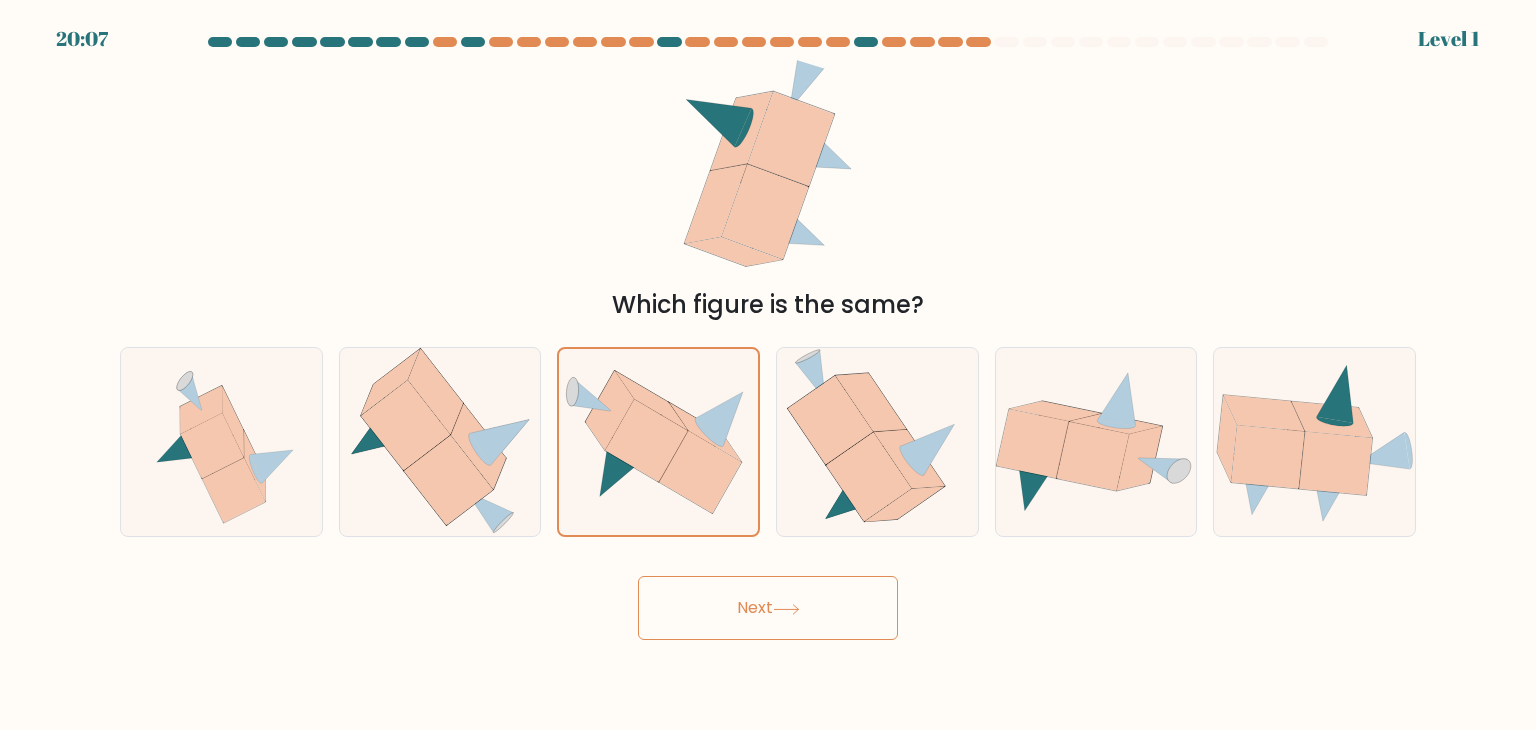 click on "Next" at bounding box center (768, 608) 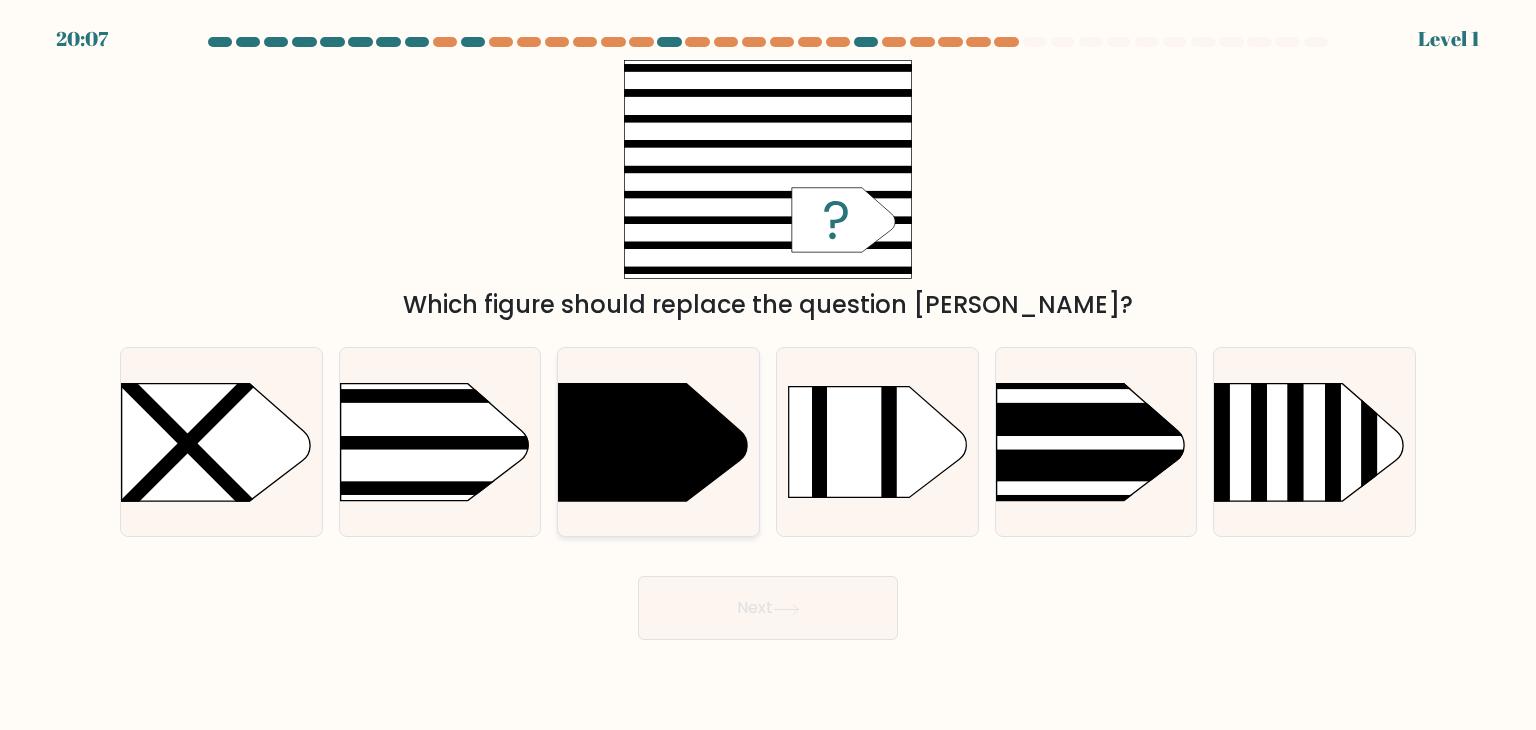click at bounding box center (658, 442) 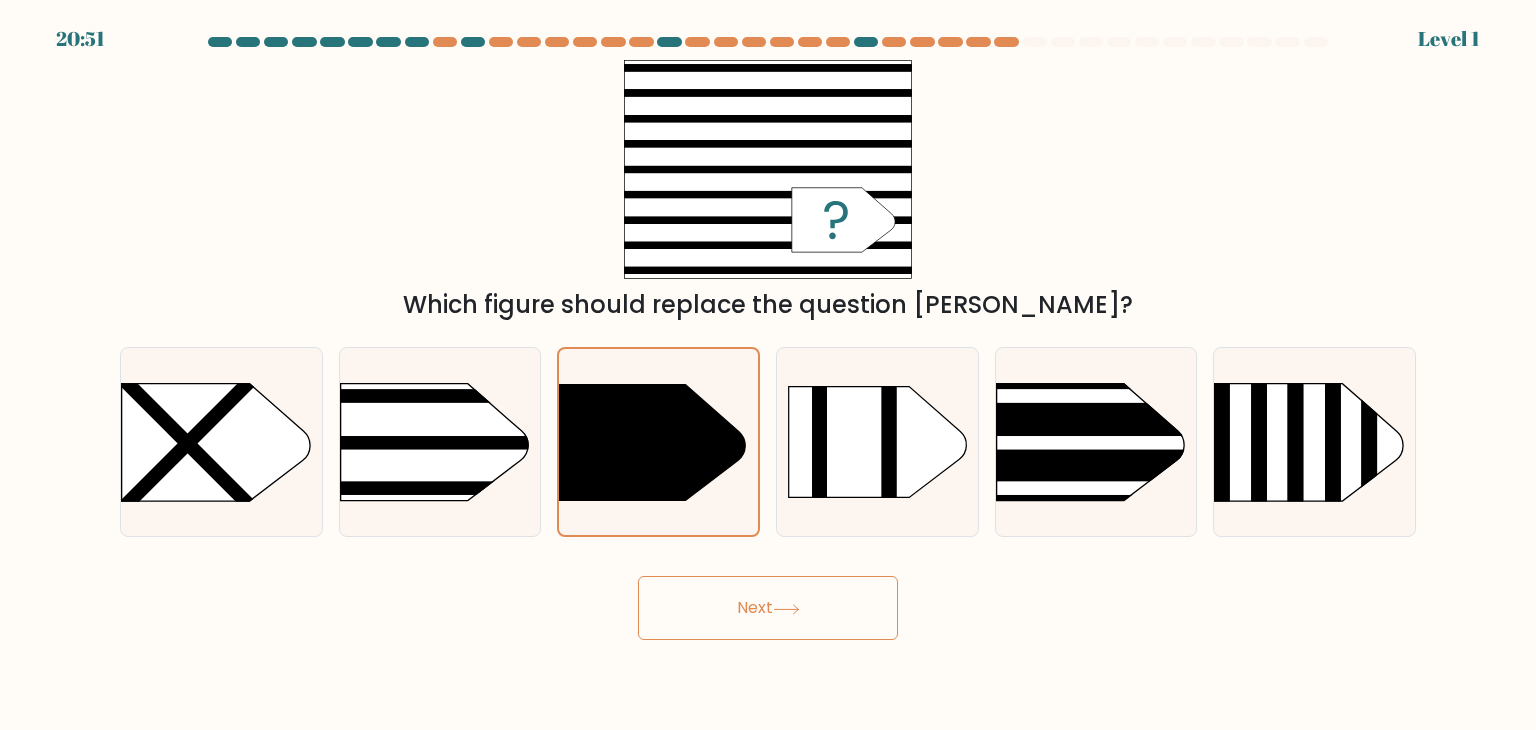 click on "Next" at bounding box center (768, 608) 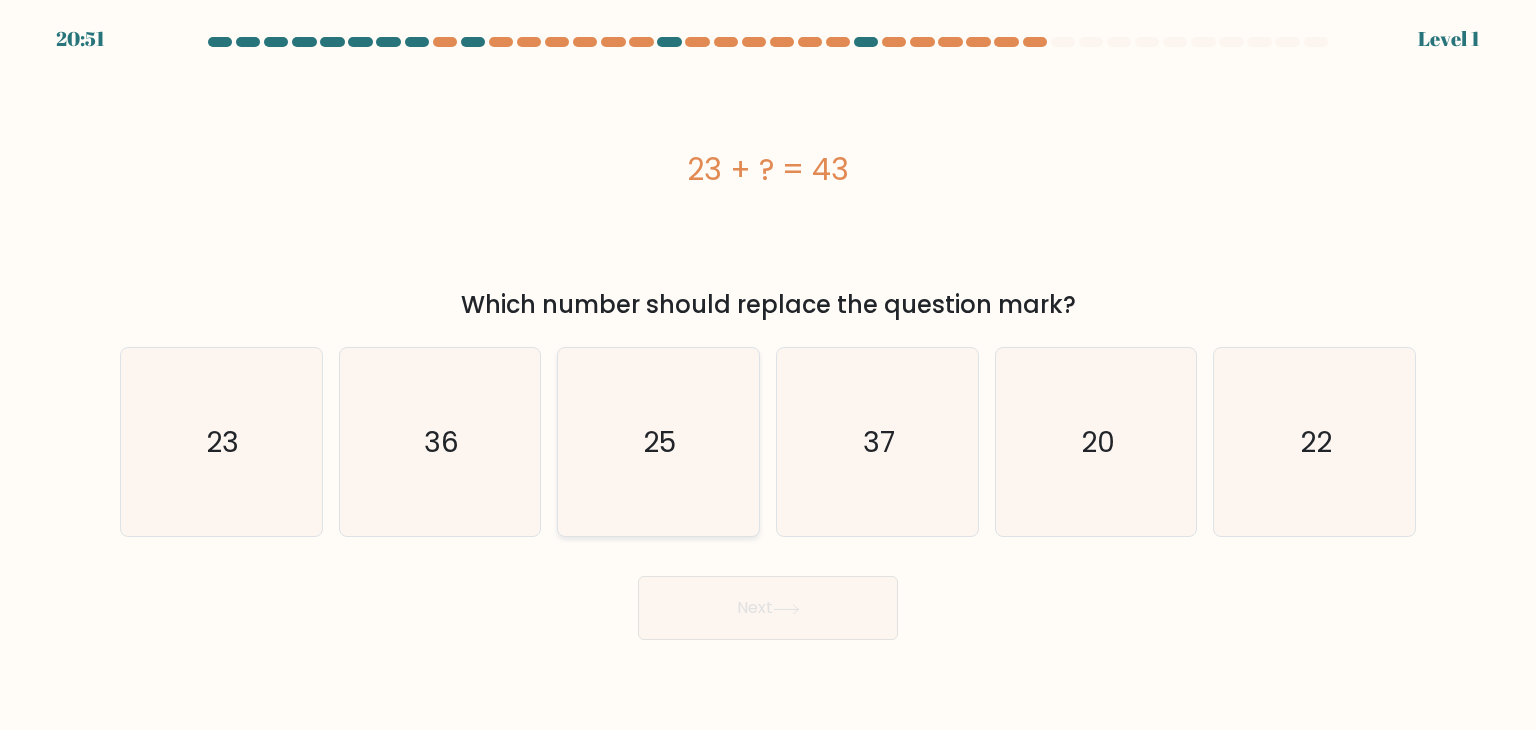 click on "25" 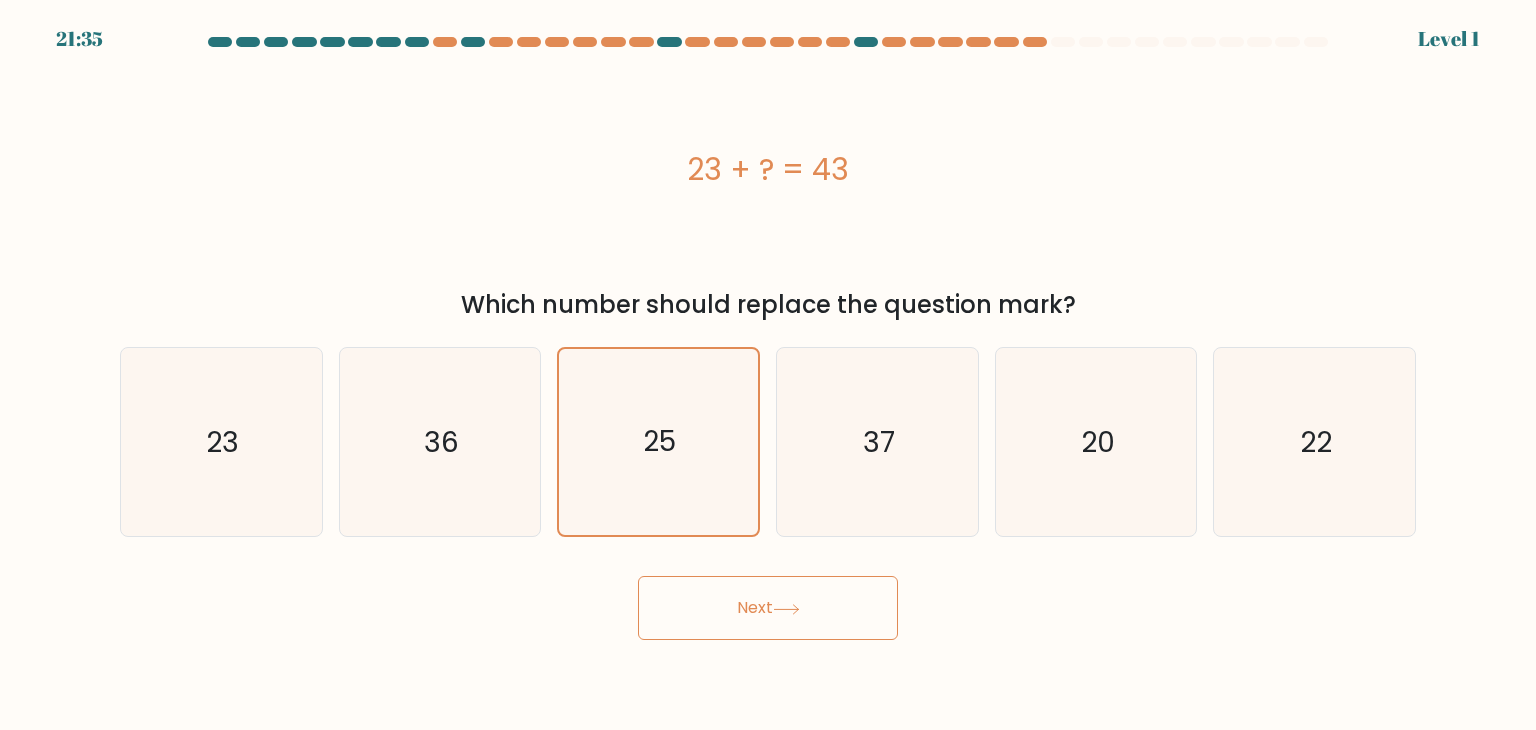 click on "Next" at bounding box center (768, 608) 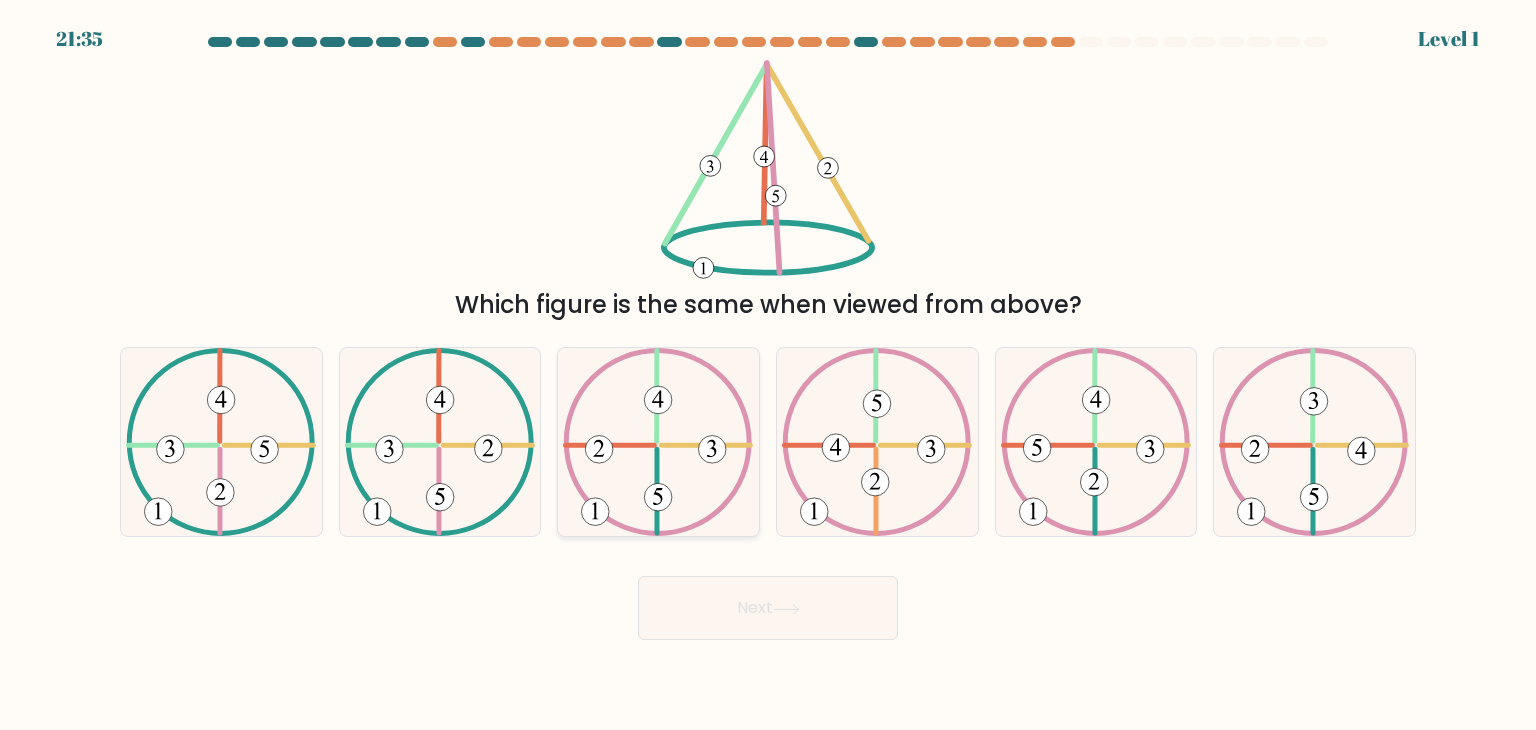 click 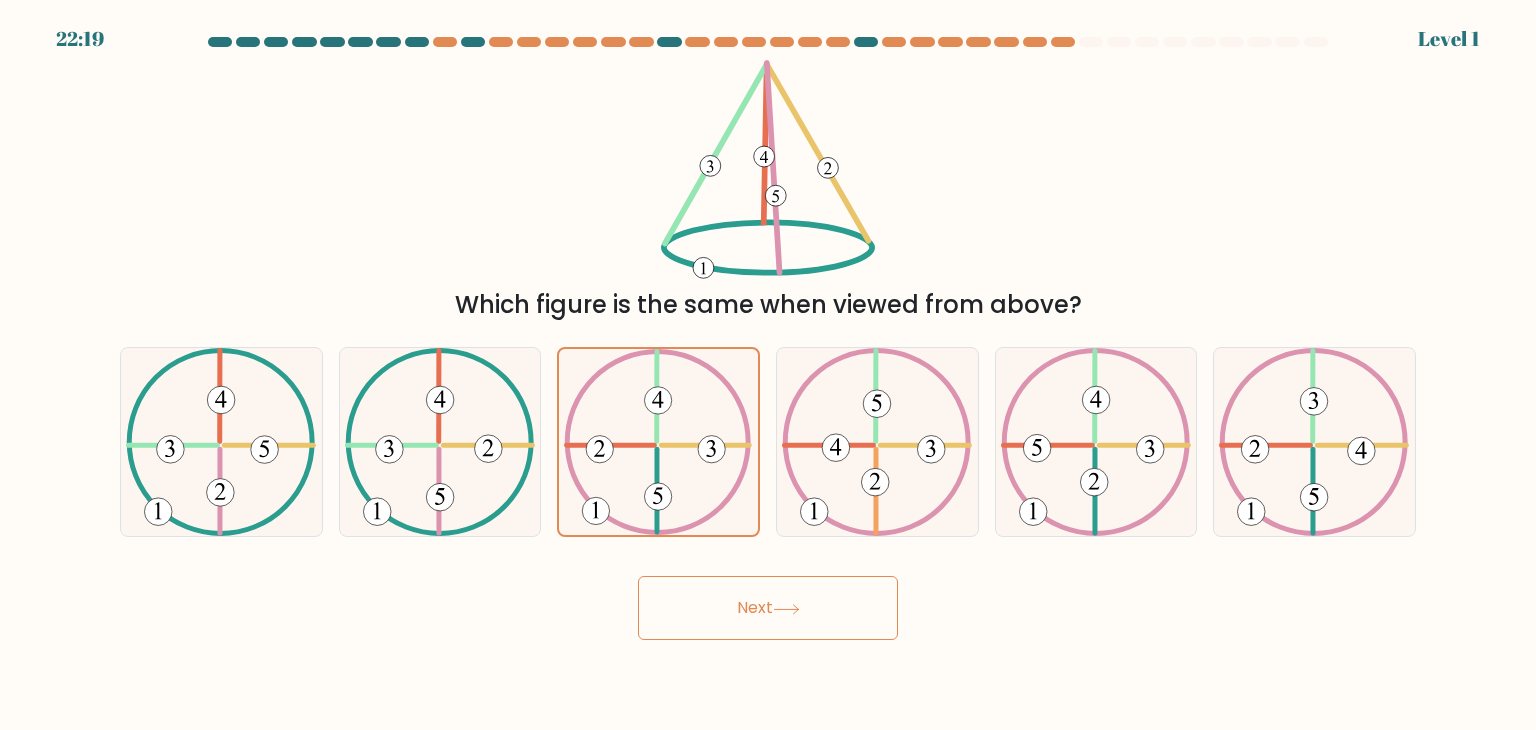 click on "Next" at bounding box center [768, 608] 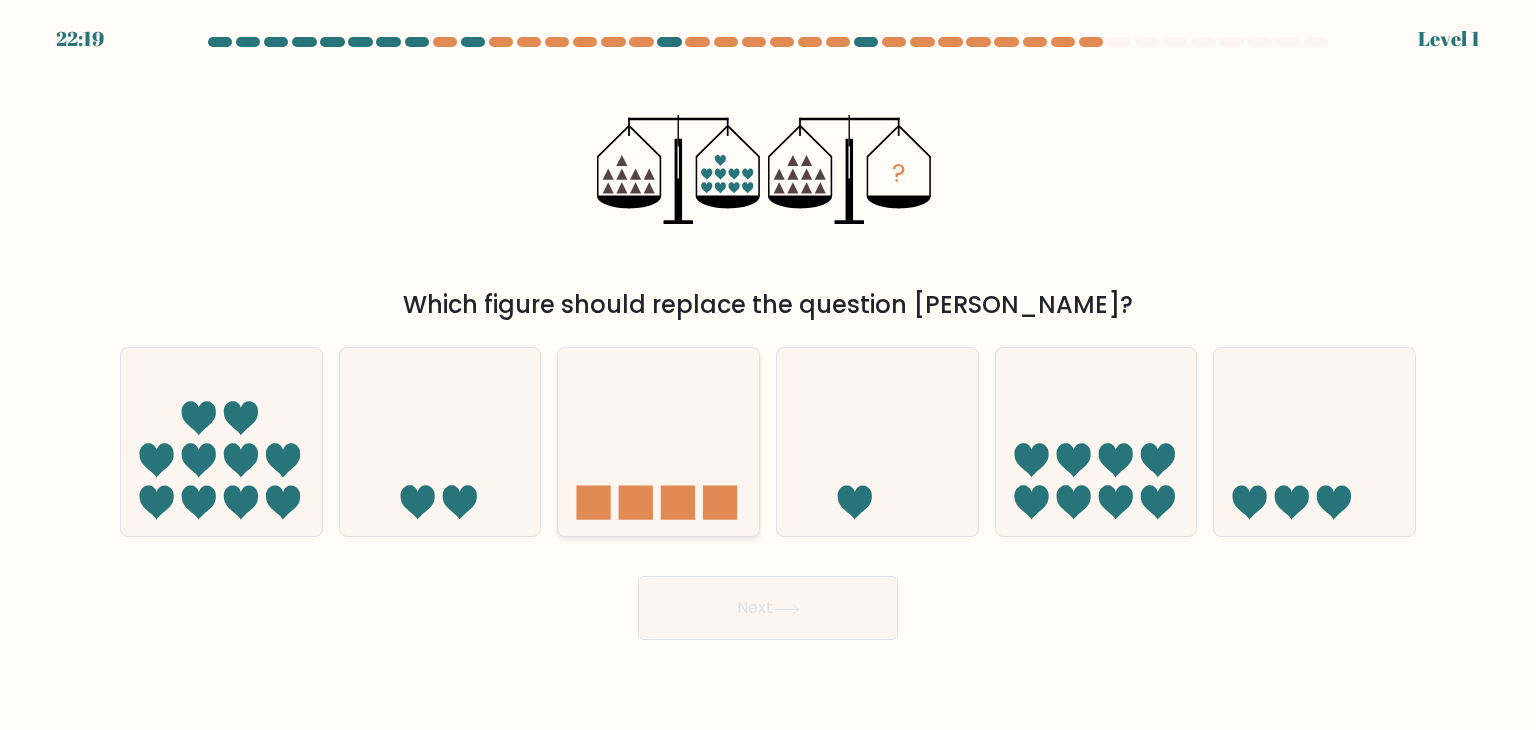 click 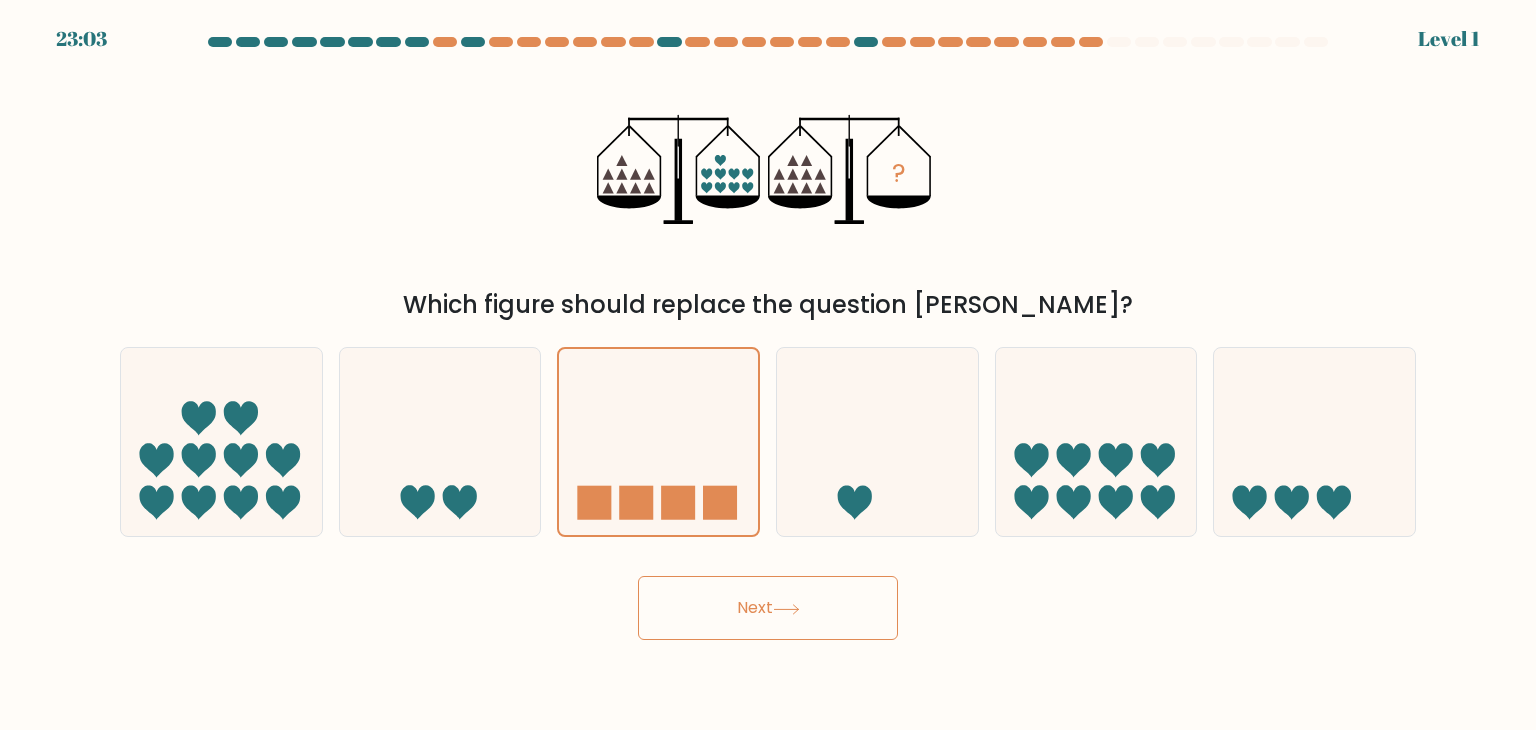 click on "Next" at bounding box center [768, 608] 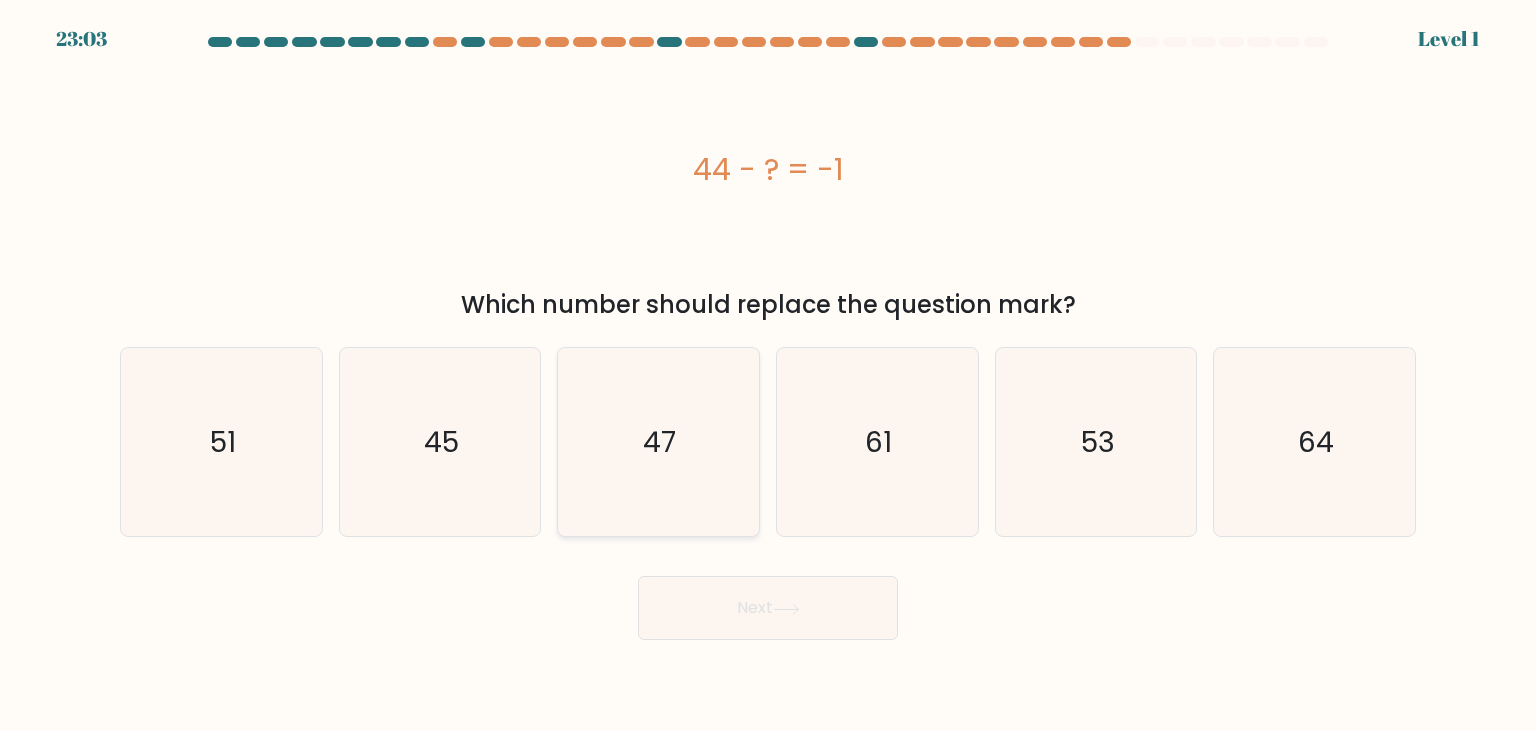 click on "47" 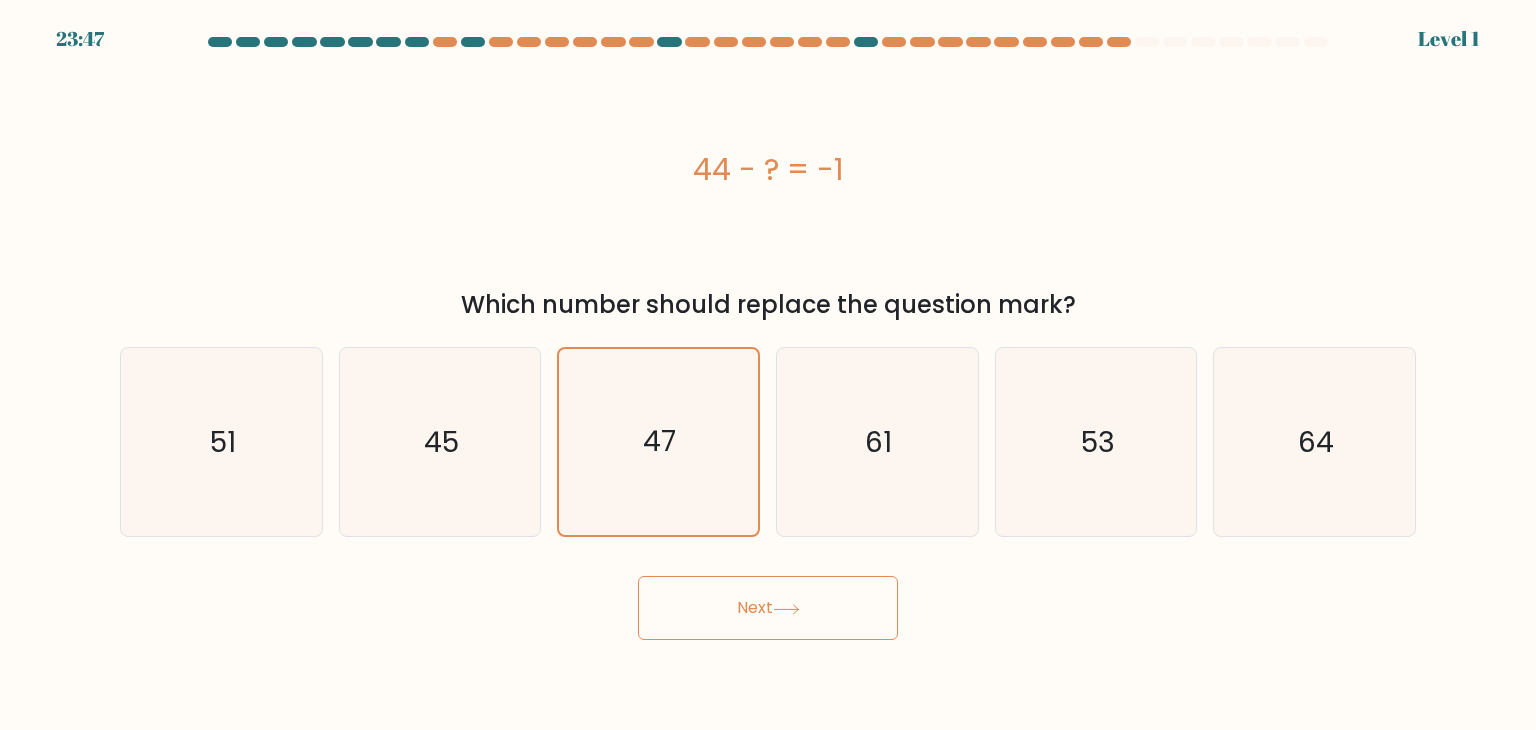 click on "Next" at bounding box center (768, 608) 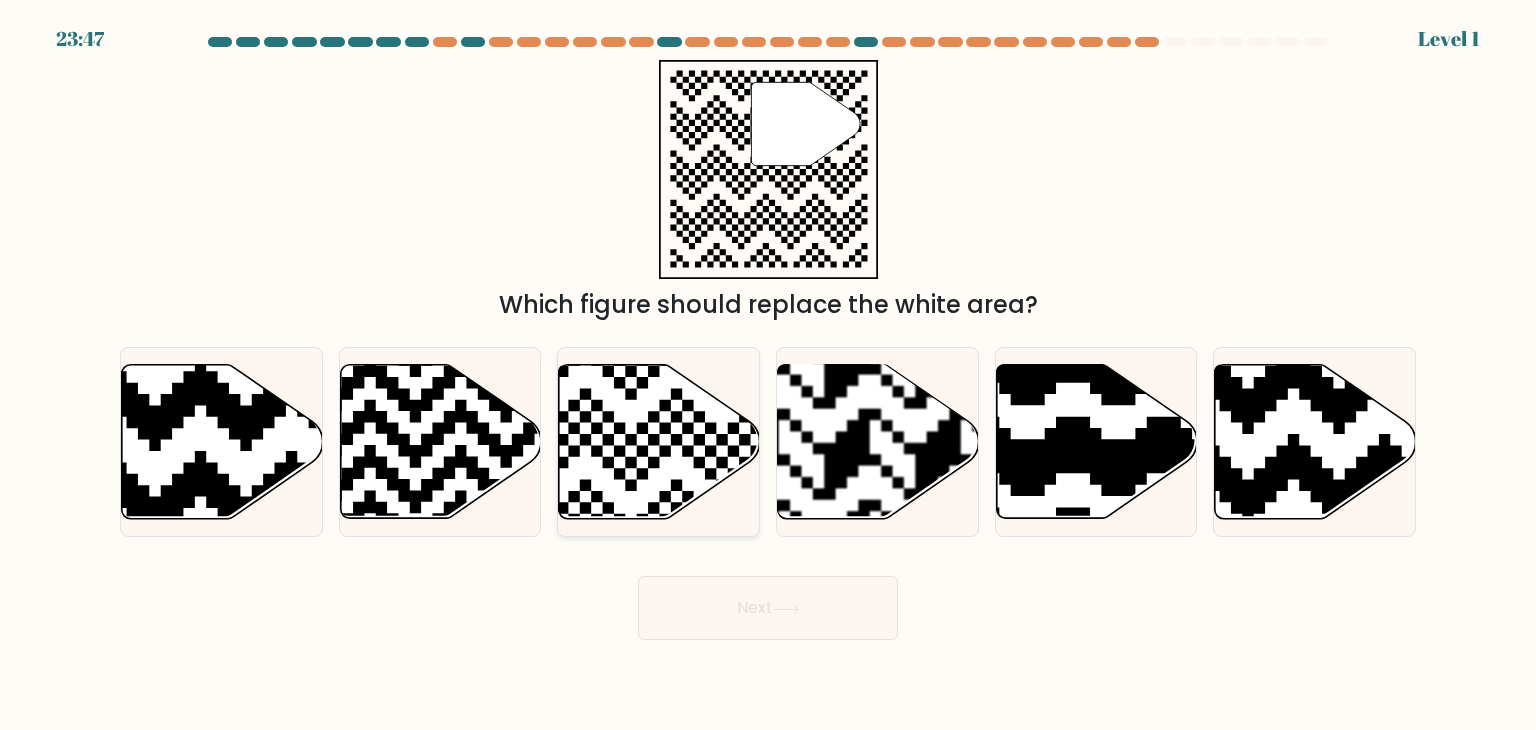 click 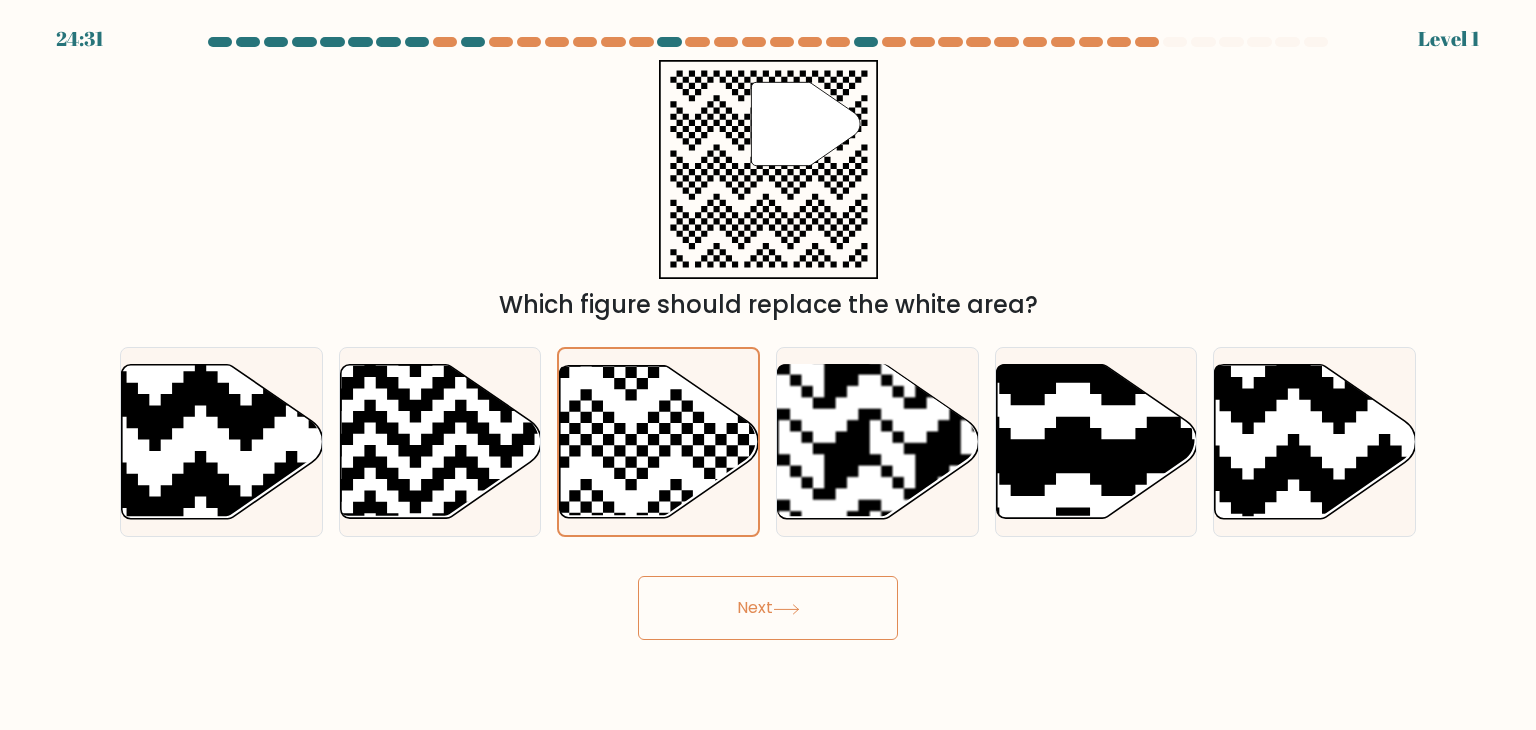 click on "Next" at bounding box center (768, 608) 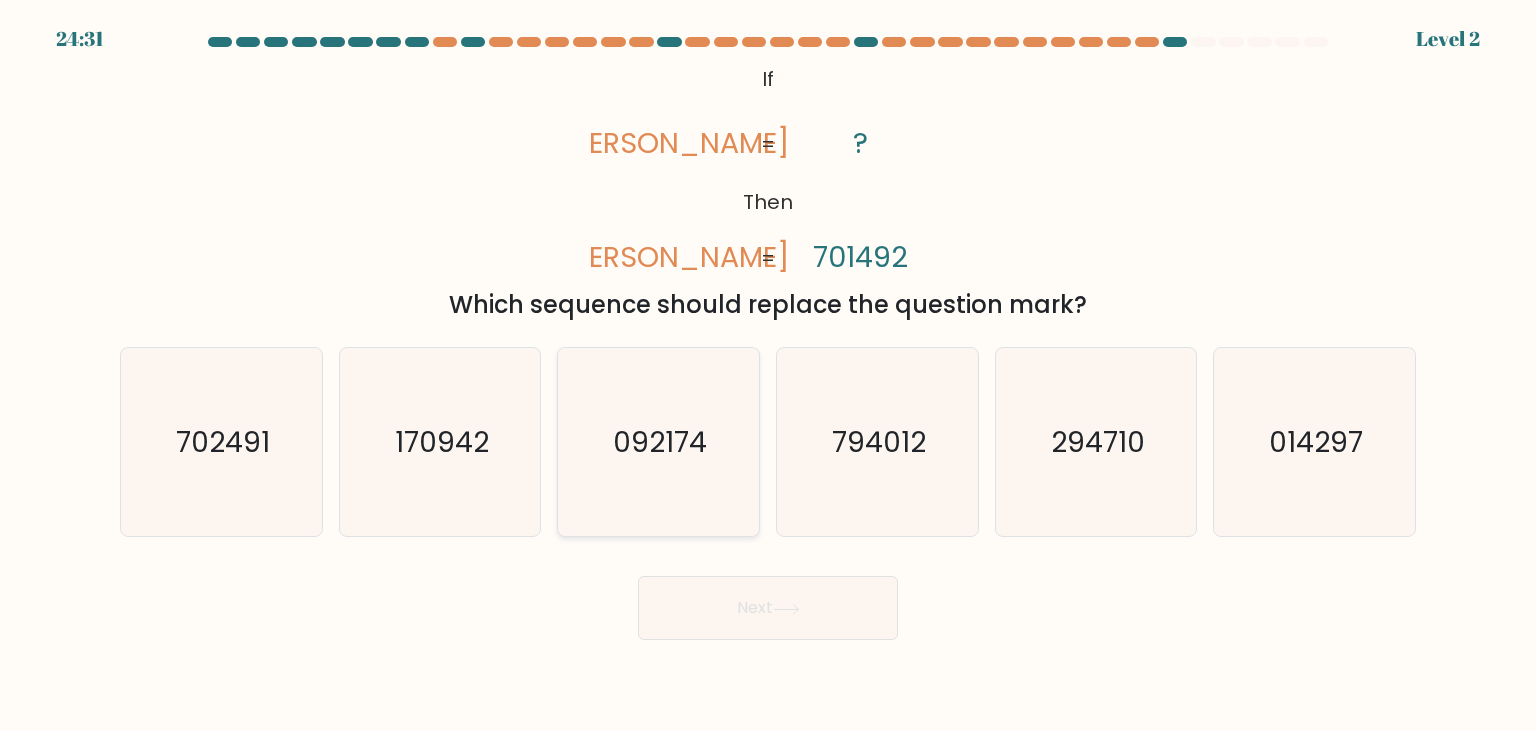 click on "092174" 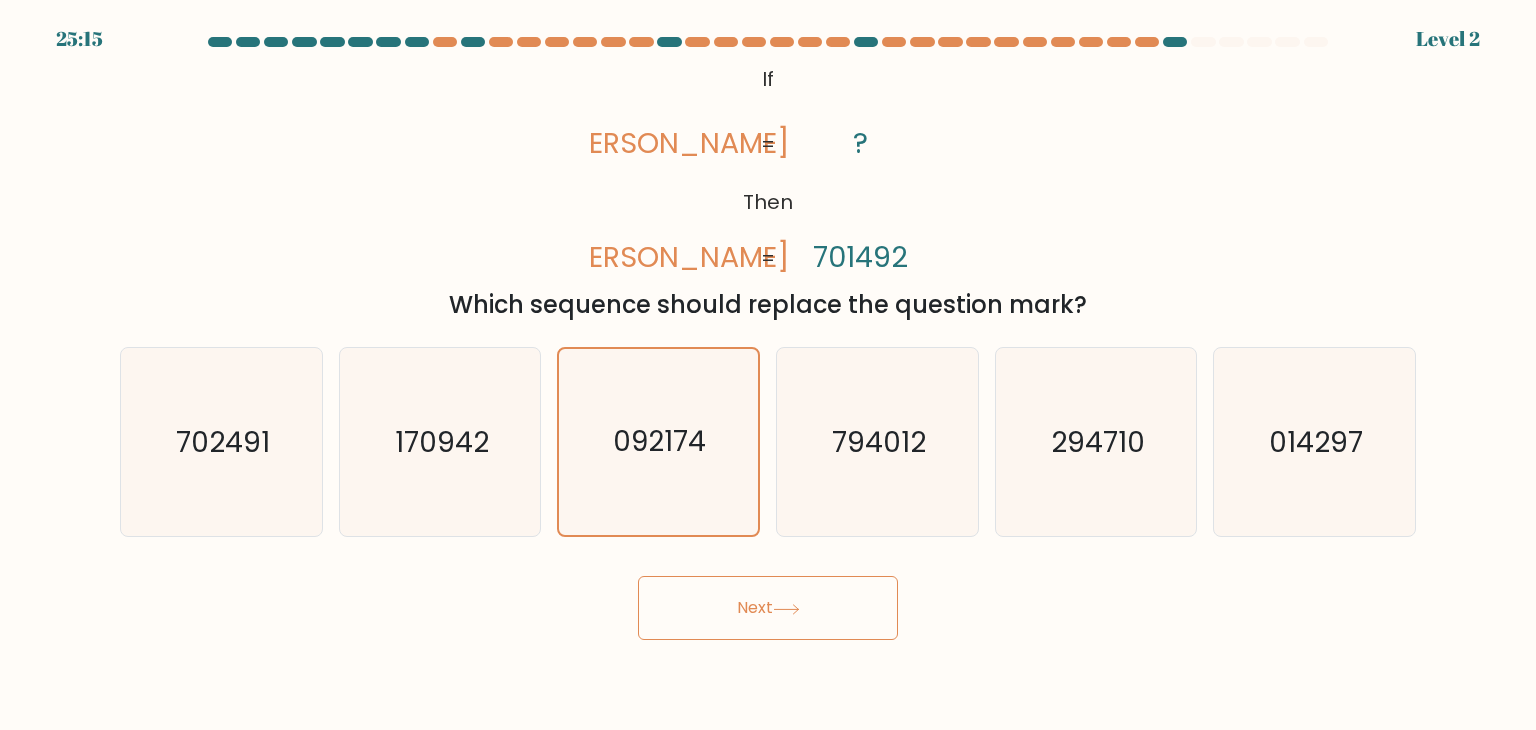 click on "Next" at bounding box center (768, 608) 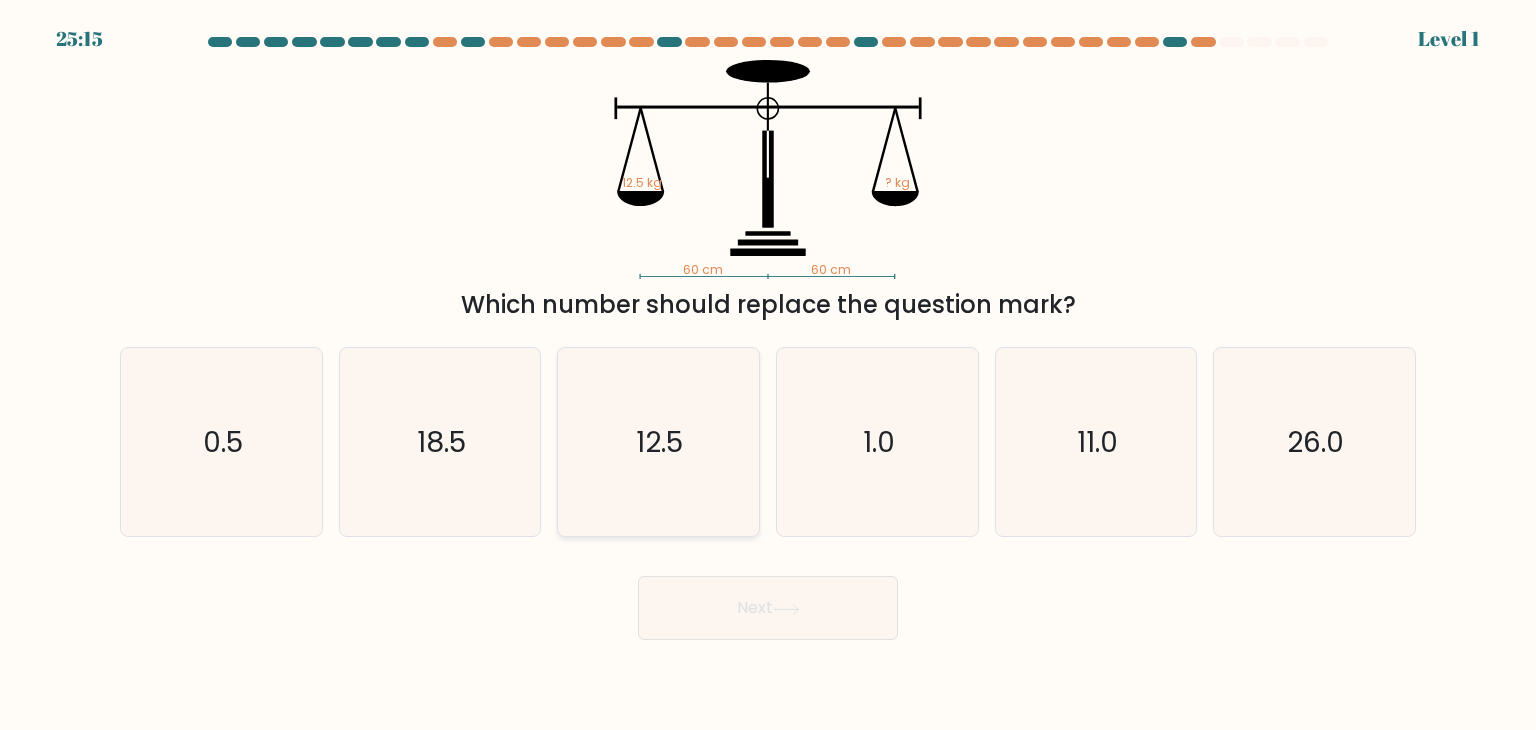 click on "12.5" 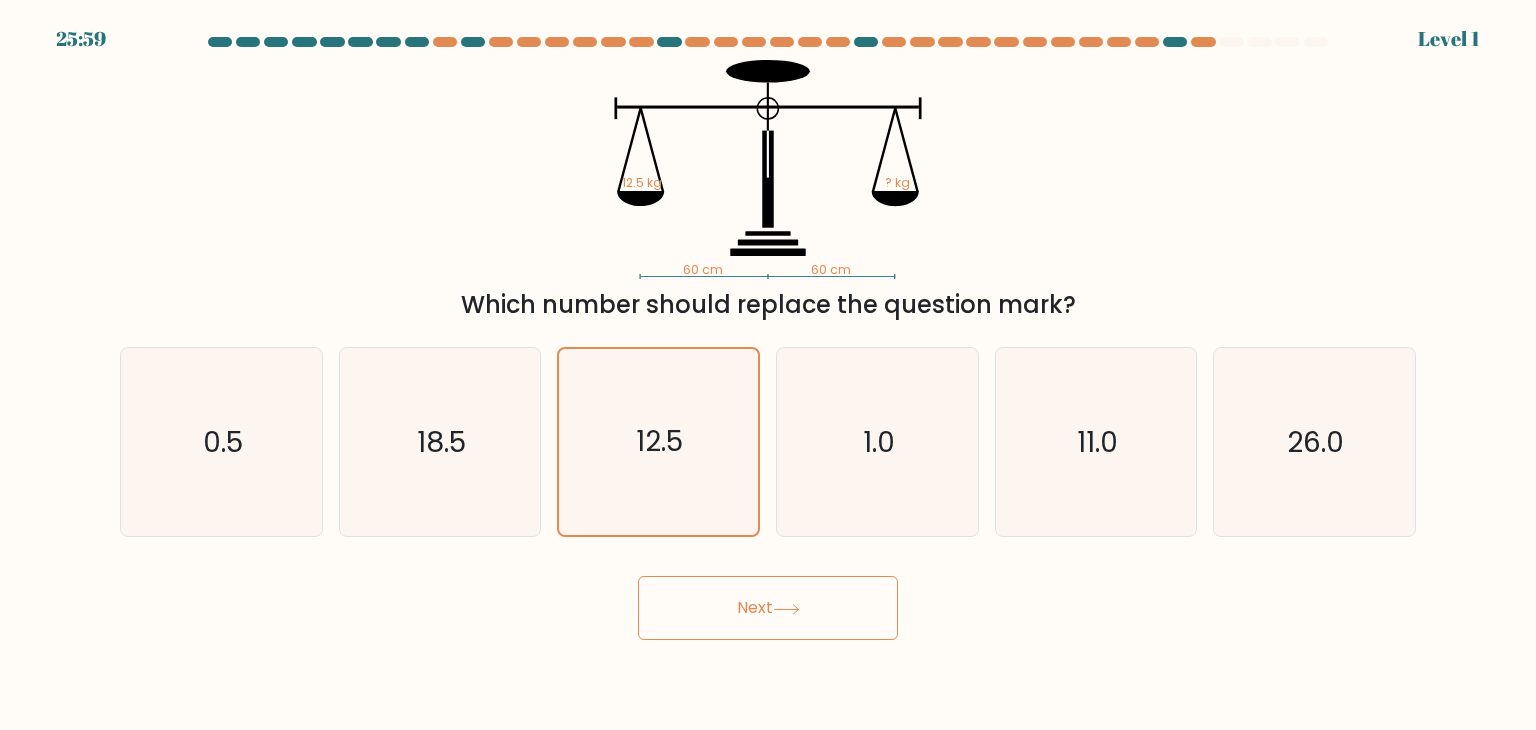 click on "Next" at bounding box center (768, 600) 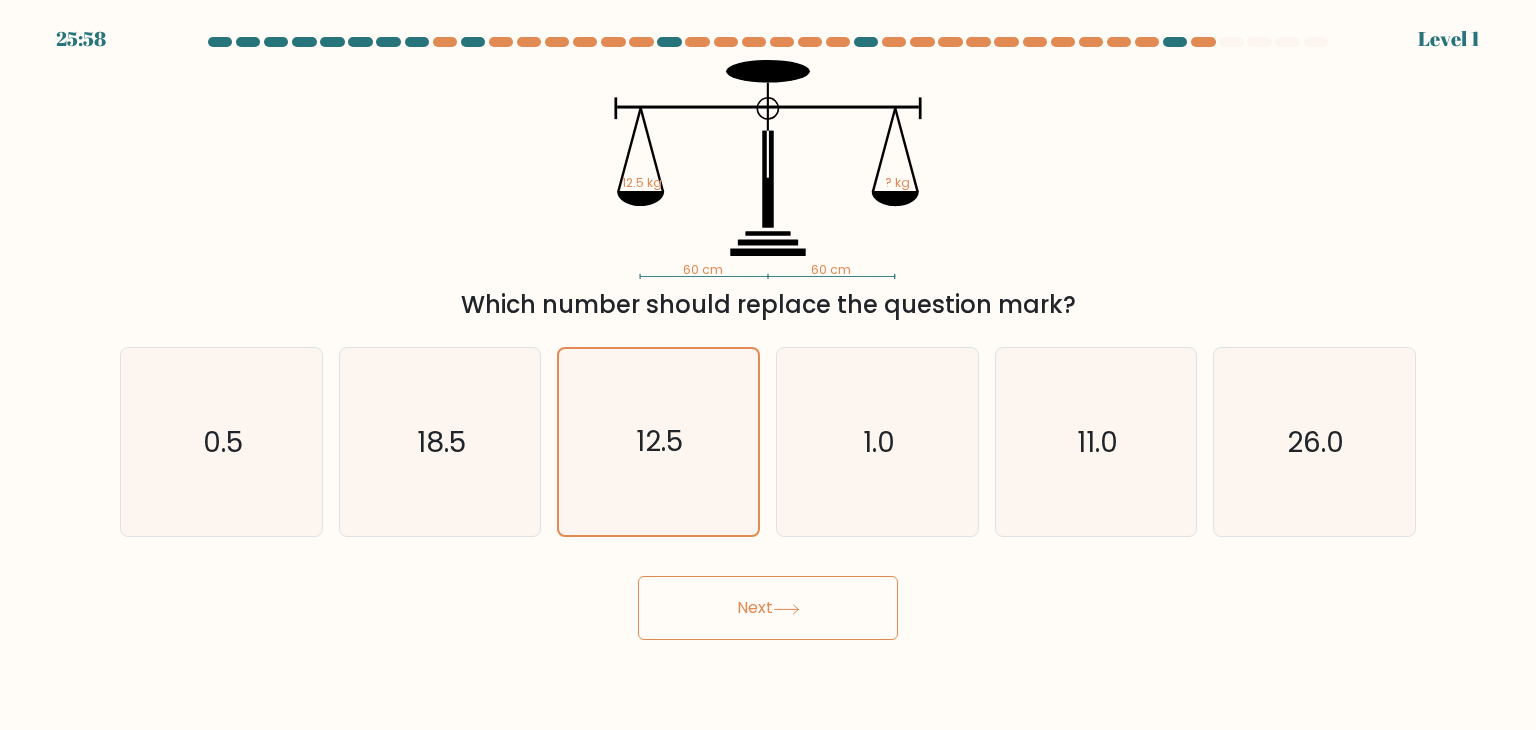 click on "Next" at bounding box center (768, 608) 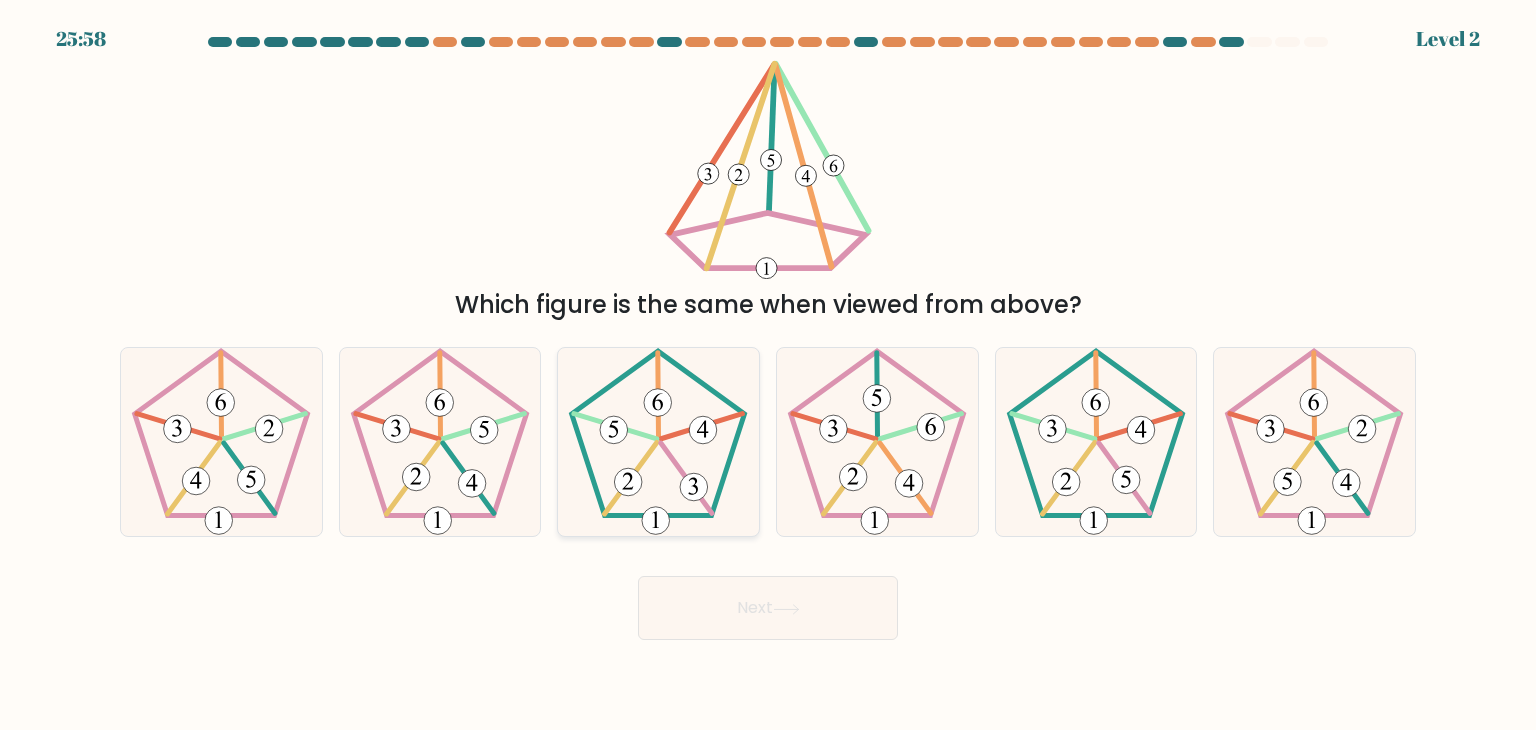 click 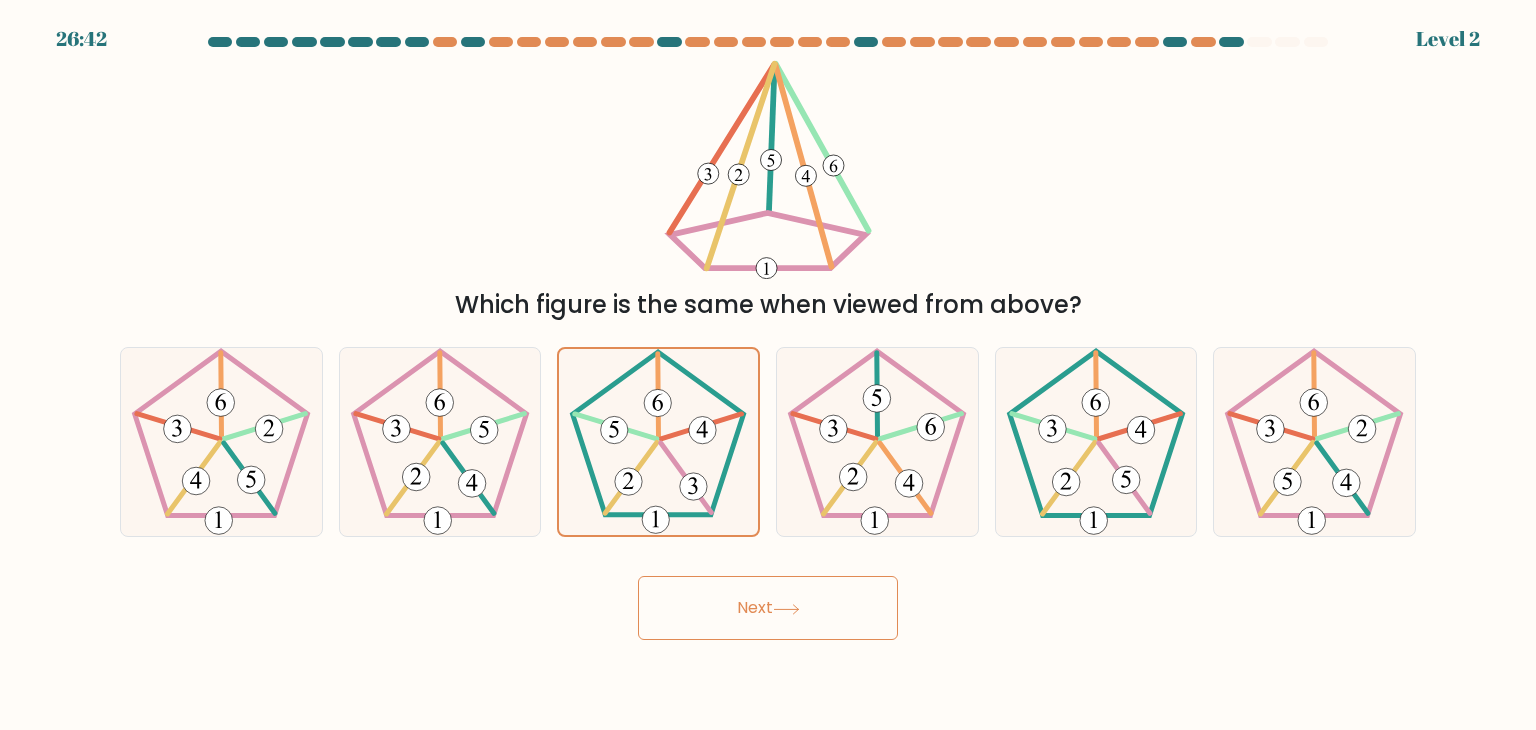 click on "Next" at bounding box center (768, 608) 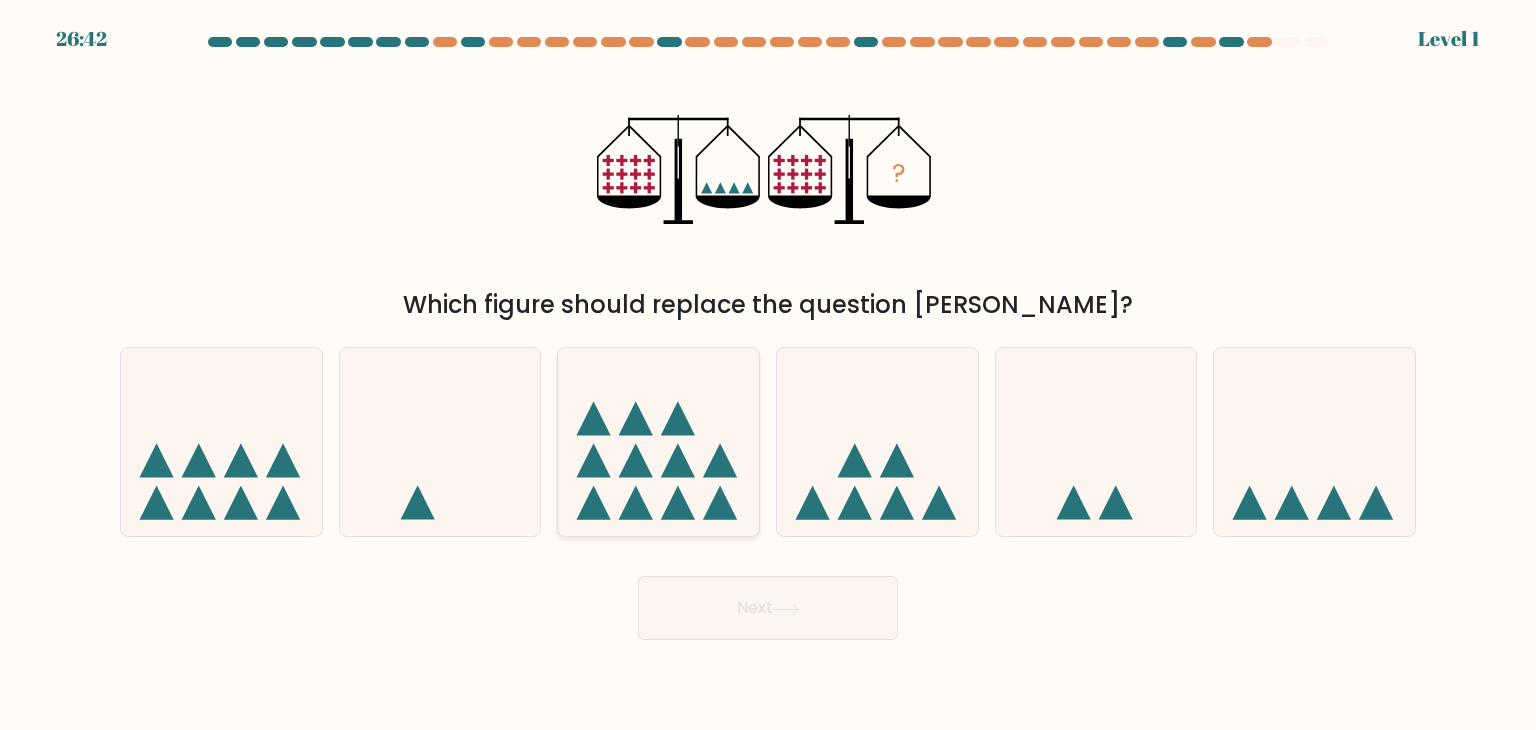 click 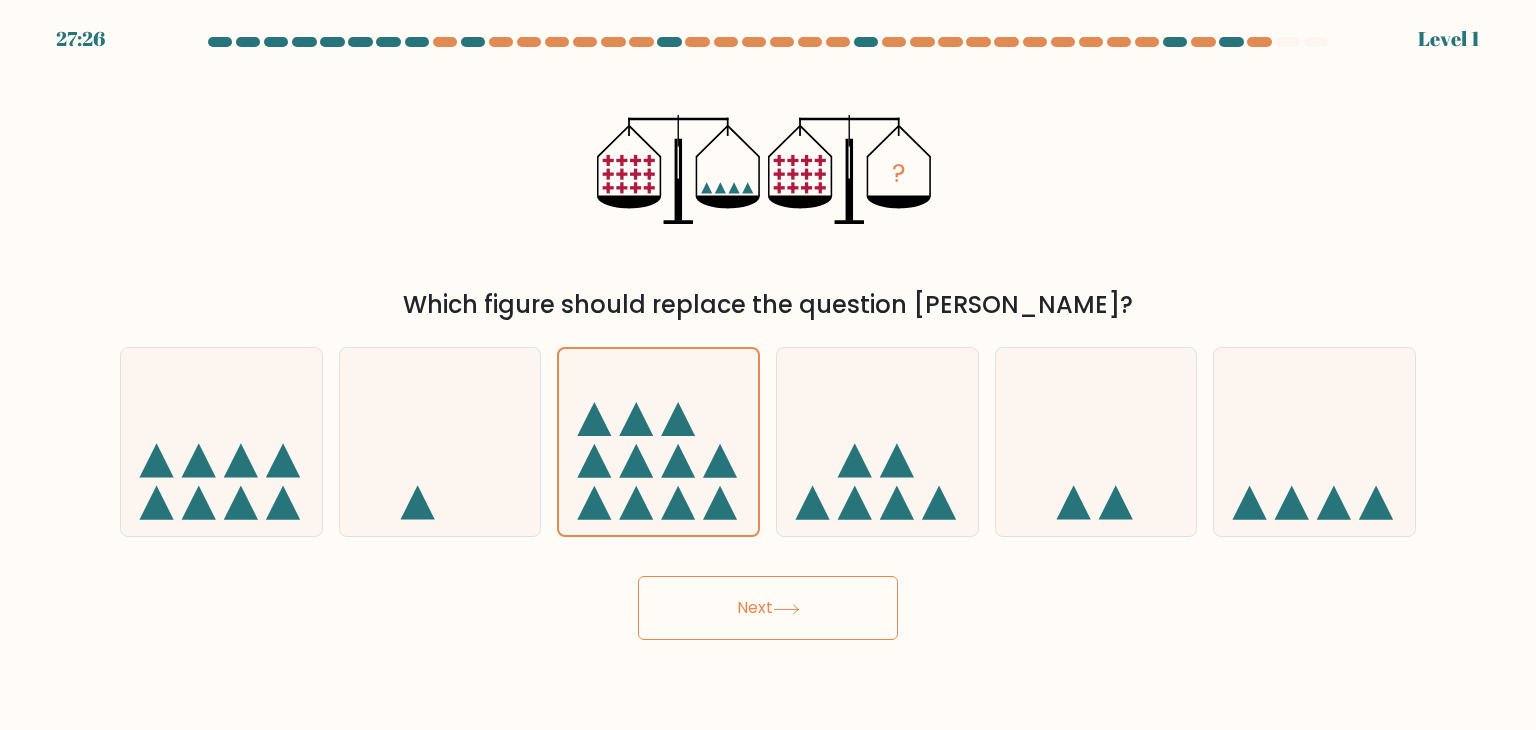 click on "Next" at bounding box center (768, 608) 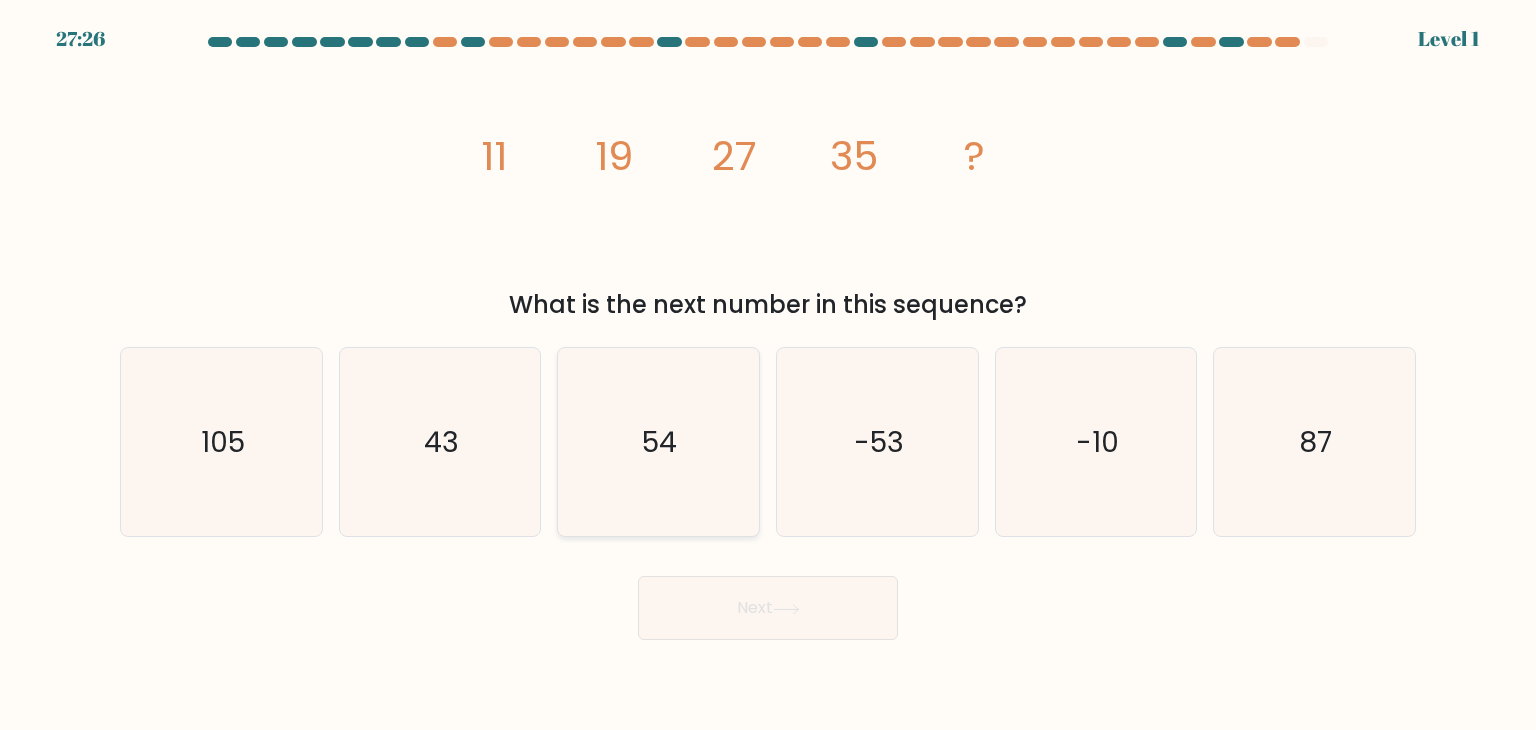 click on "54" 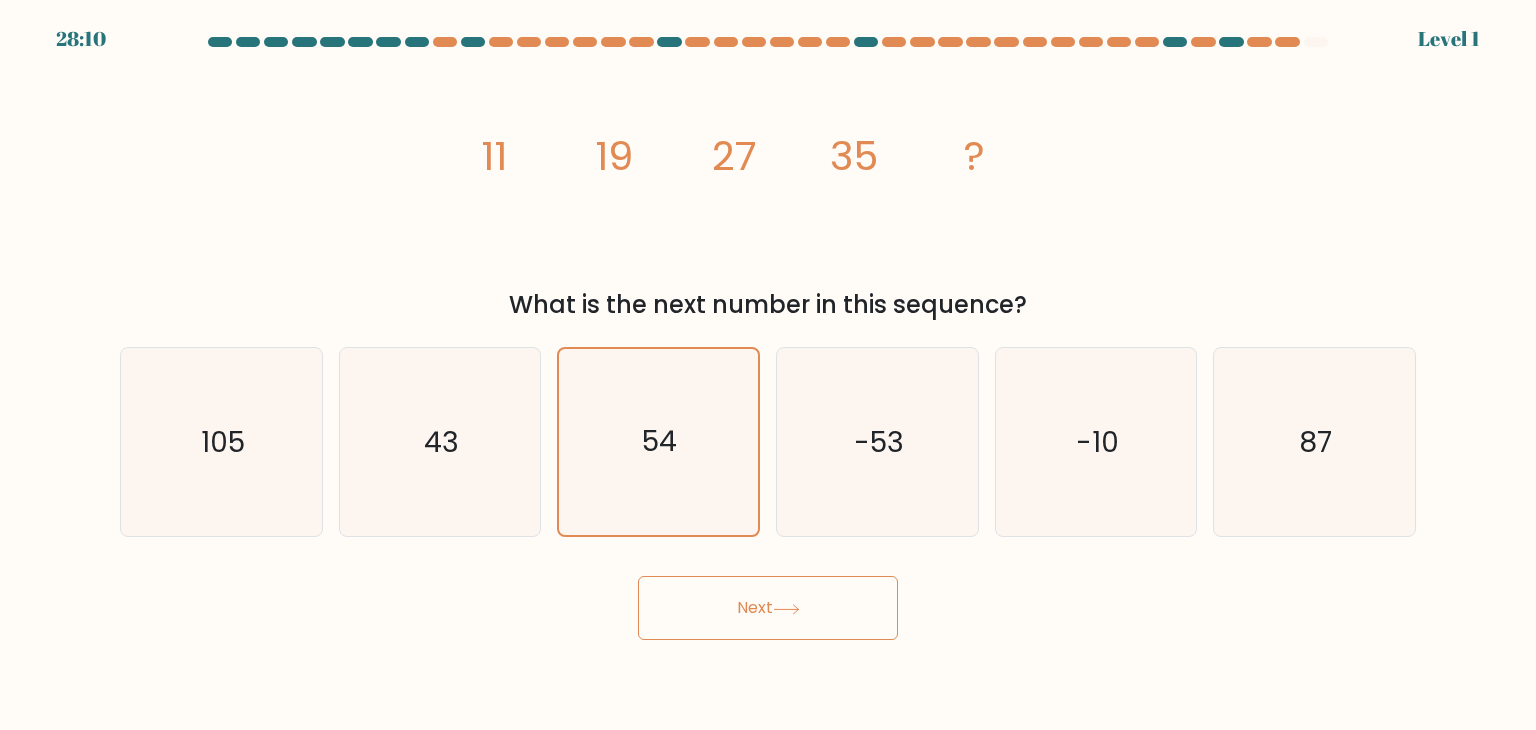 click on "Next" at bounding box center [768, 608] 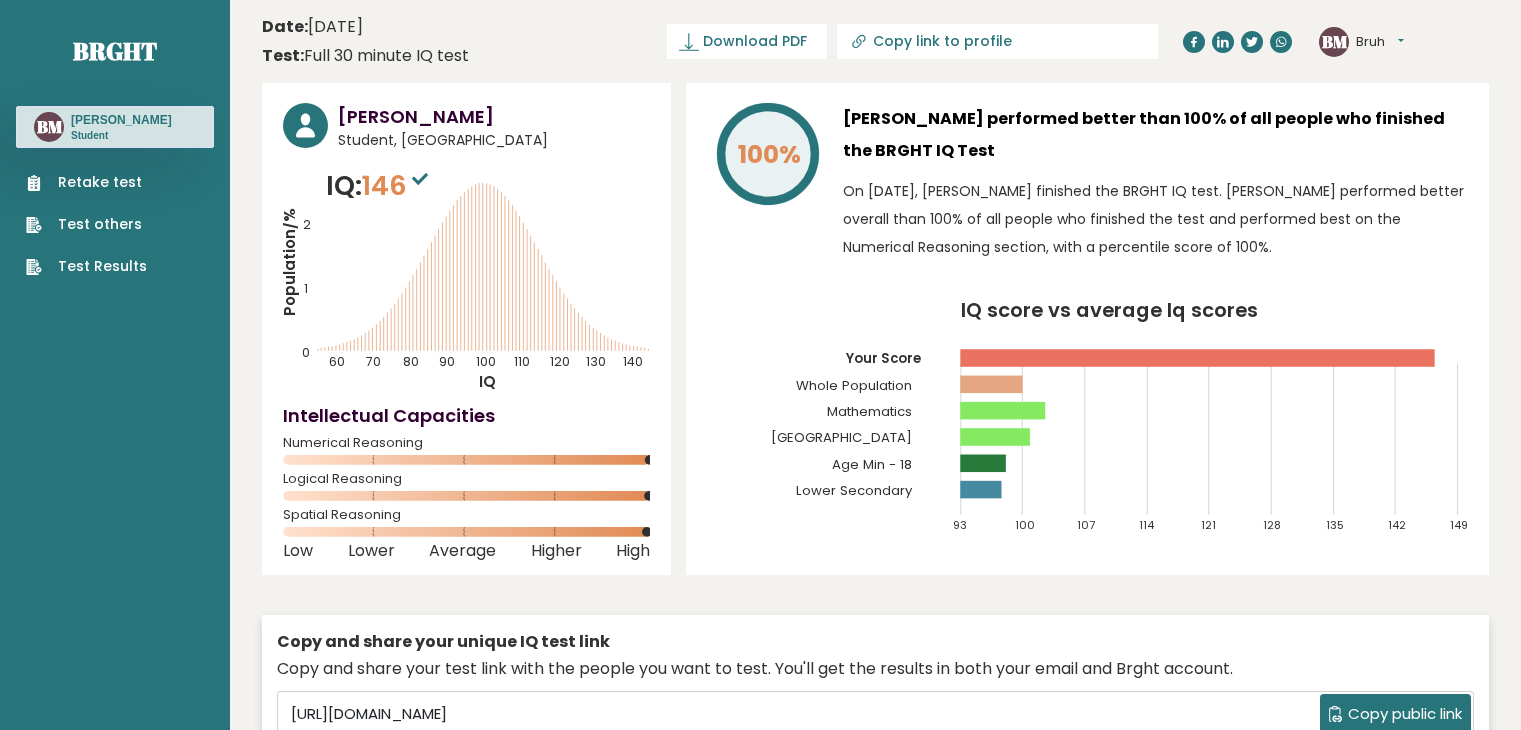 scroll, scrollTop: 0, scrollLeft: 0, axis: both 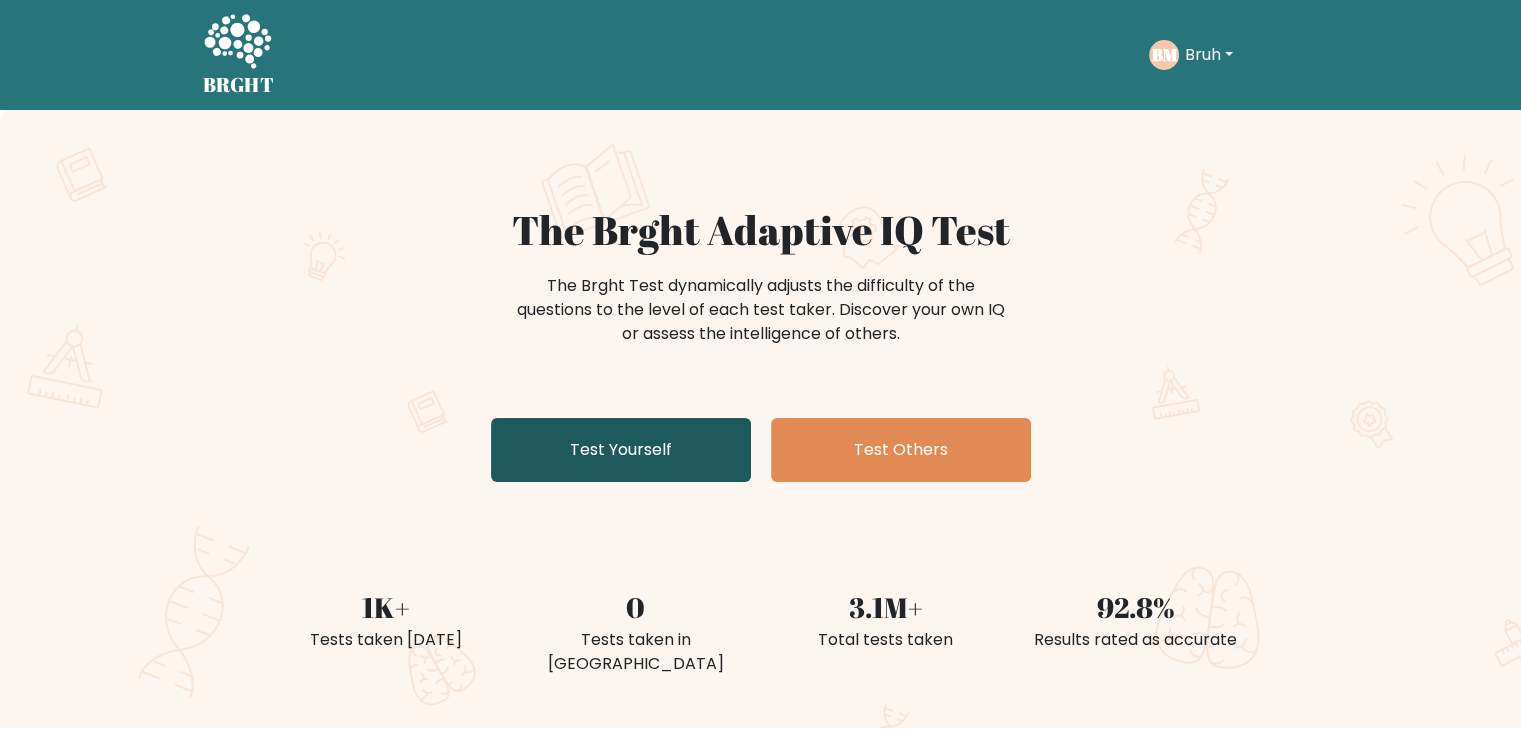 click on "Test Yourself" at bounding box center (621, 450) 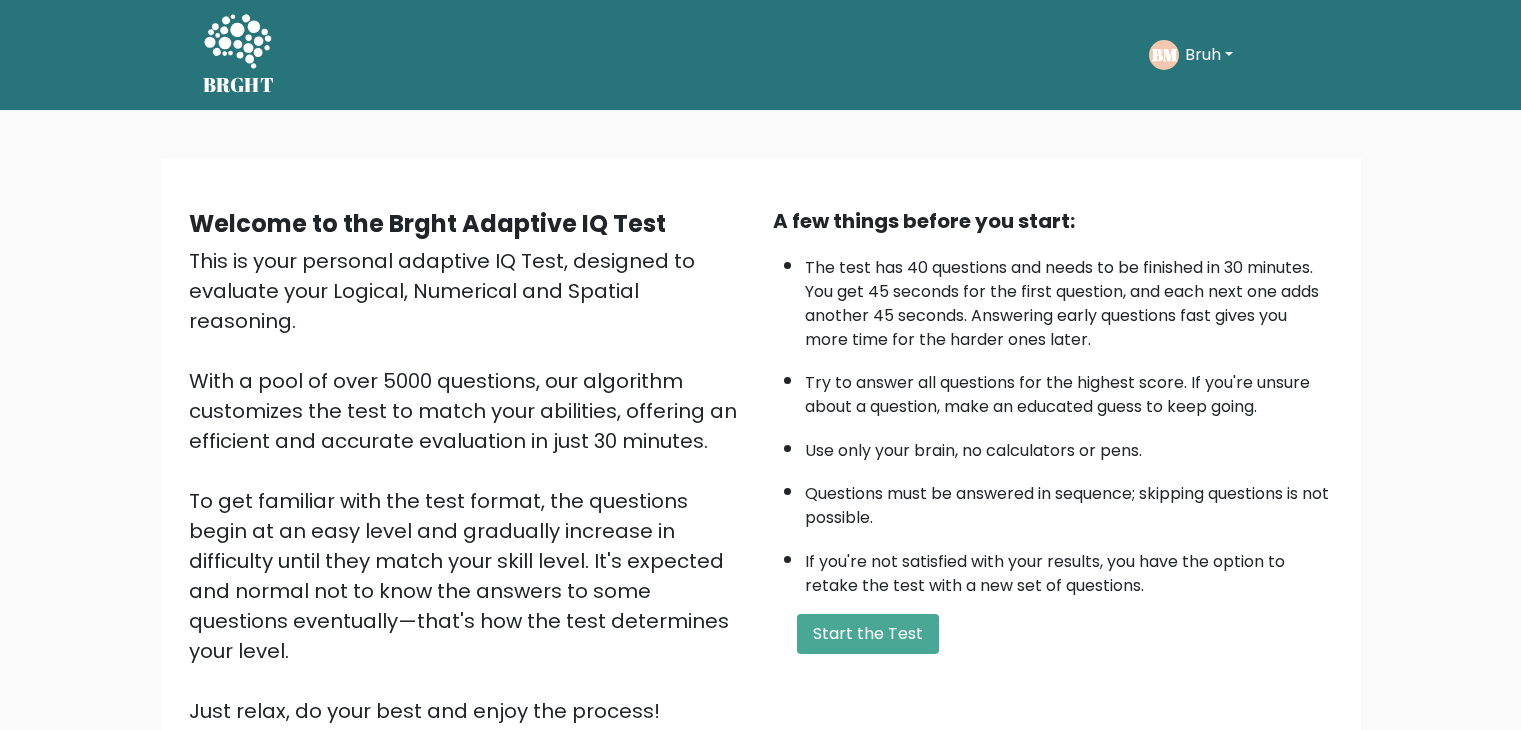 scroll, scrollTop: 0, scrollLeft: 0, axis: both 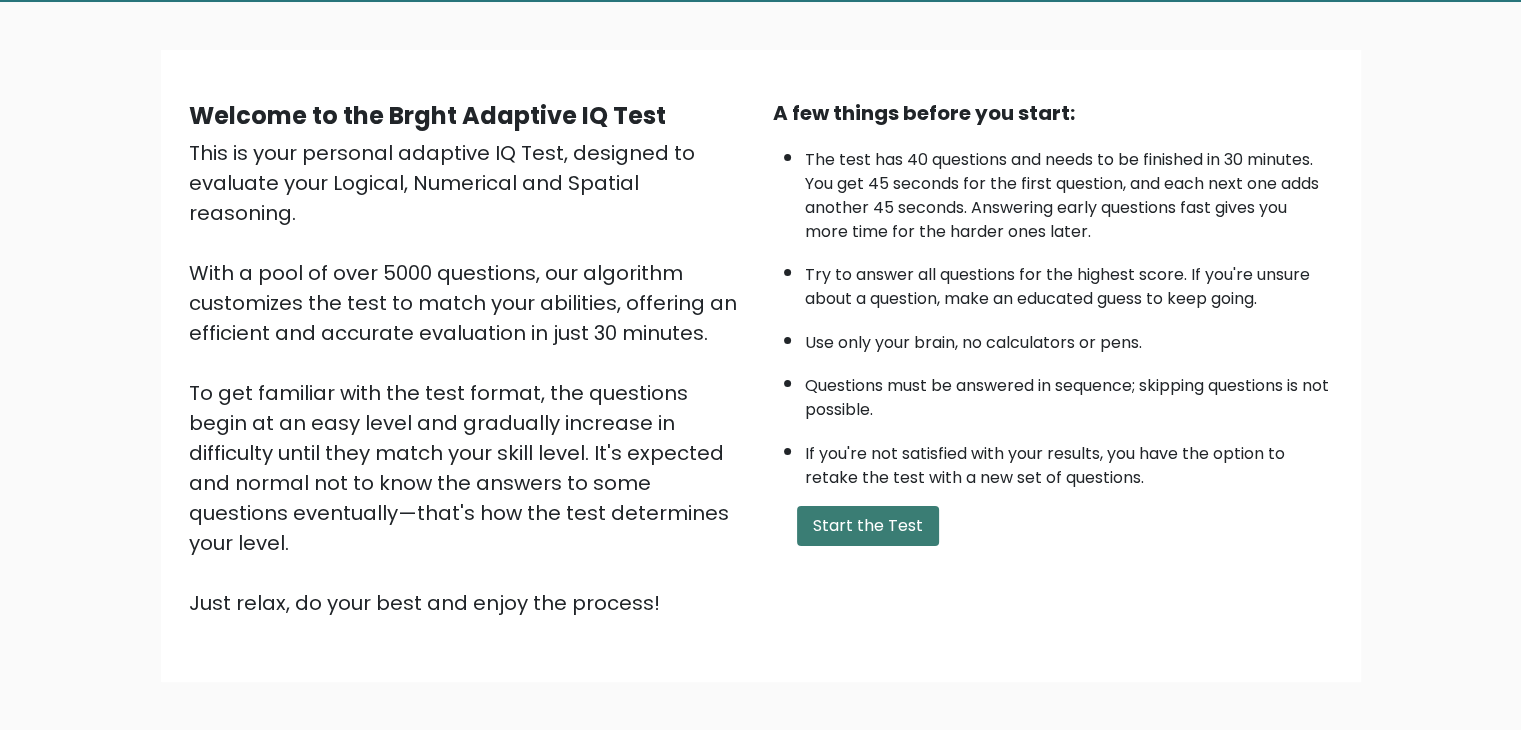 click on "Start the Test" at bounding box center (868, 526) 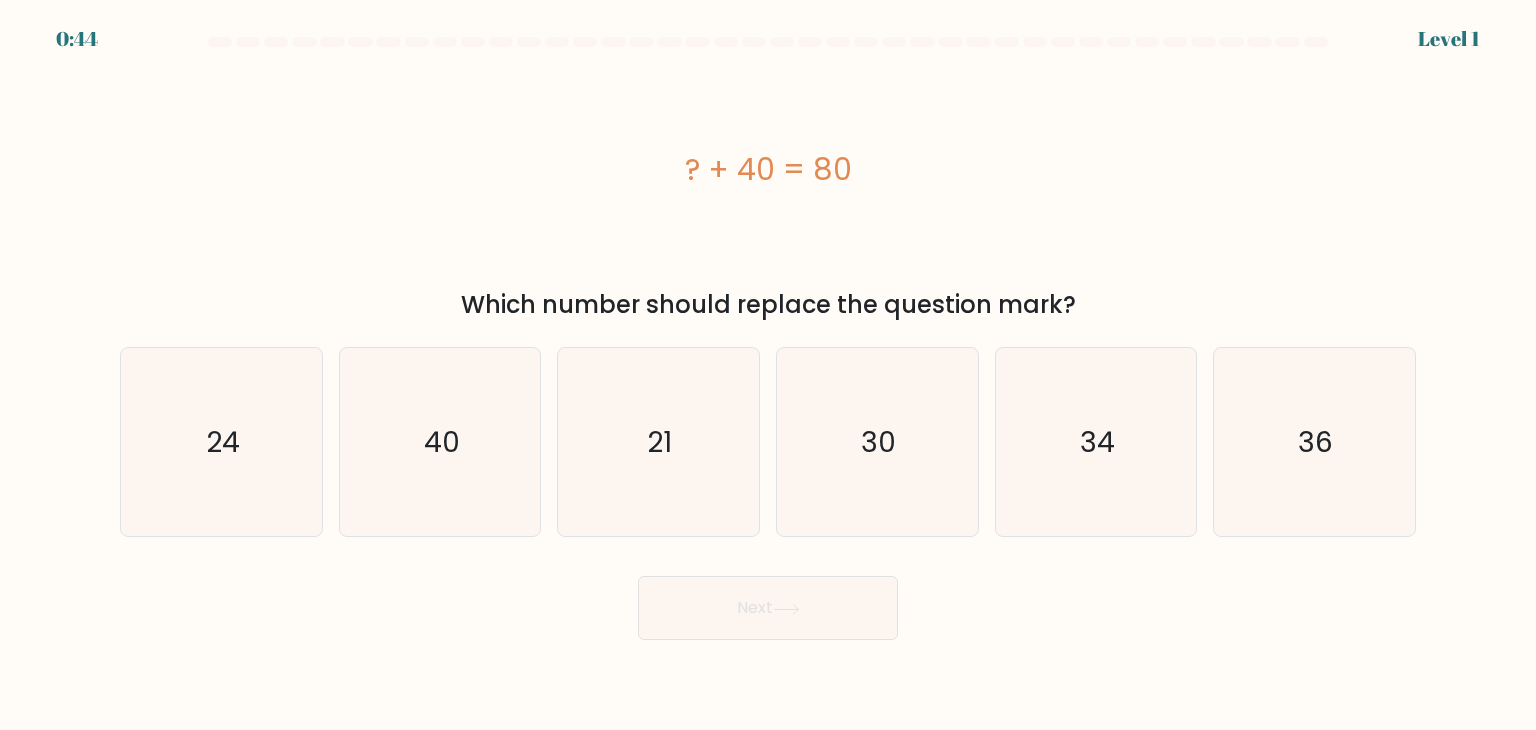 scroll, scrollTop: 0, scrollLeft: 0, axis: both 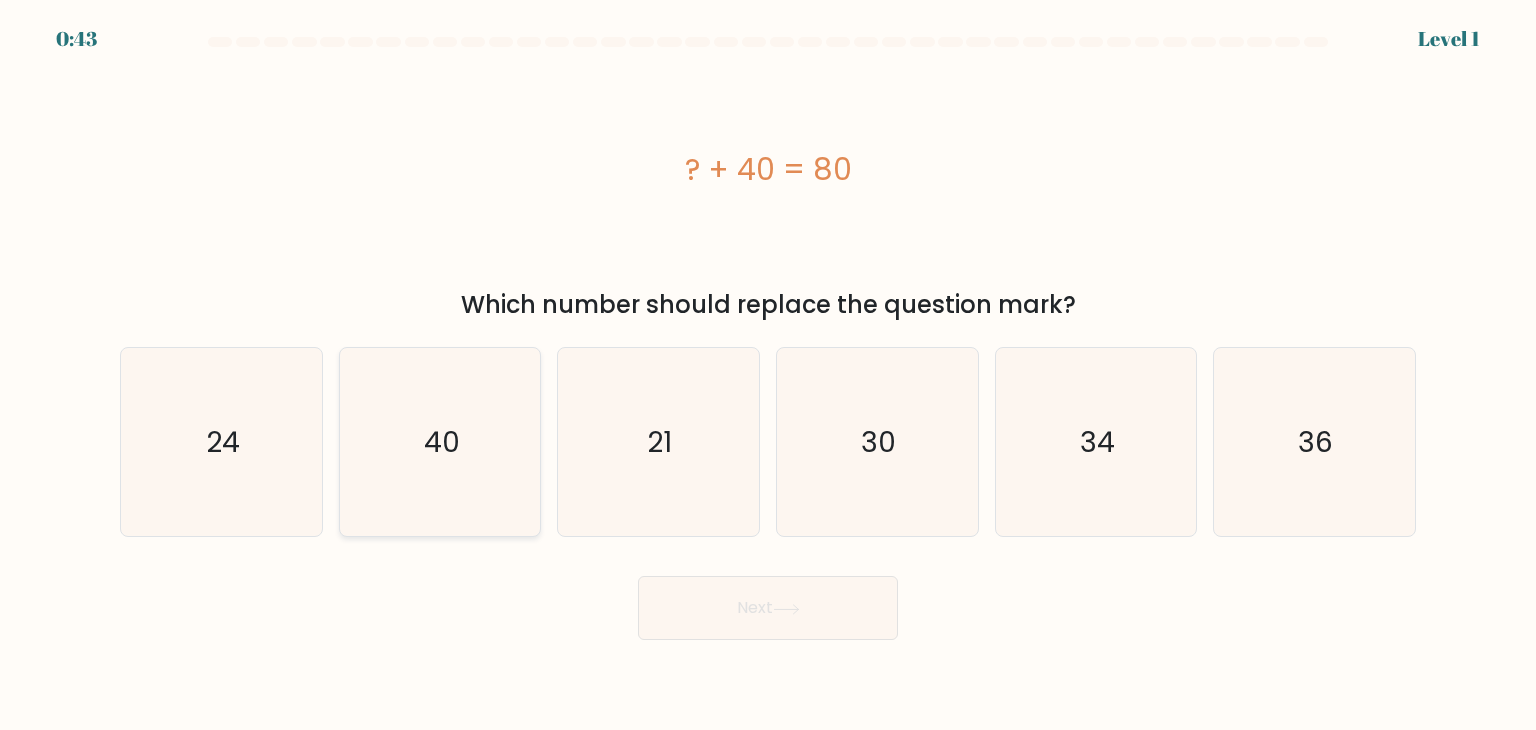 click on "40" 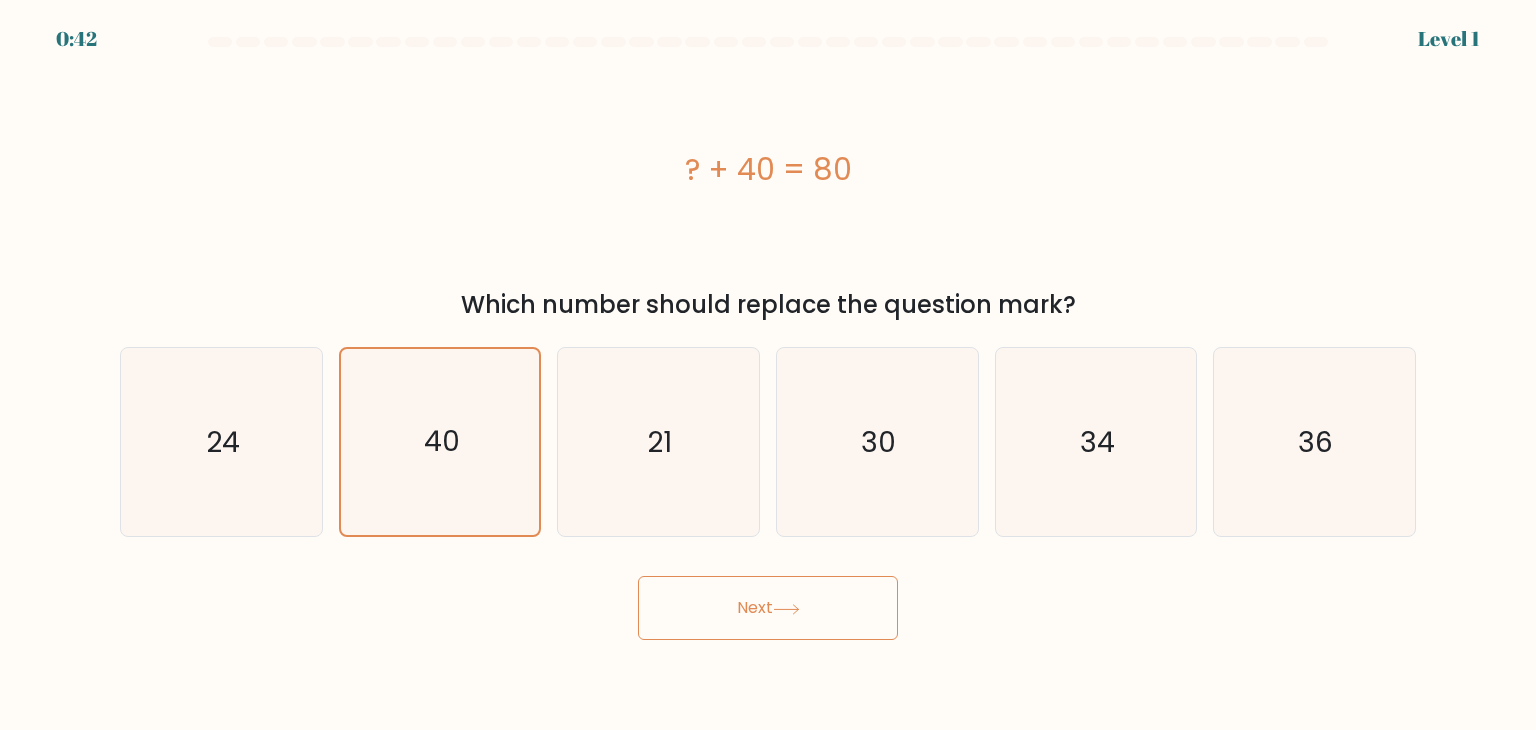 click 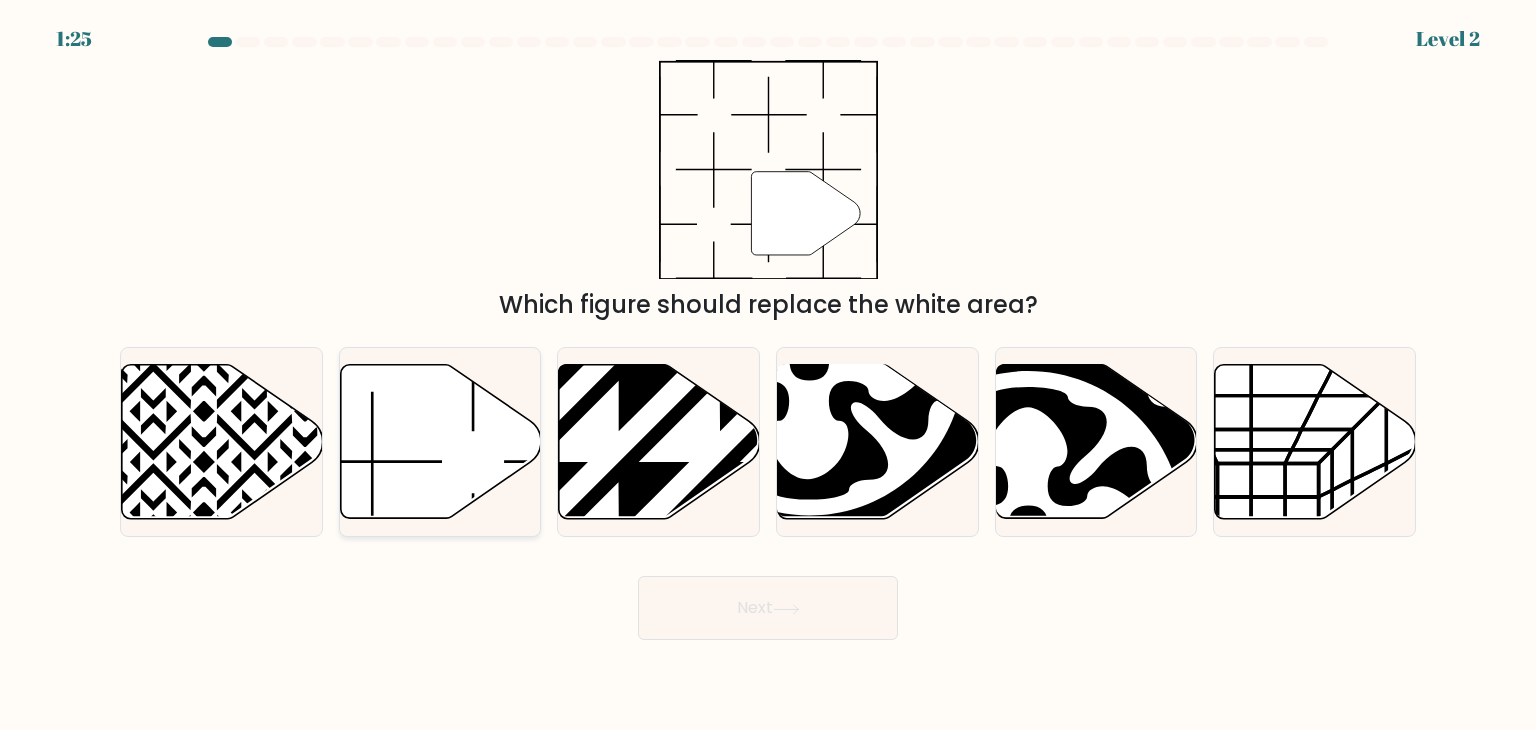 click 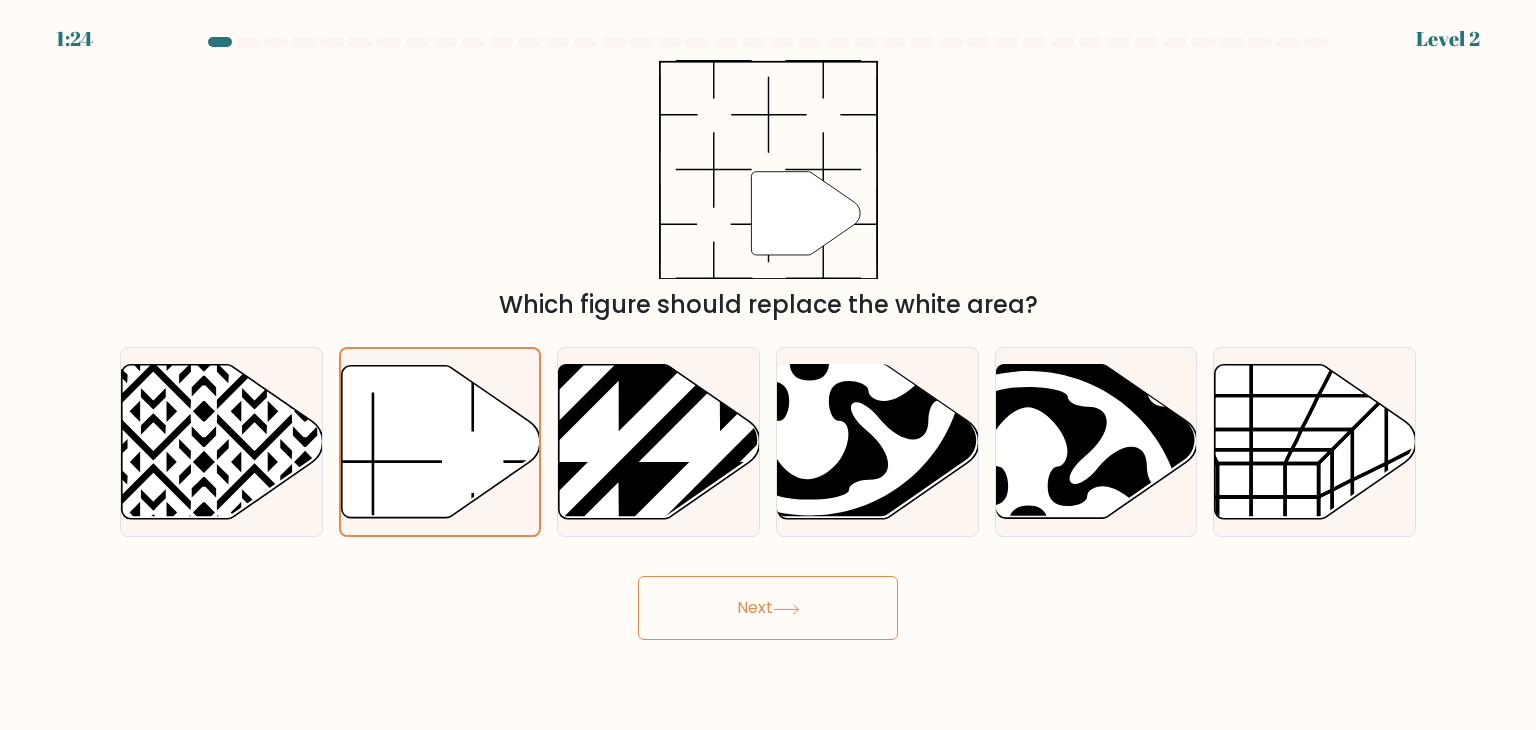 click on "Next" at bounding box center [768, 608] 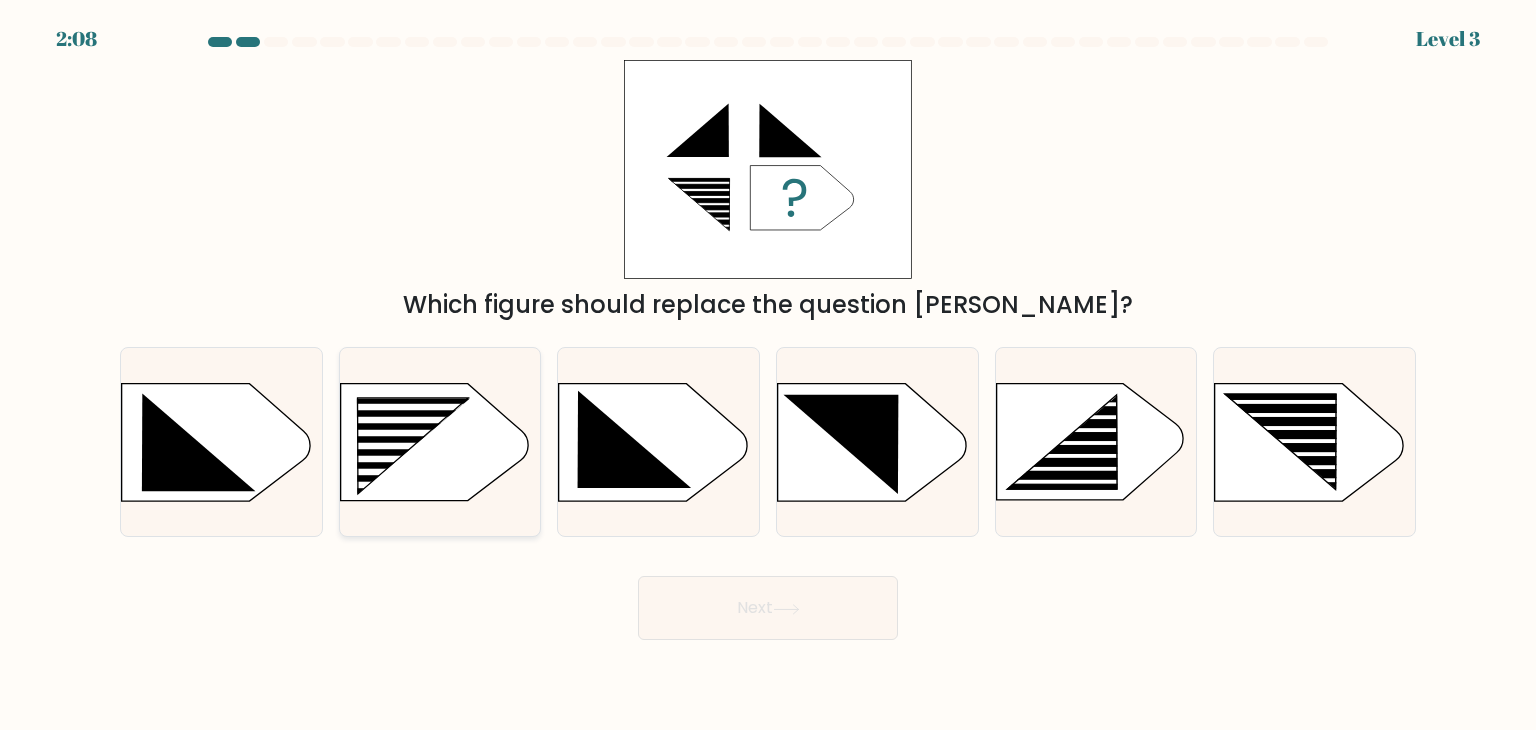 click 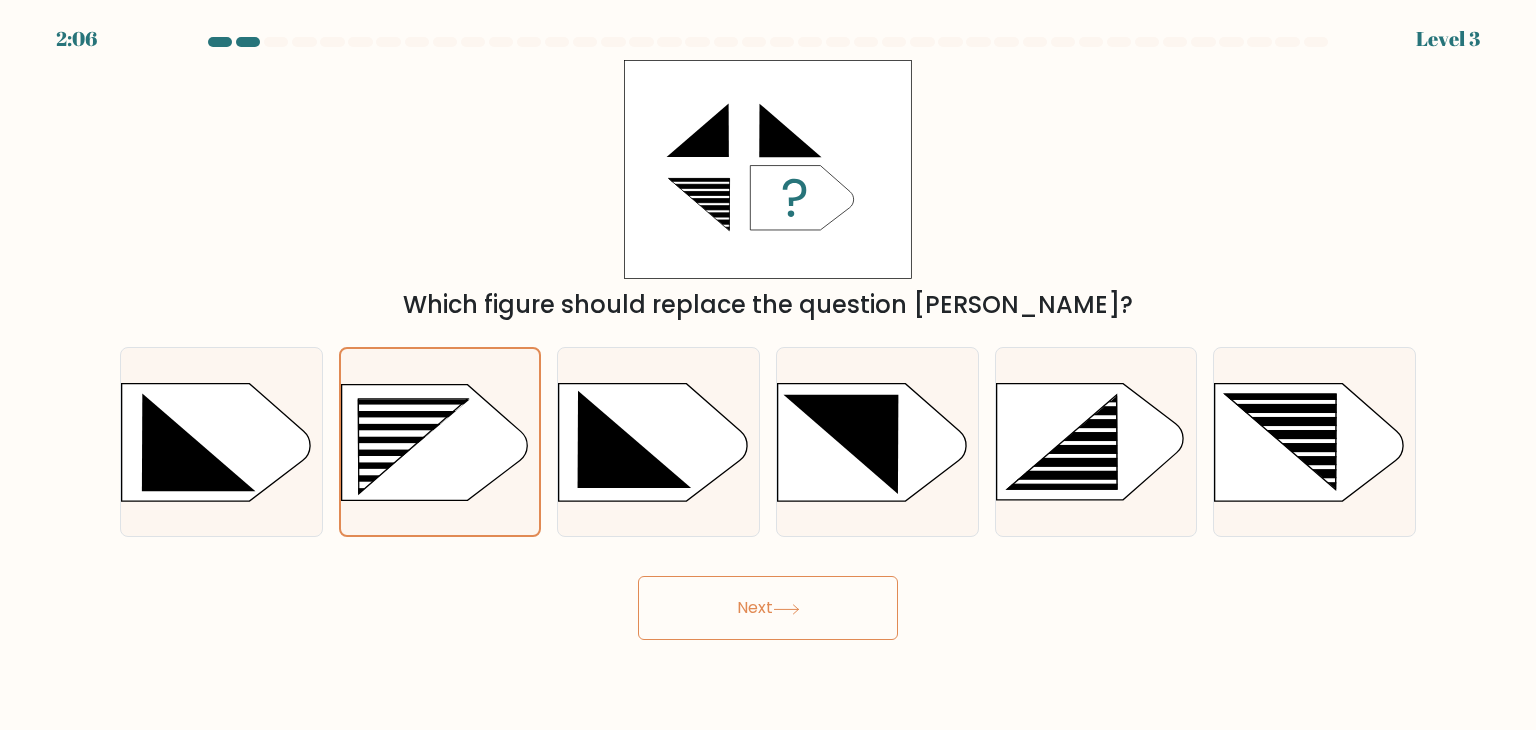 click on "Next" at bounding box center (768, 608) 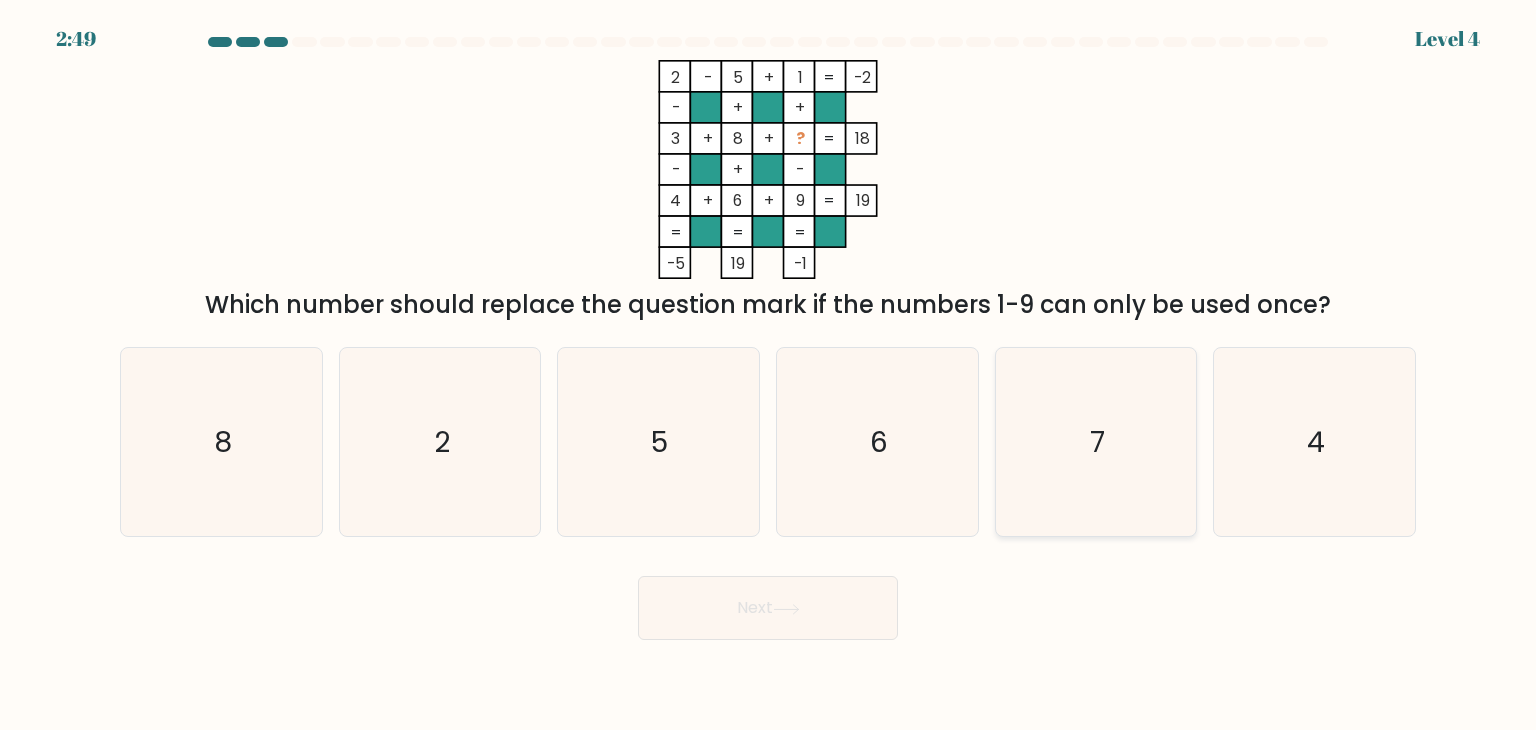 click on "7" 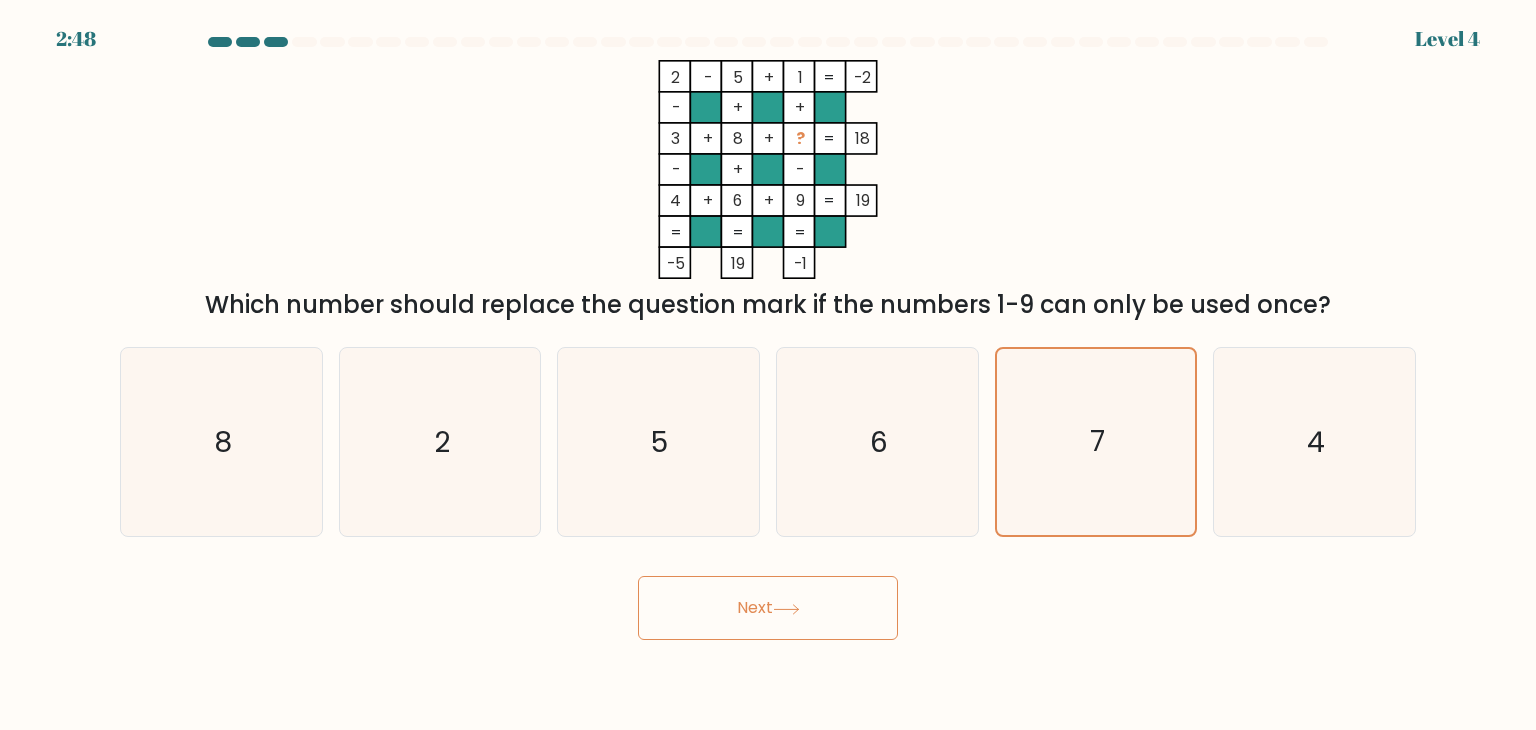 click on "Next" at bounding box center (768, 608) 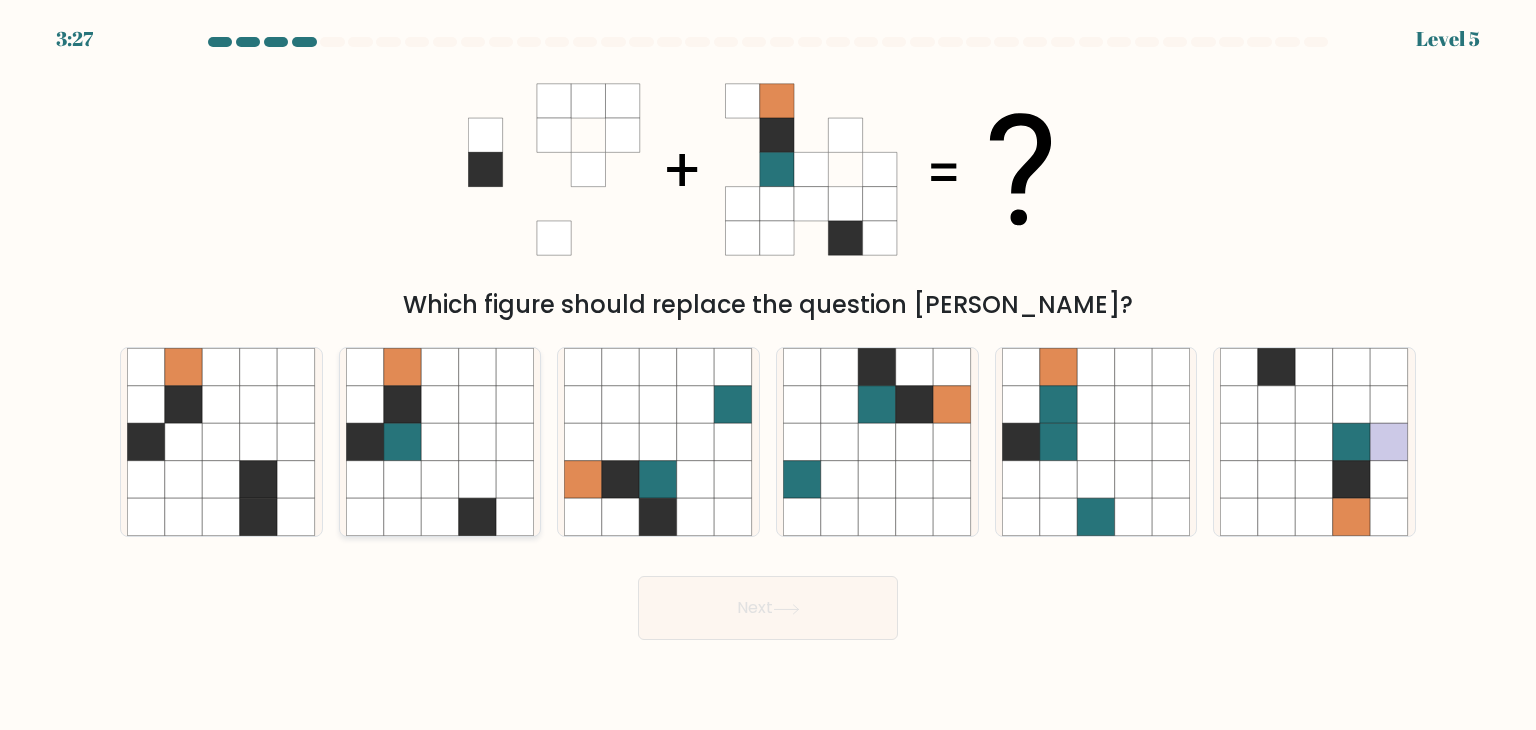 click 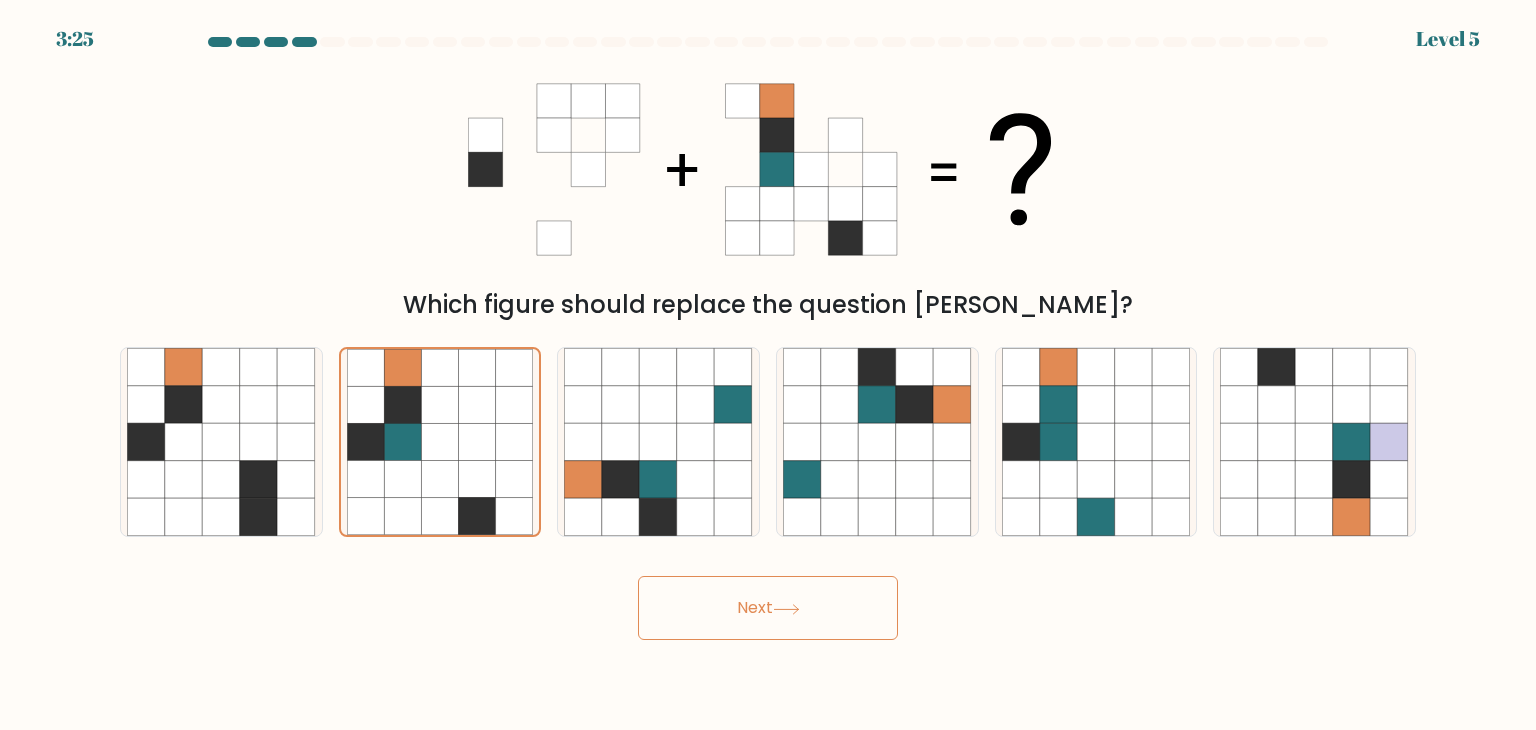 click on "Next" at bounding box center [768, 608] 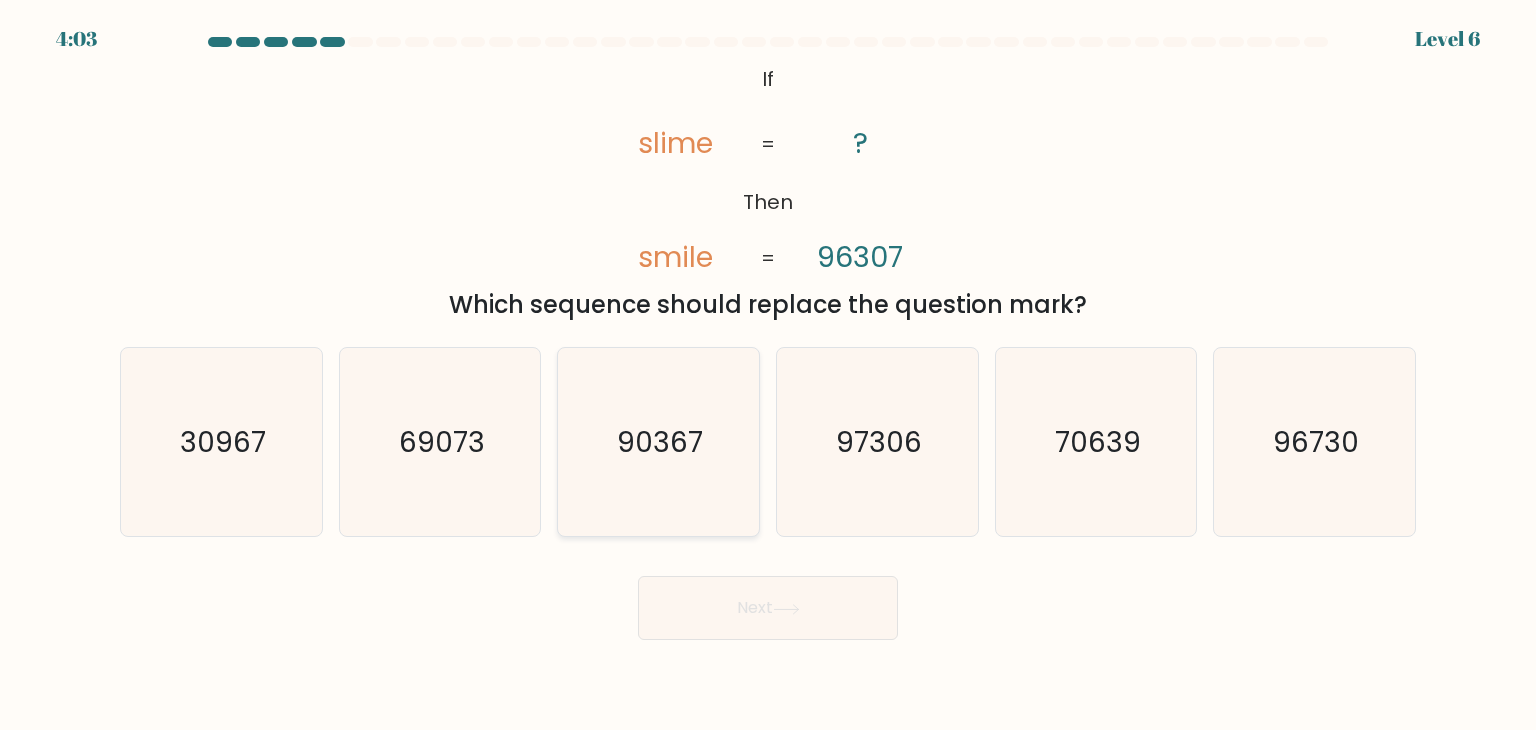 click on "90367" 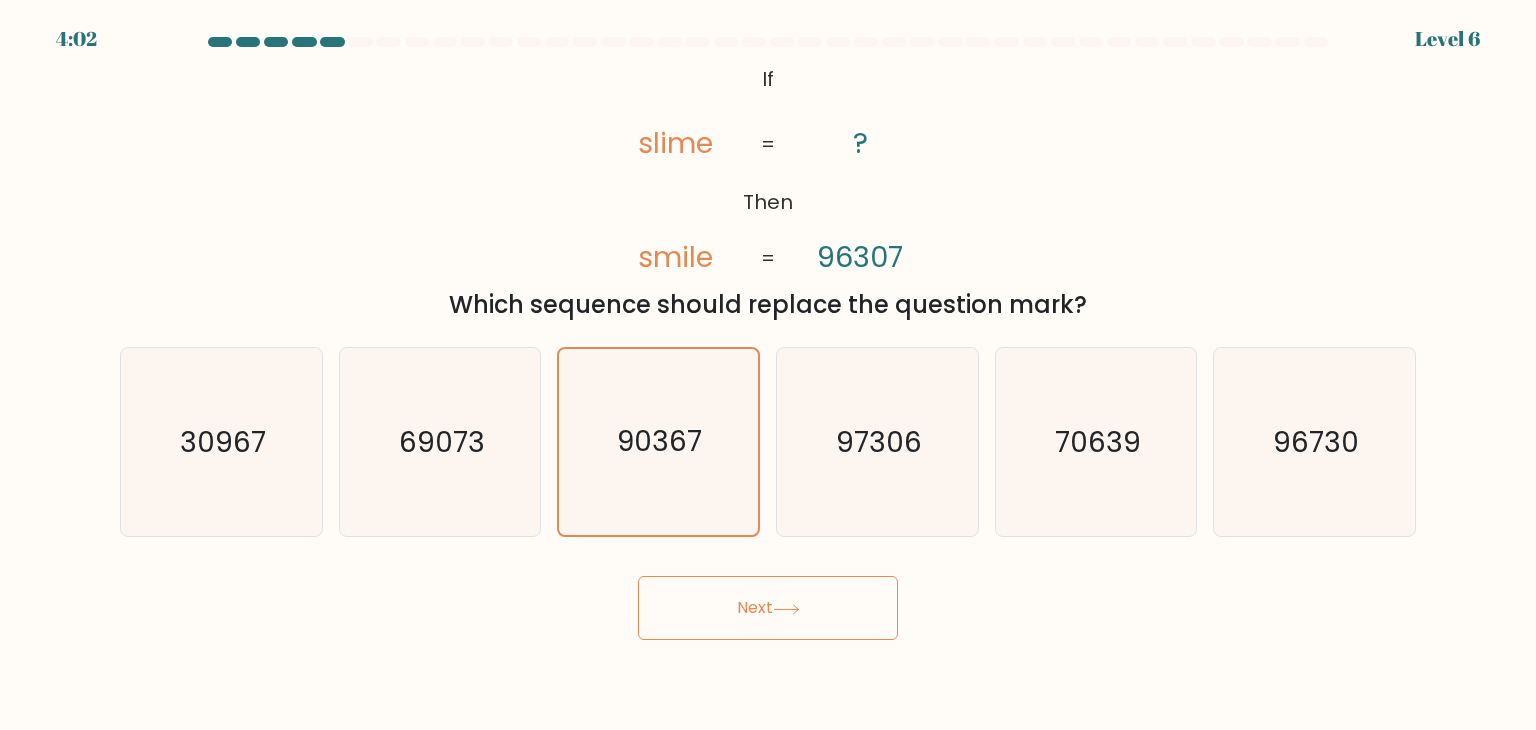 click on "Next" at bounding box center (768, 608) 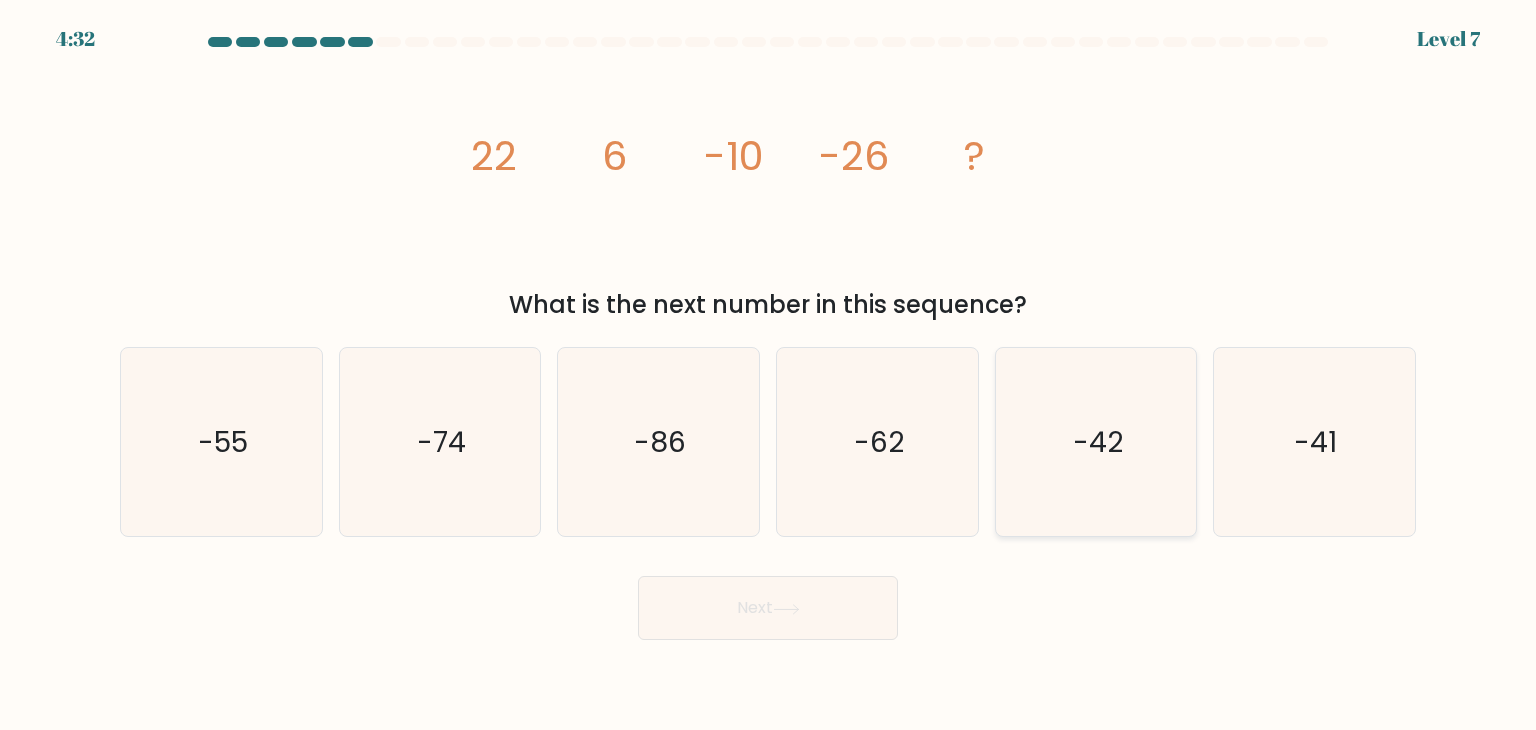click on "-42" 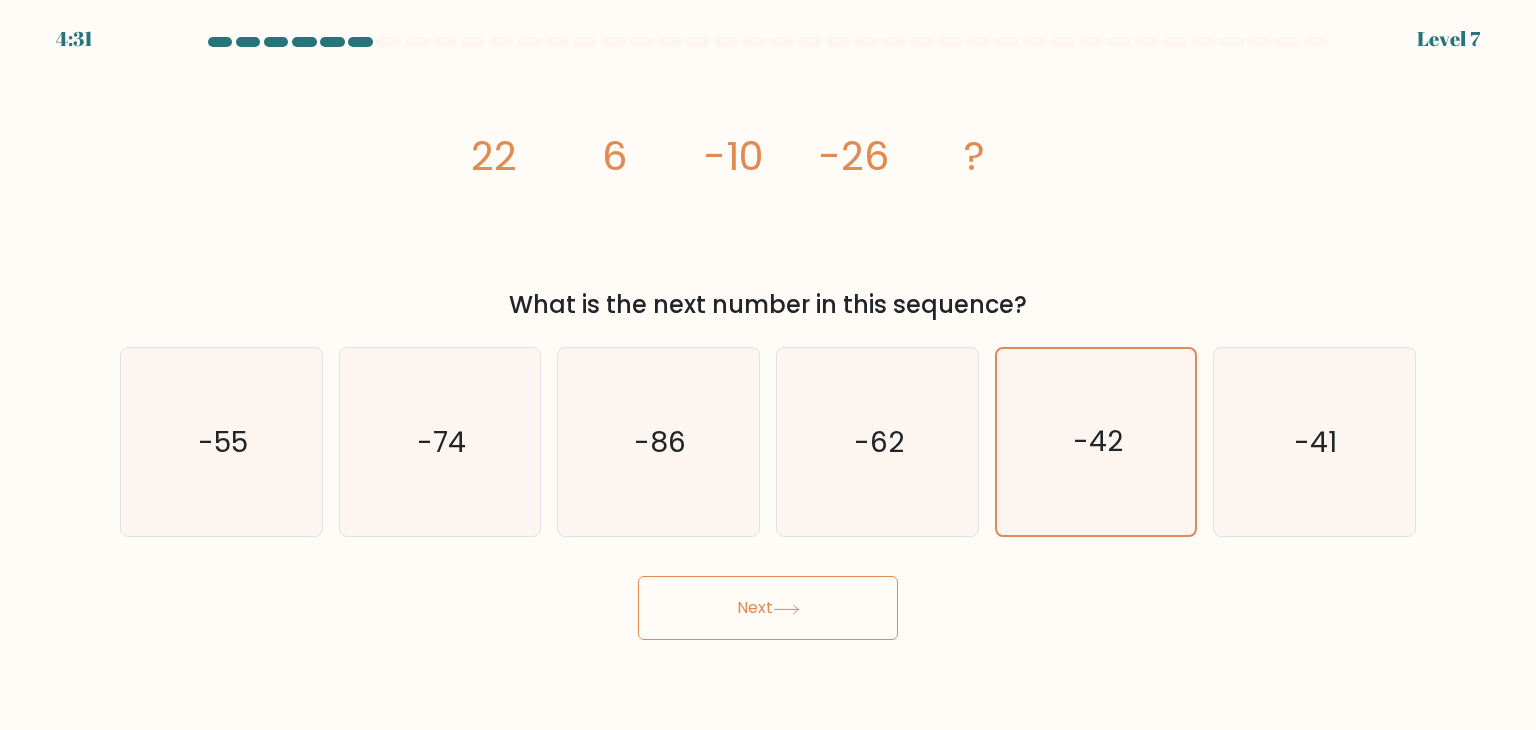 click on "Next" at bounding box center [768, 608] 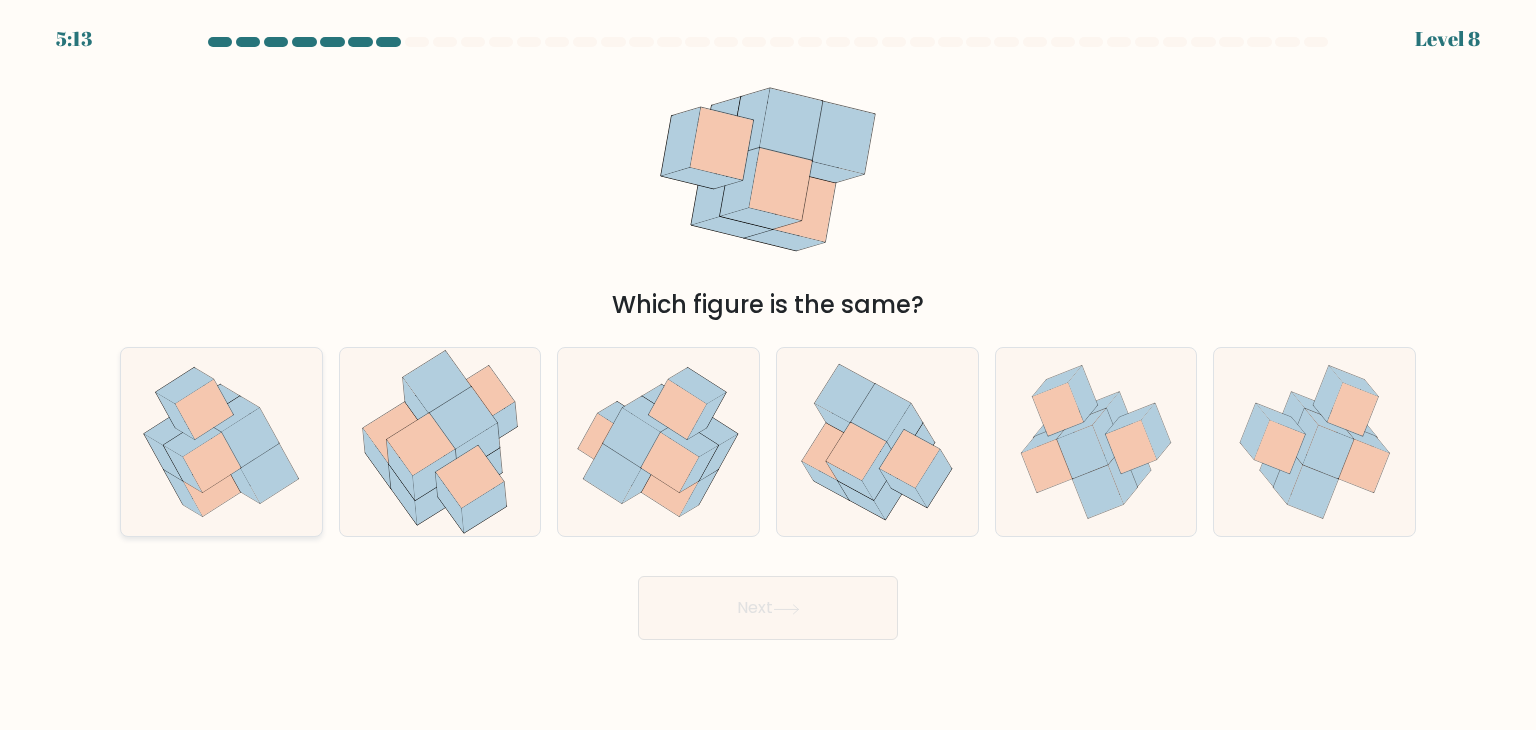 click 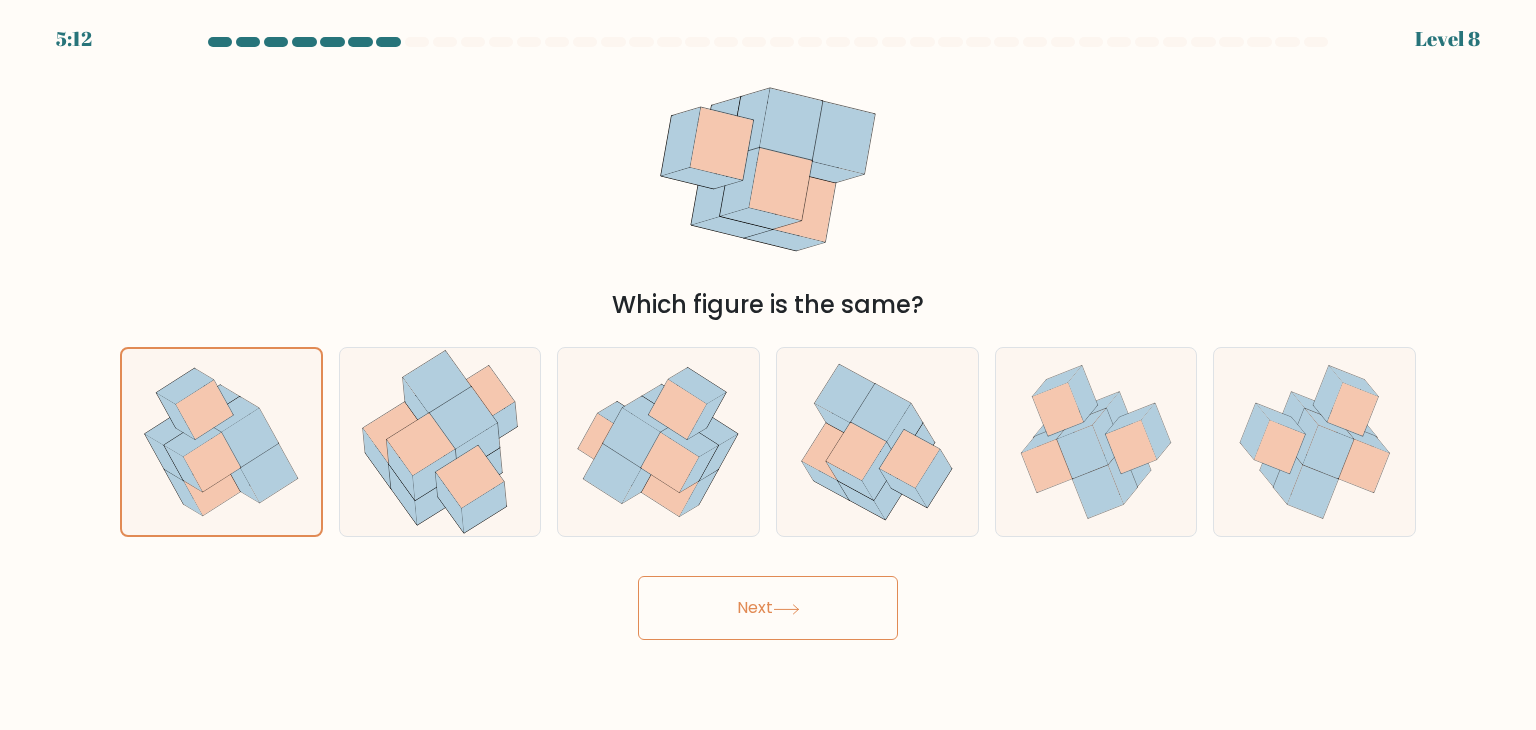 click on "Next" at bounding box center [768, 608] 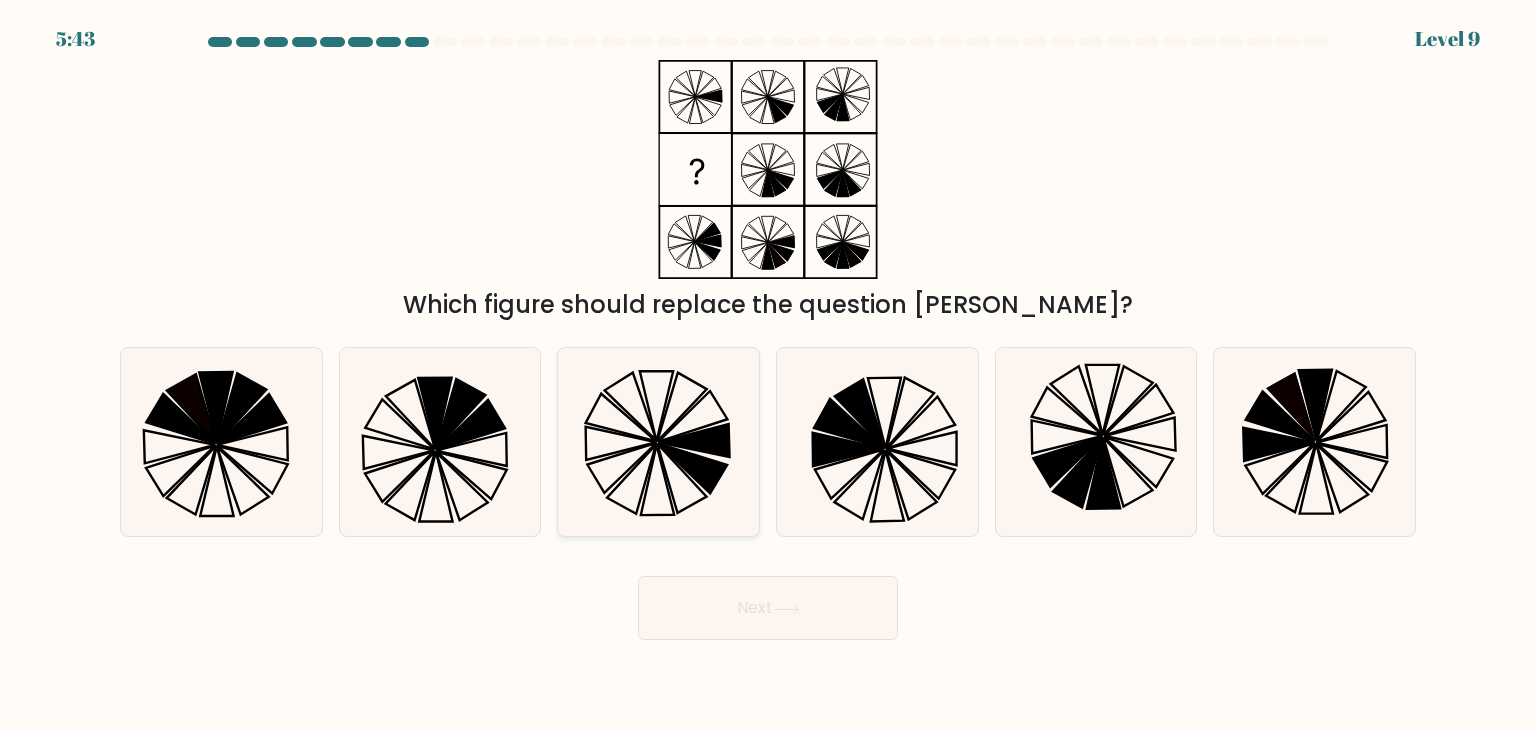 click 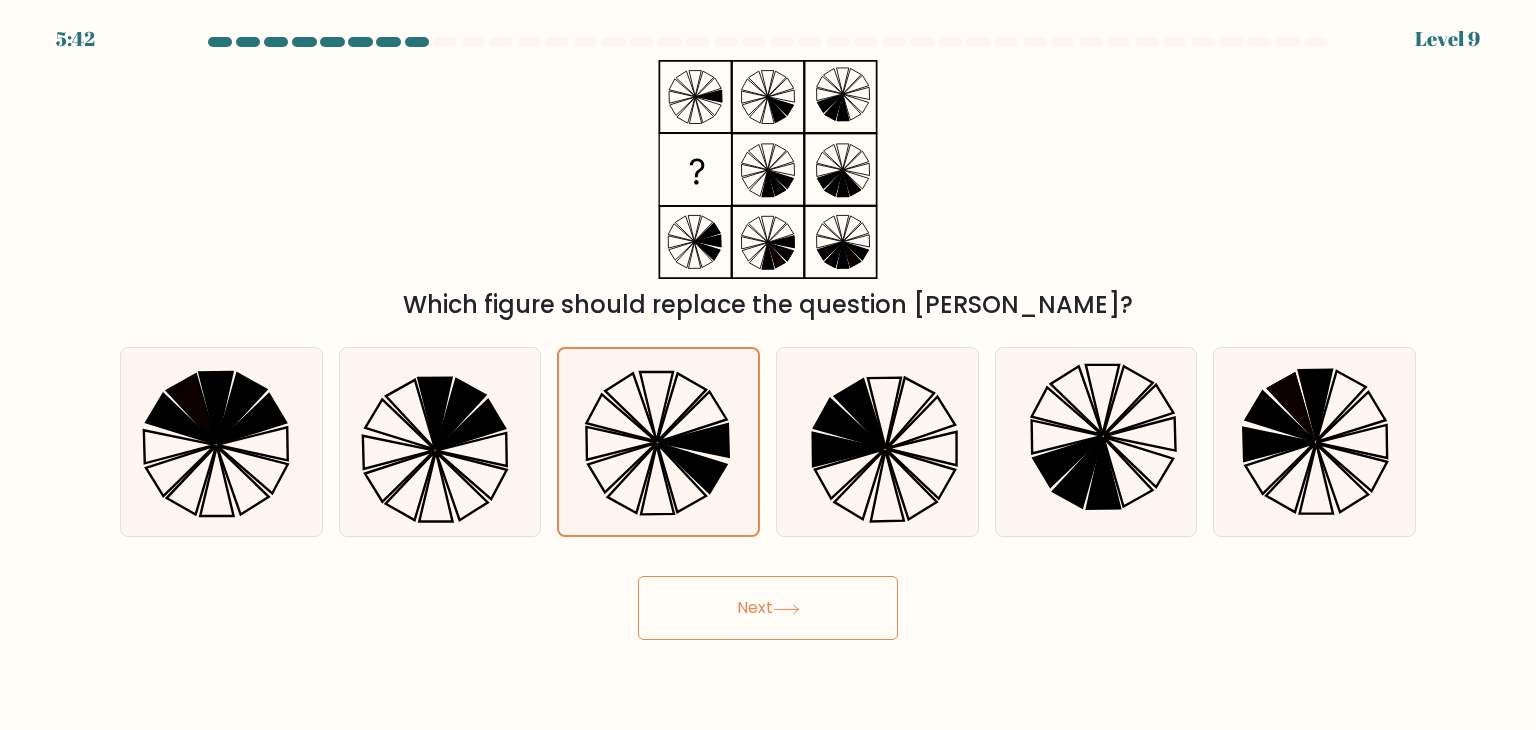 click on "Next" at bounding box center [768, 608] 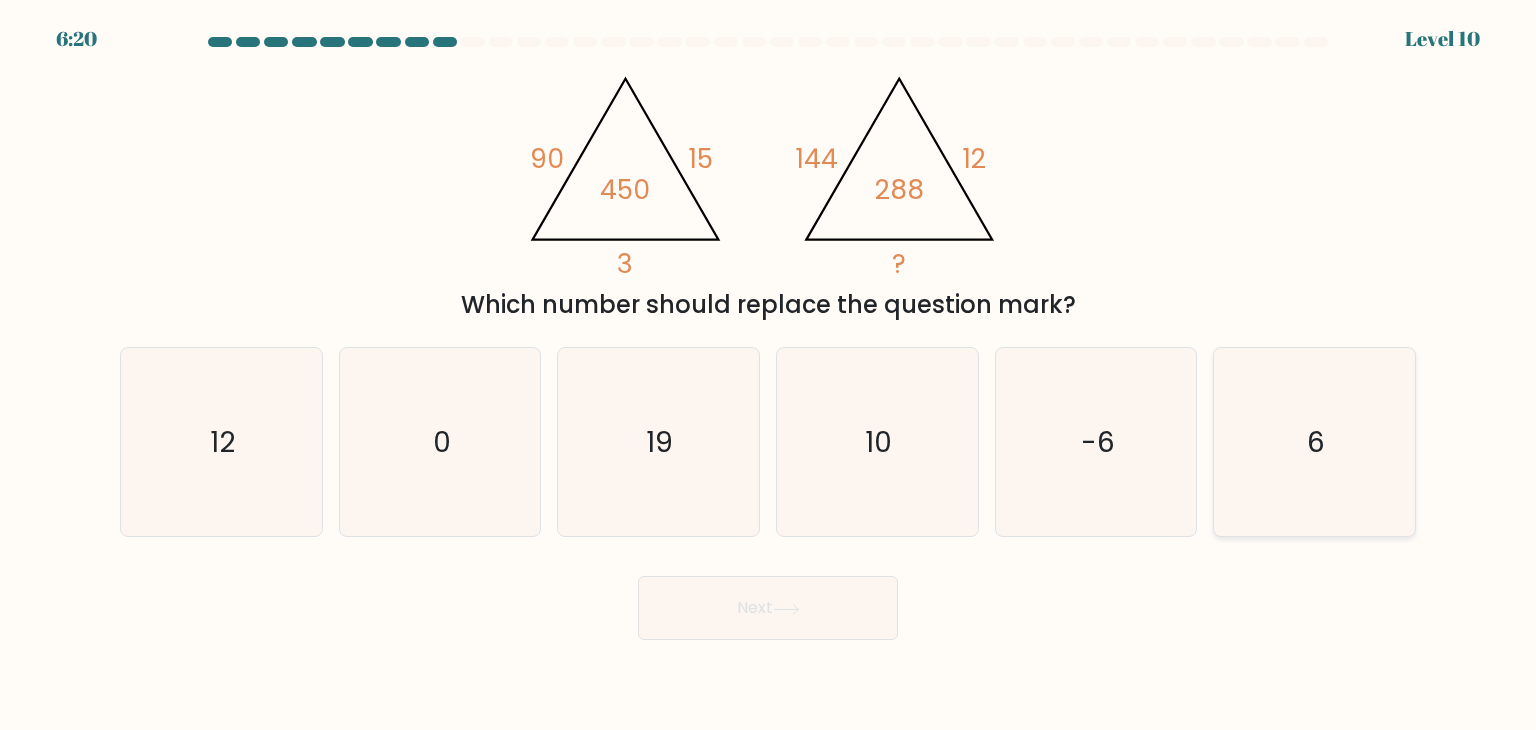 click on "6" 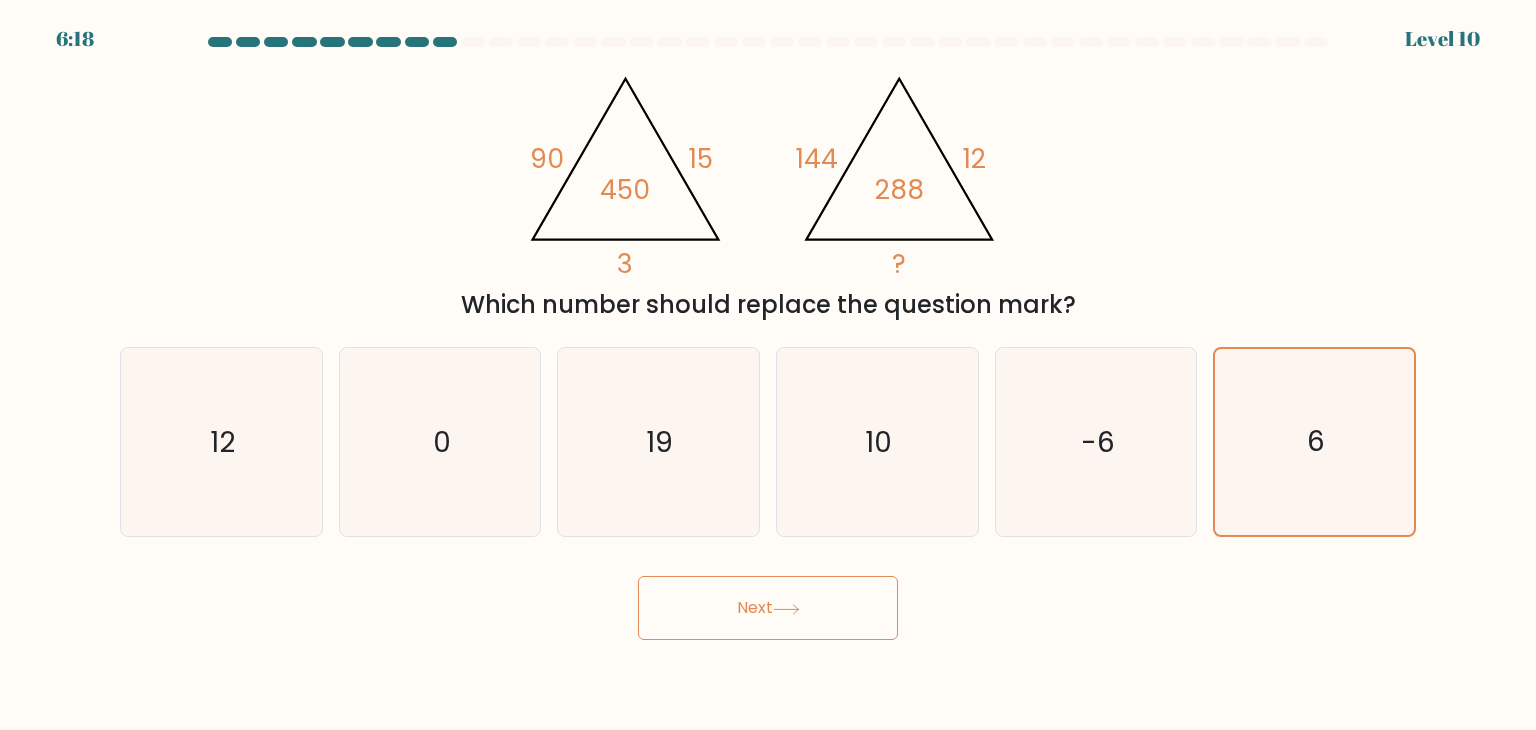 click on "Next" at bounding box center (768, 608) 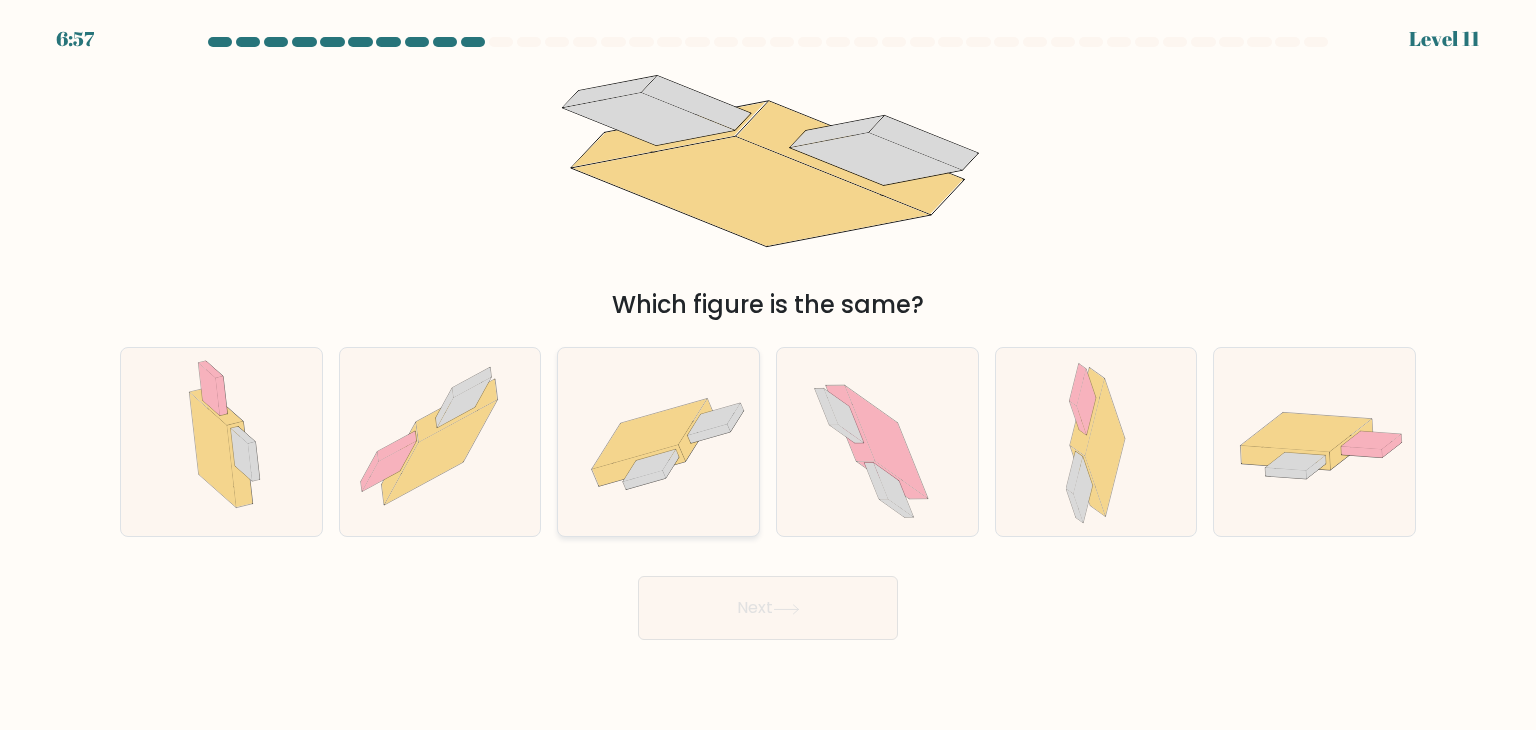 click 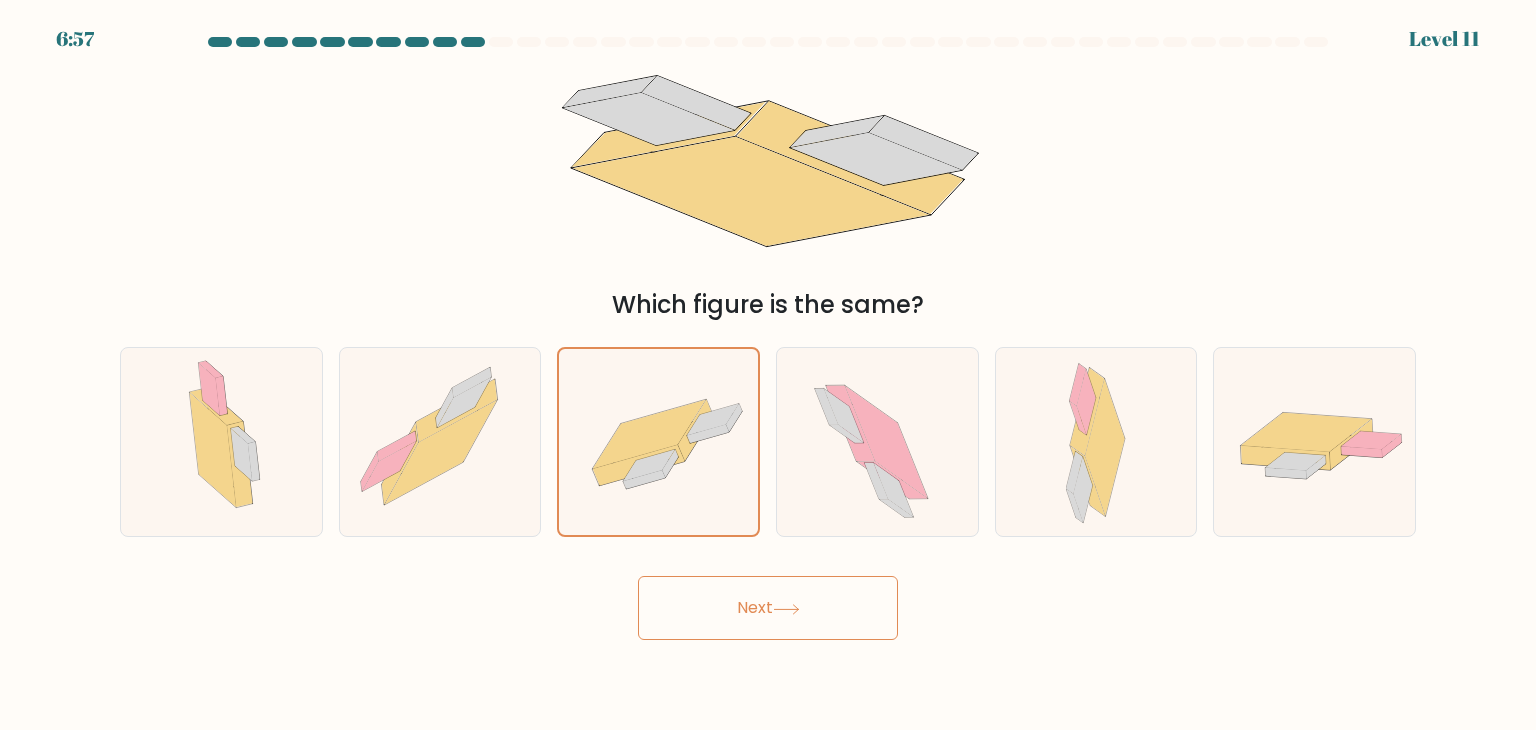click 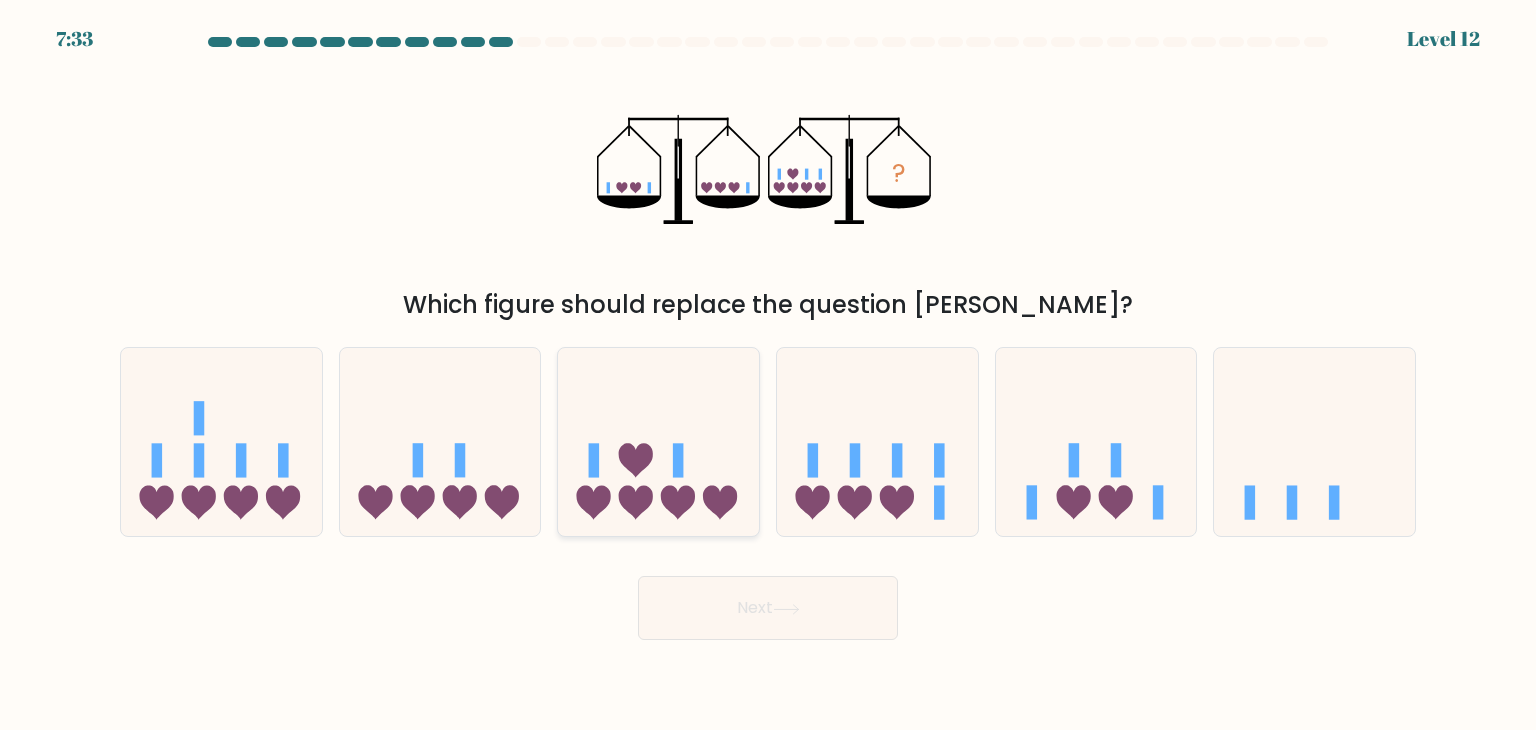 click 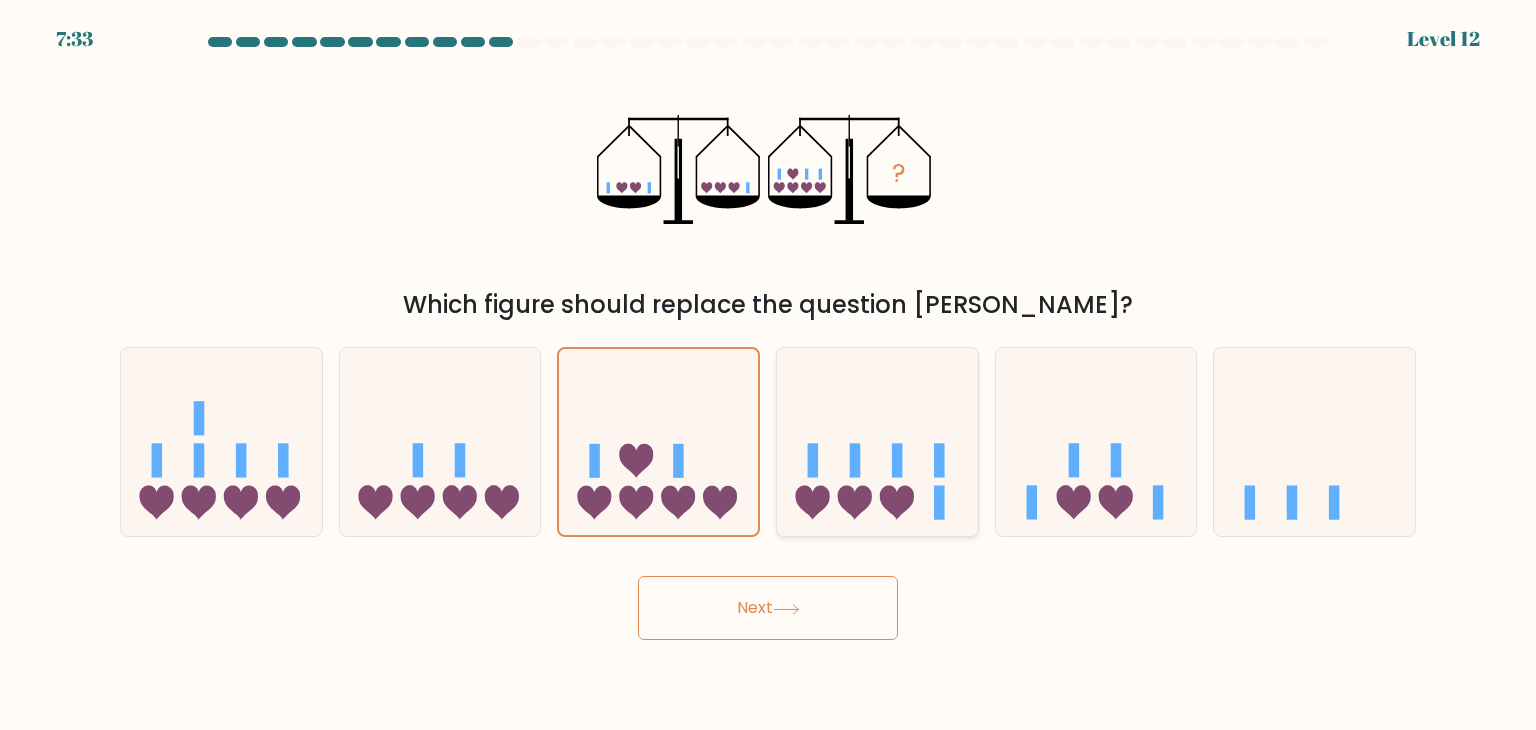 click 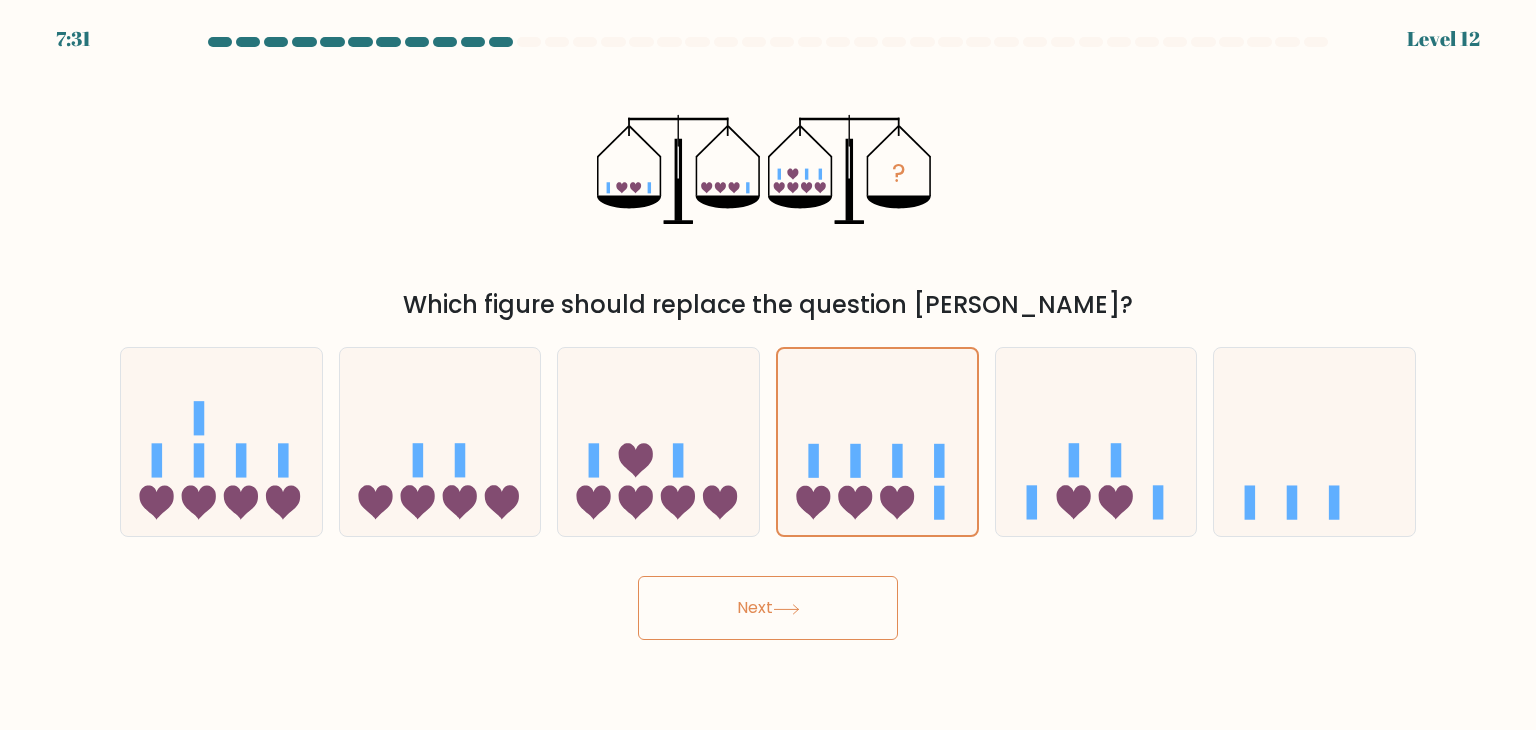 click on "Next" at bounding box center (768, 608) 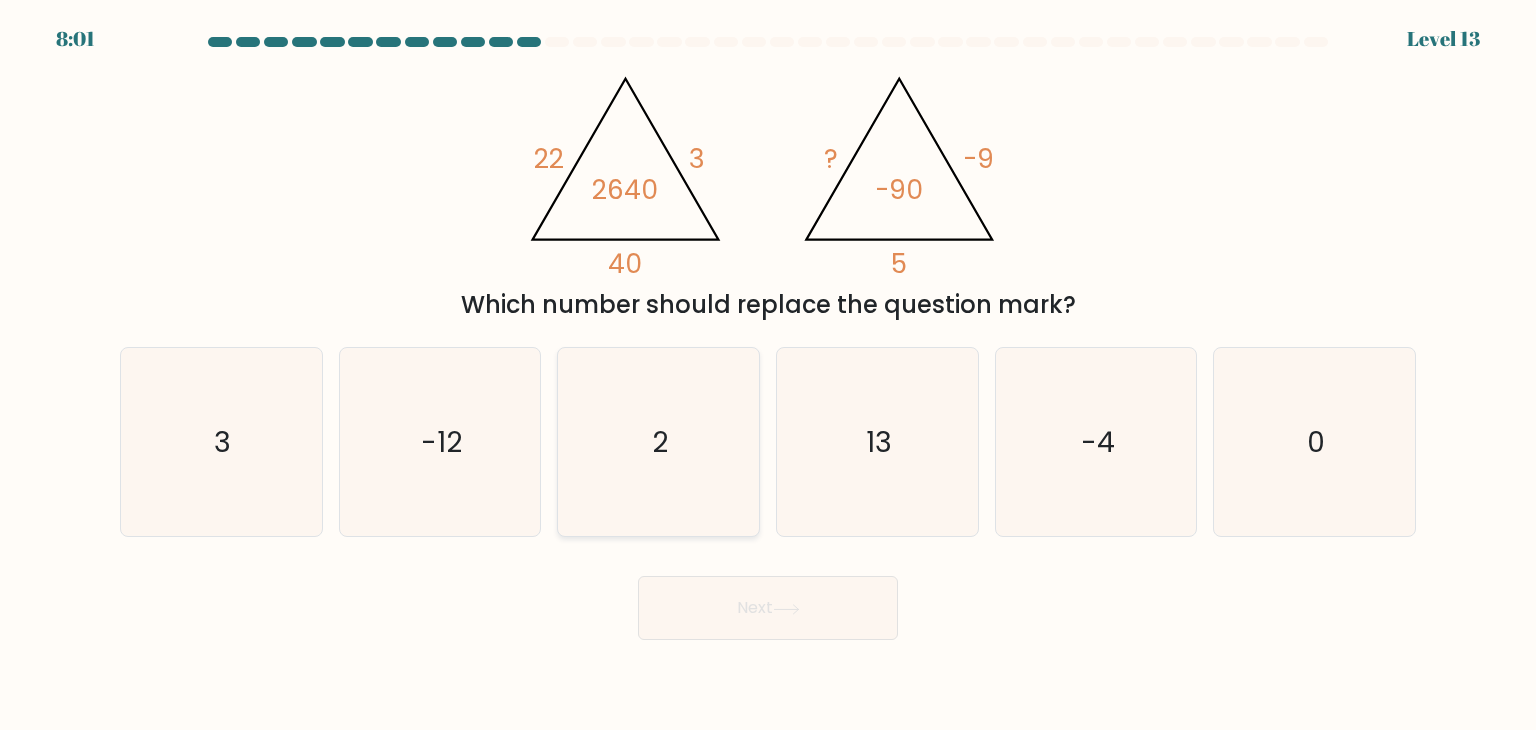 click on "2" 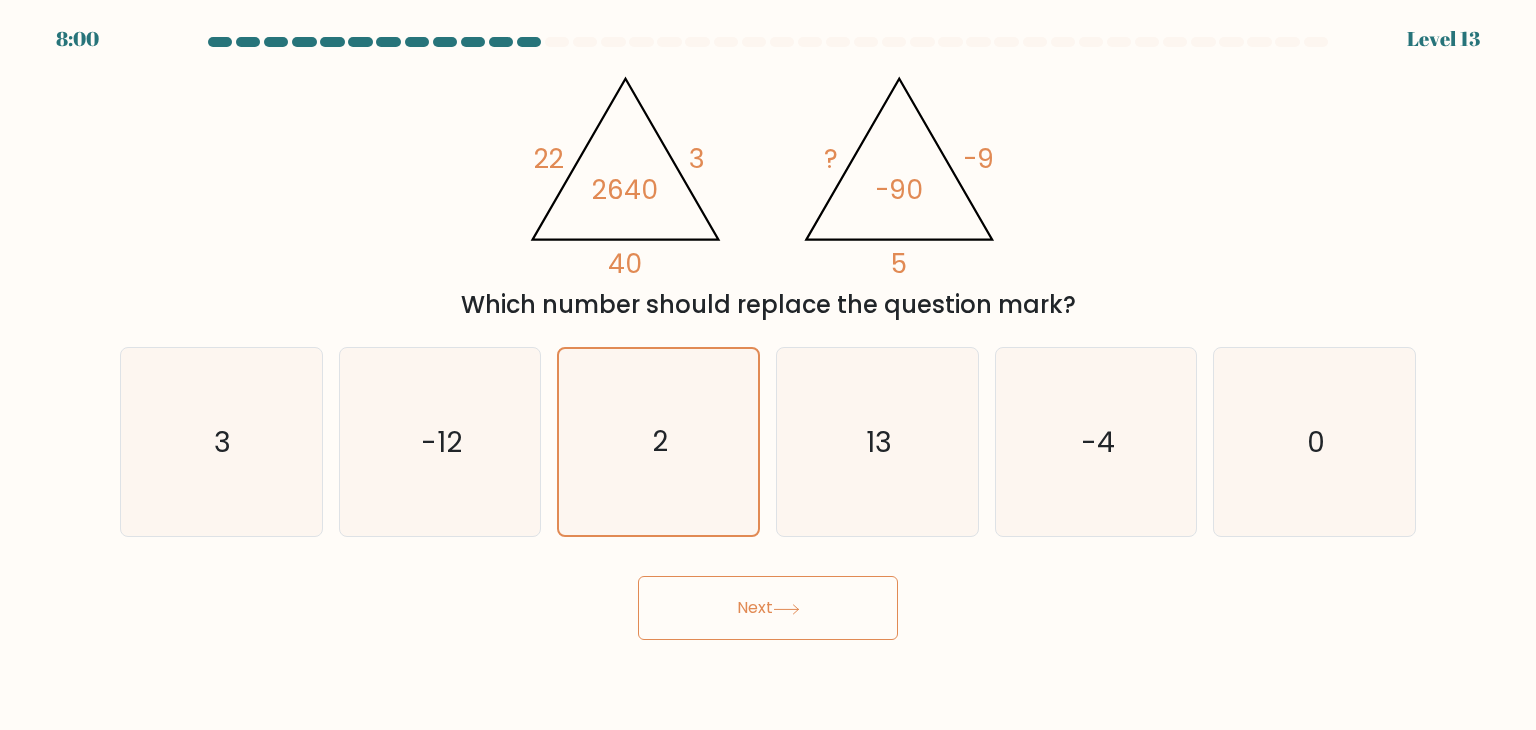 click 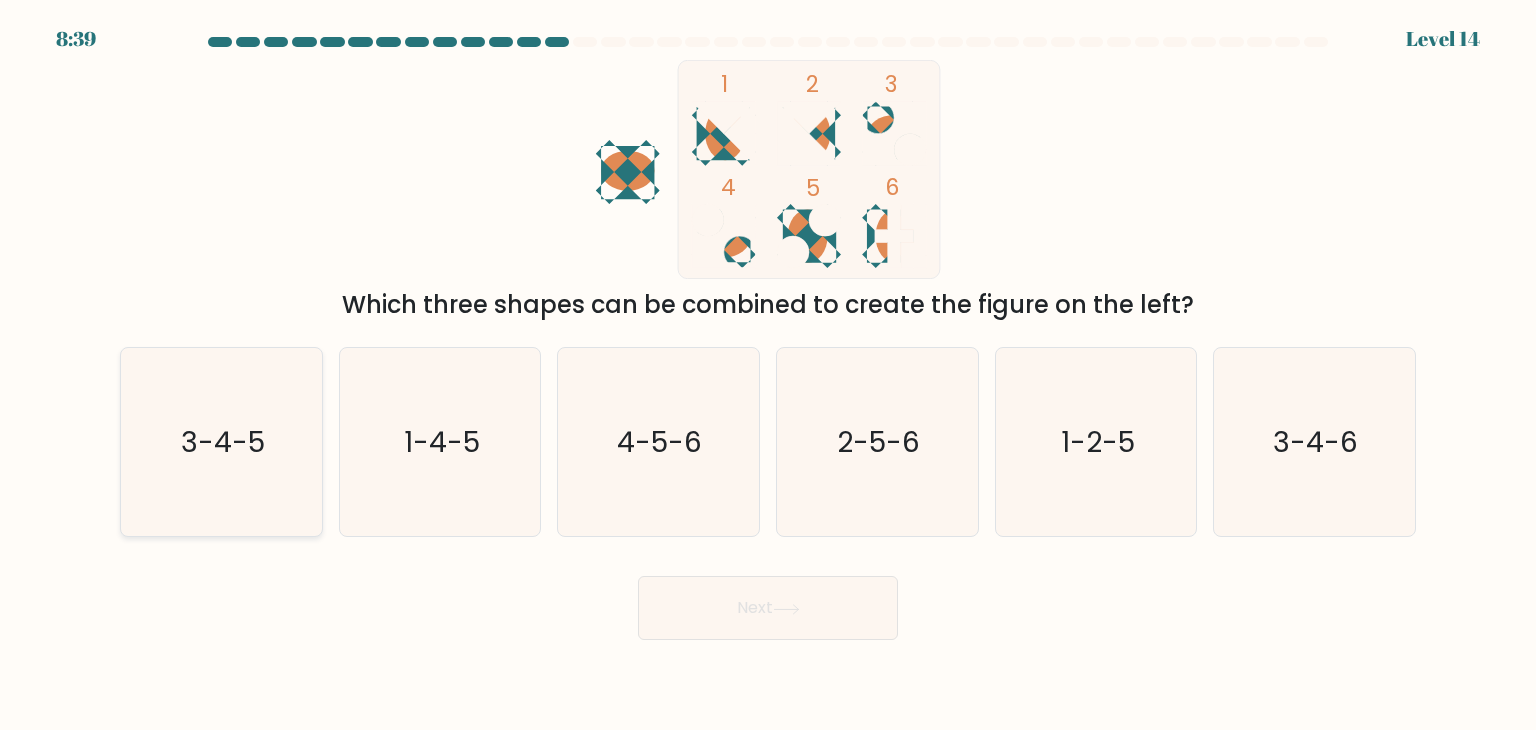 click on "3-4-5" 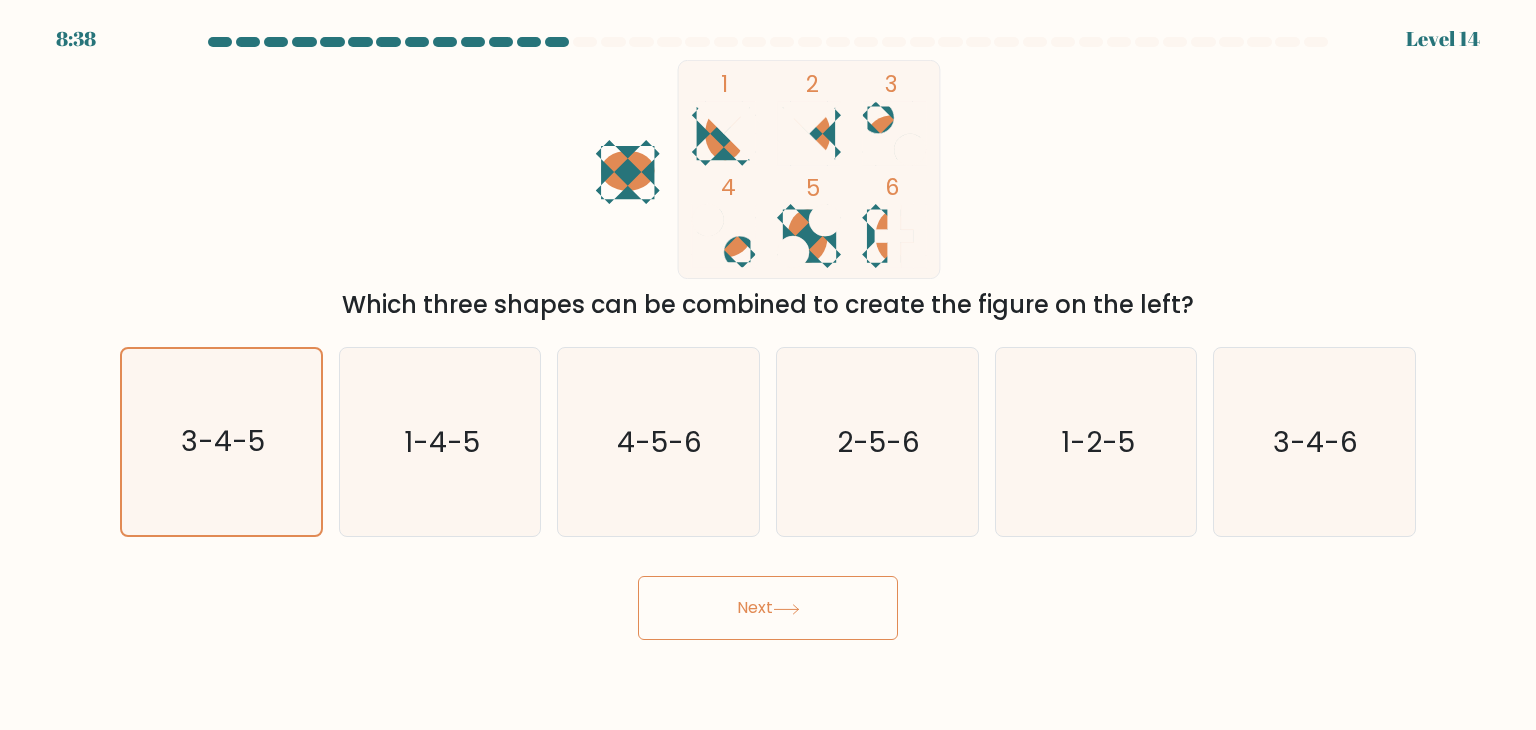 click on "Next" at bounding box center [768, 608] 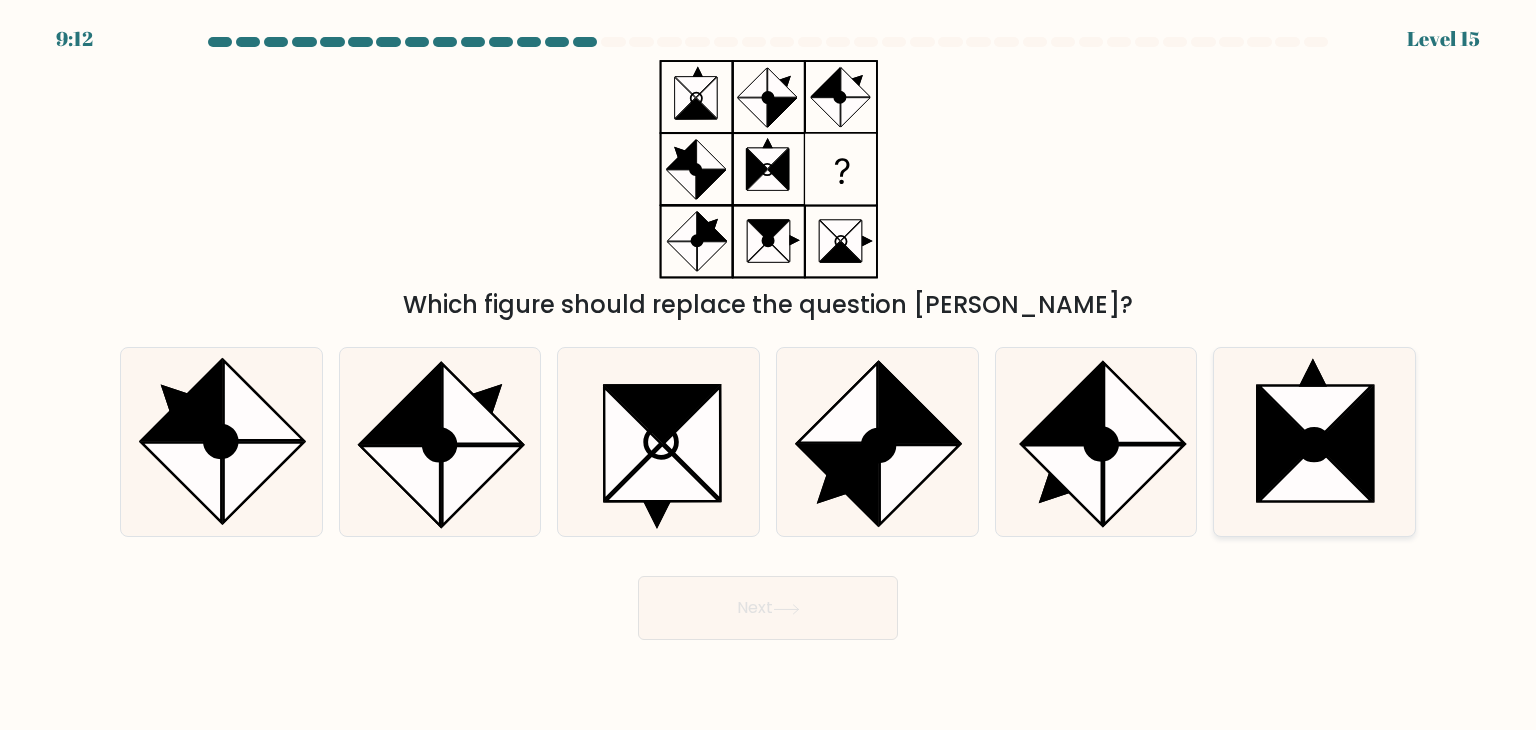 click 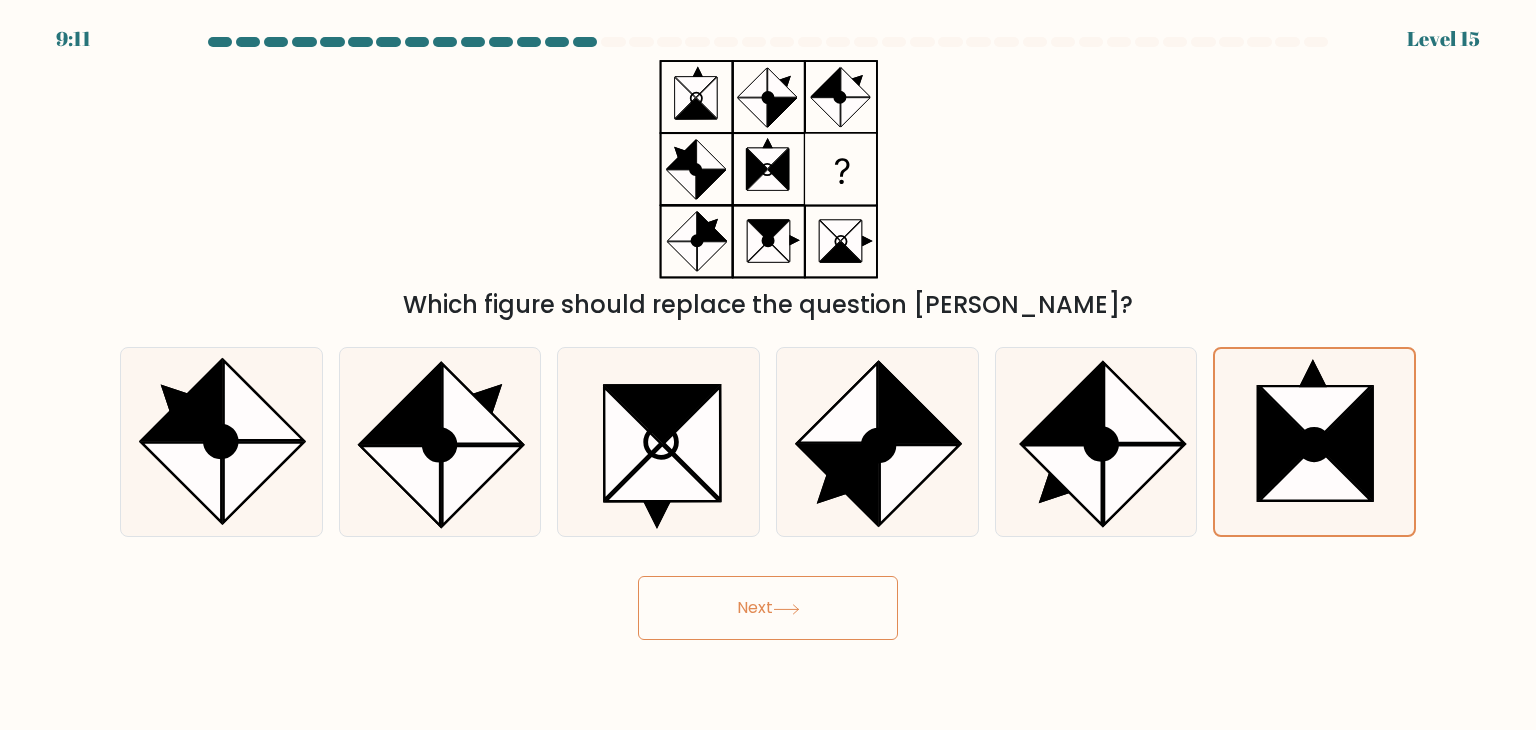 click on "Next" at bounding box center (768, 608) 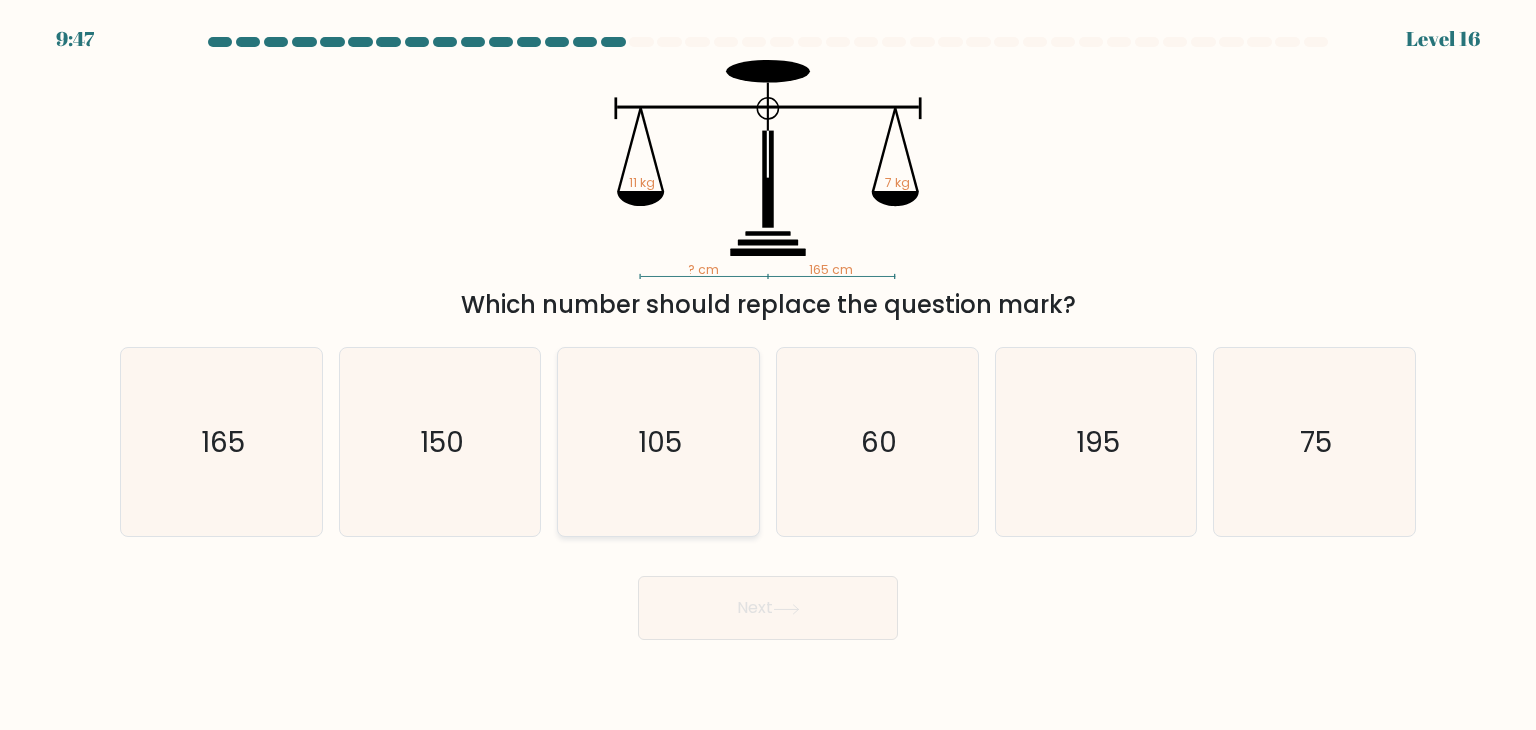 click on "105" 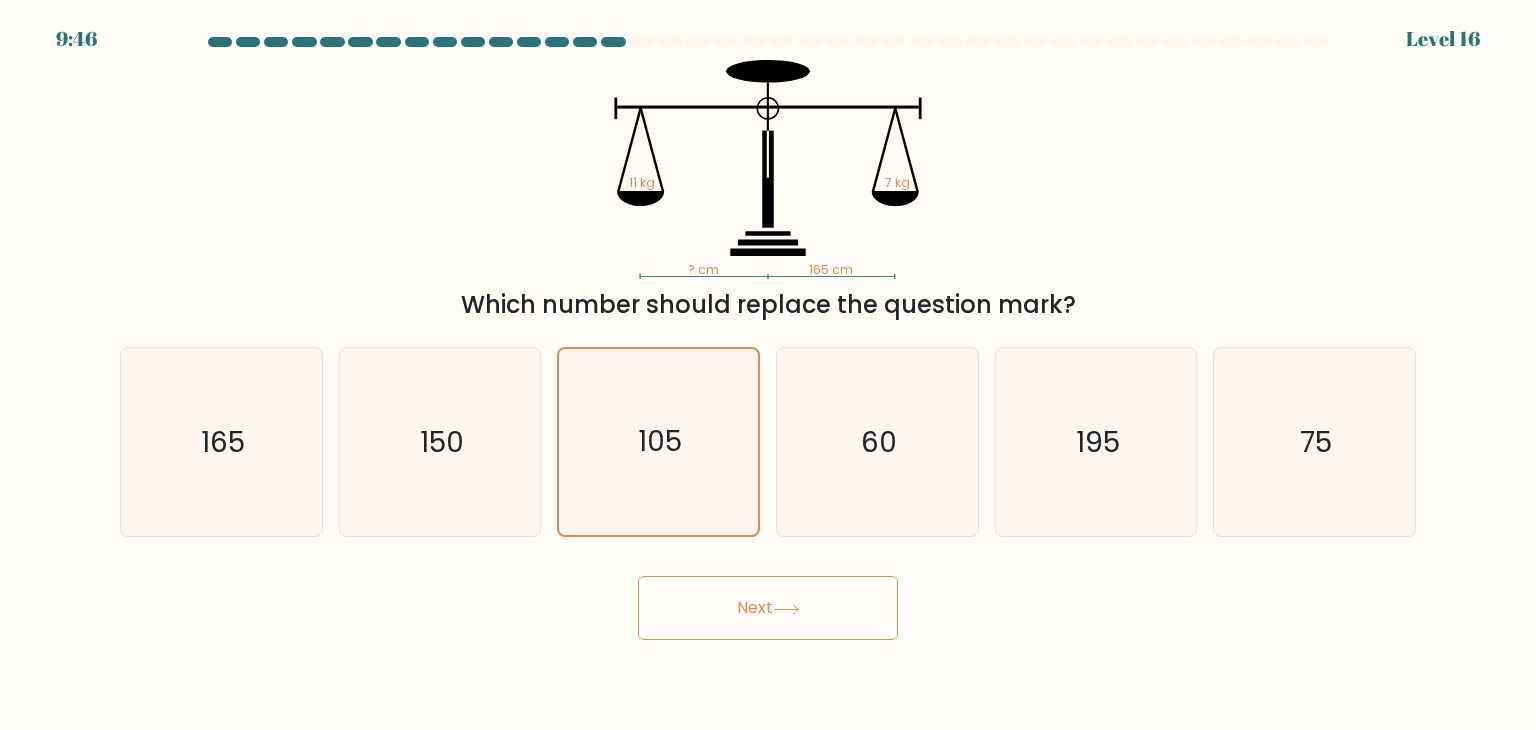 click 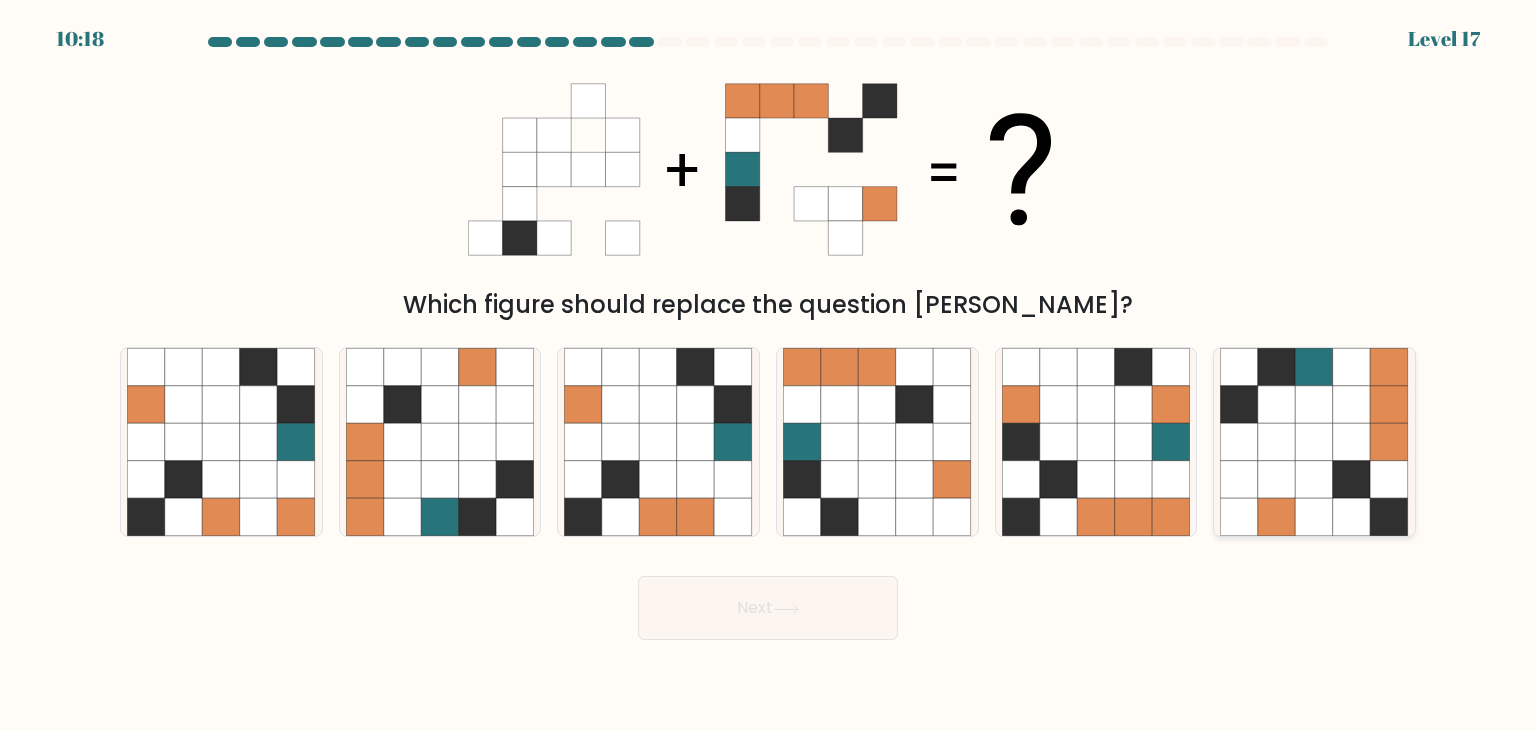 click 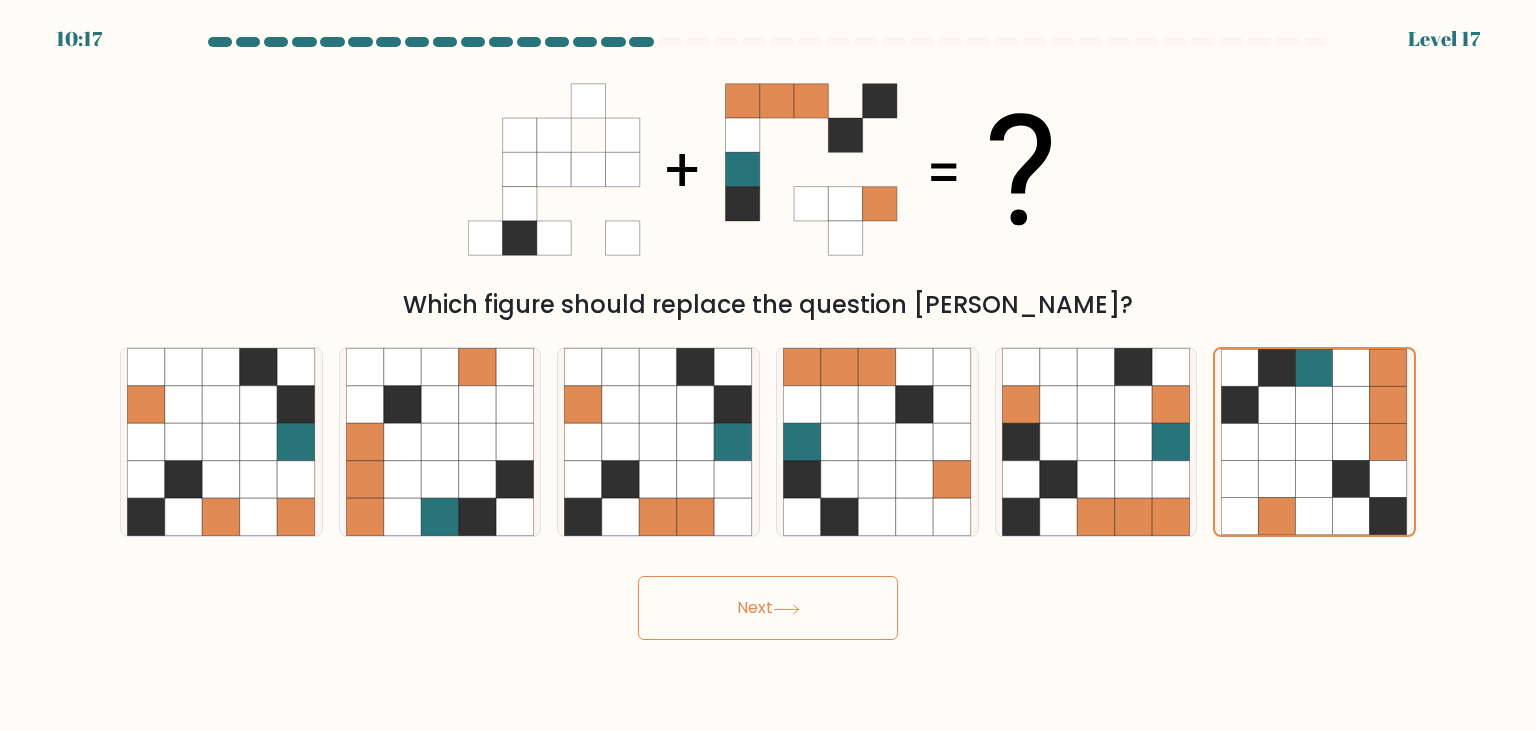 click on "Next" at bounding box center [768, 608] 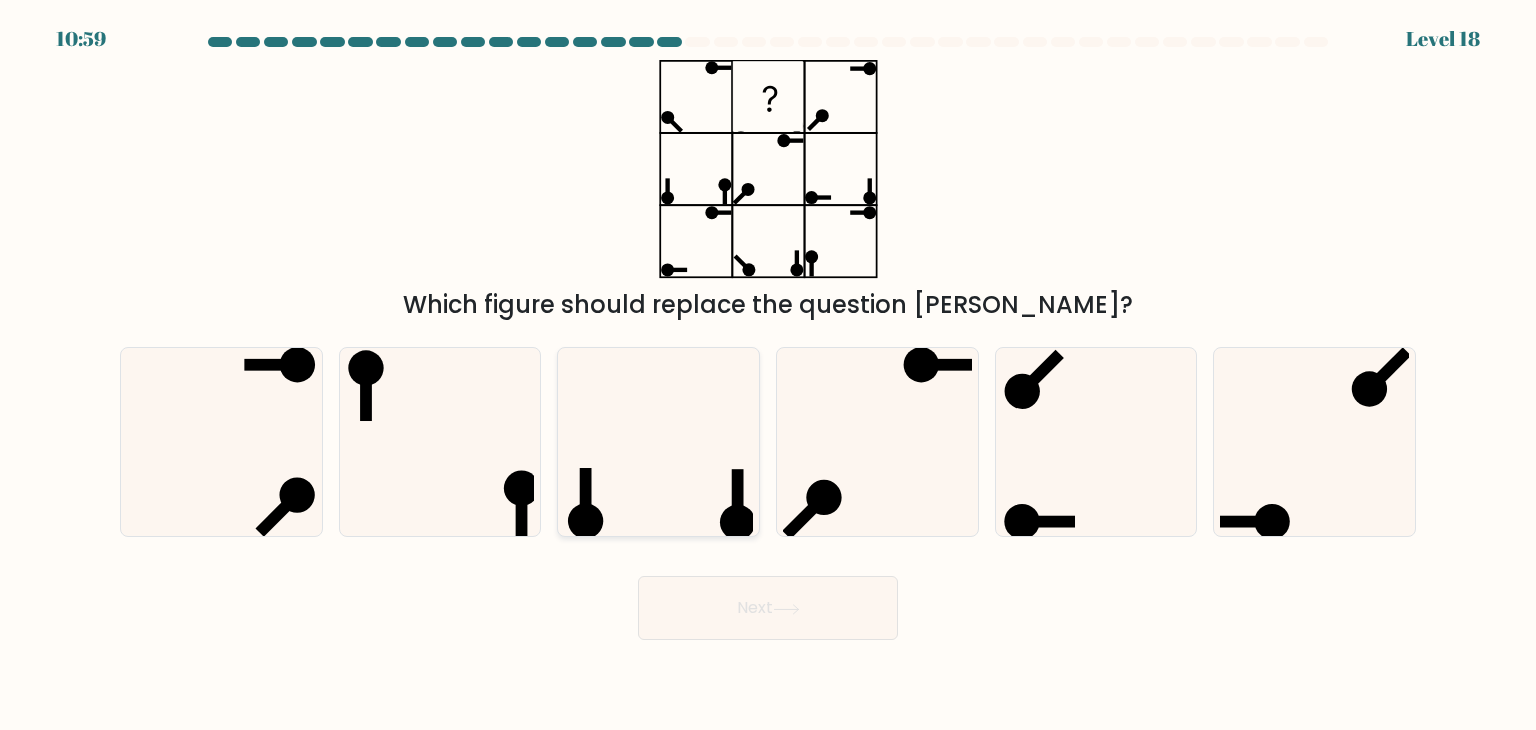 click 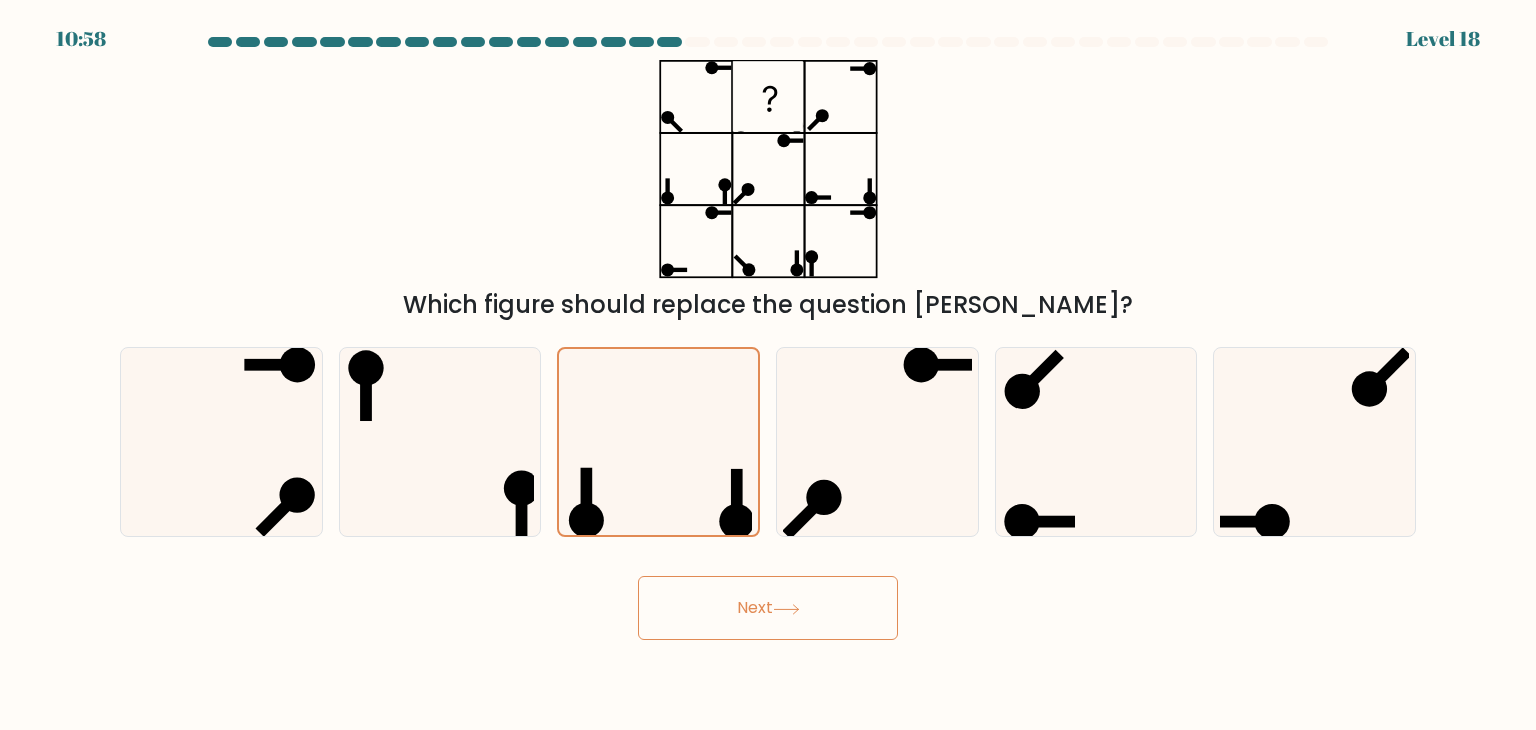click on "Next" at bounding box center (768, 608) 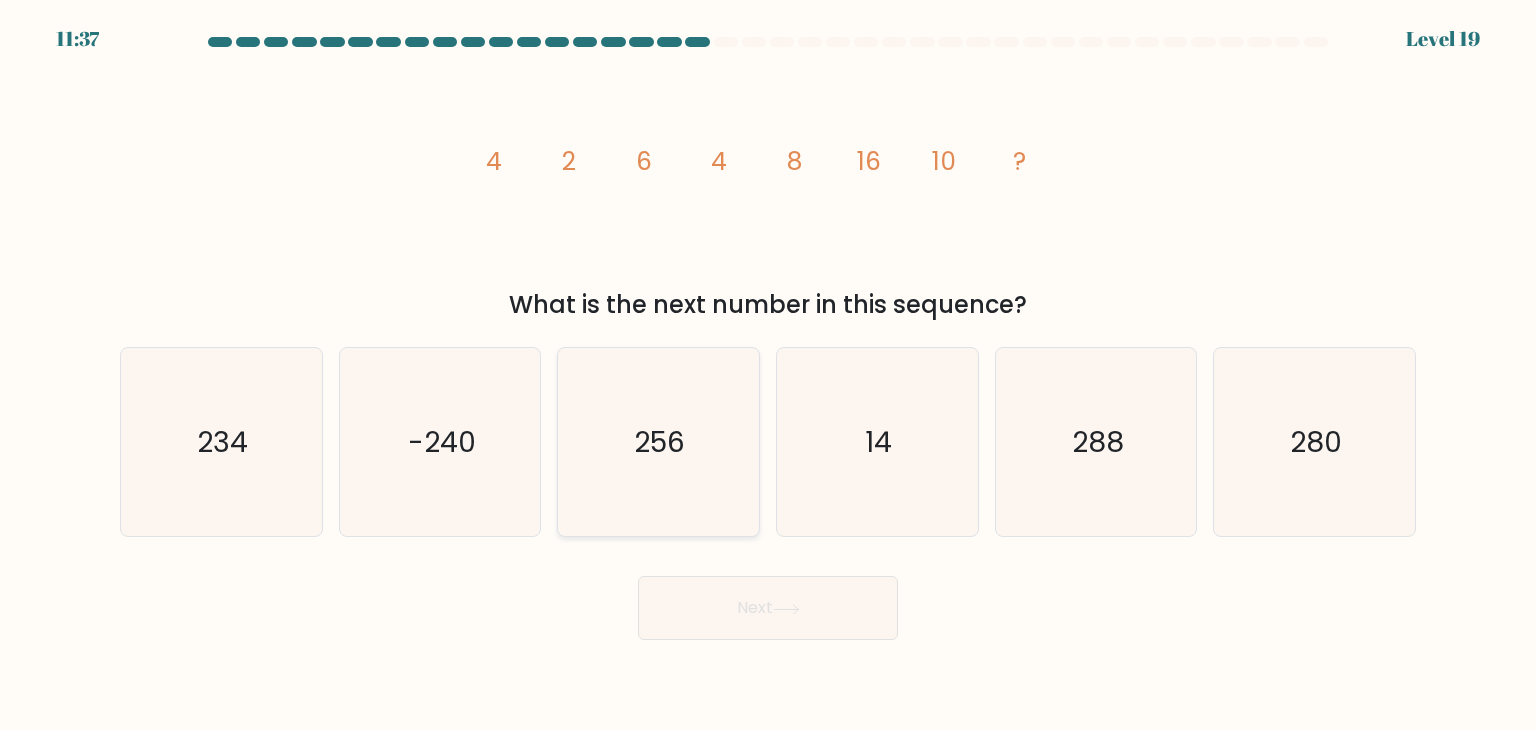 click on "256" 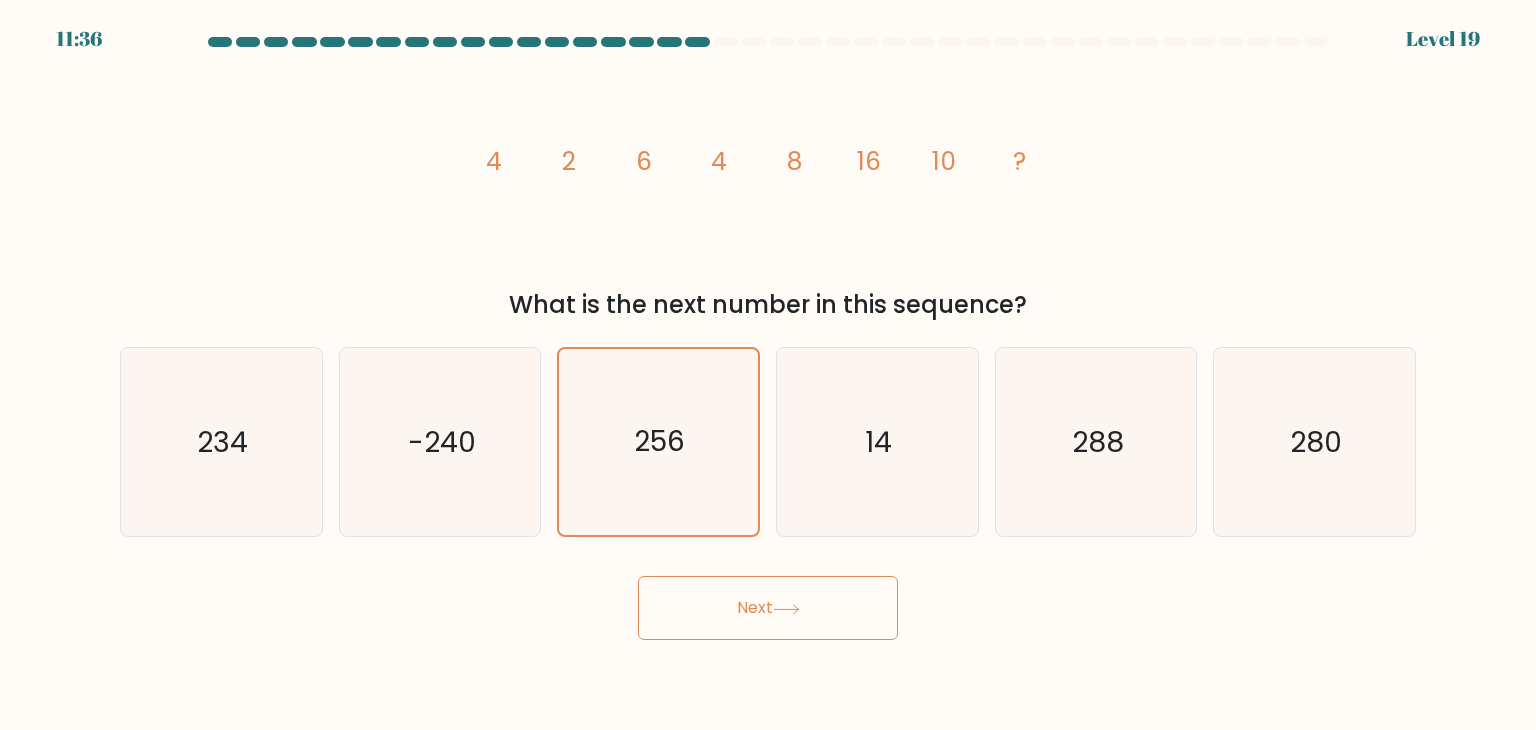 click on "Next" at bounding box center [768, 608] 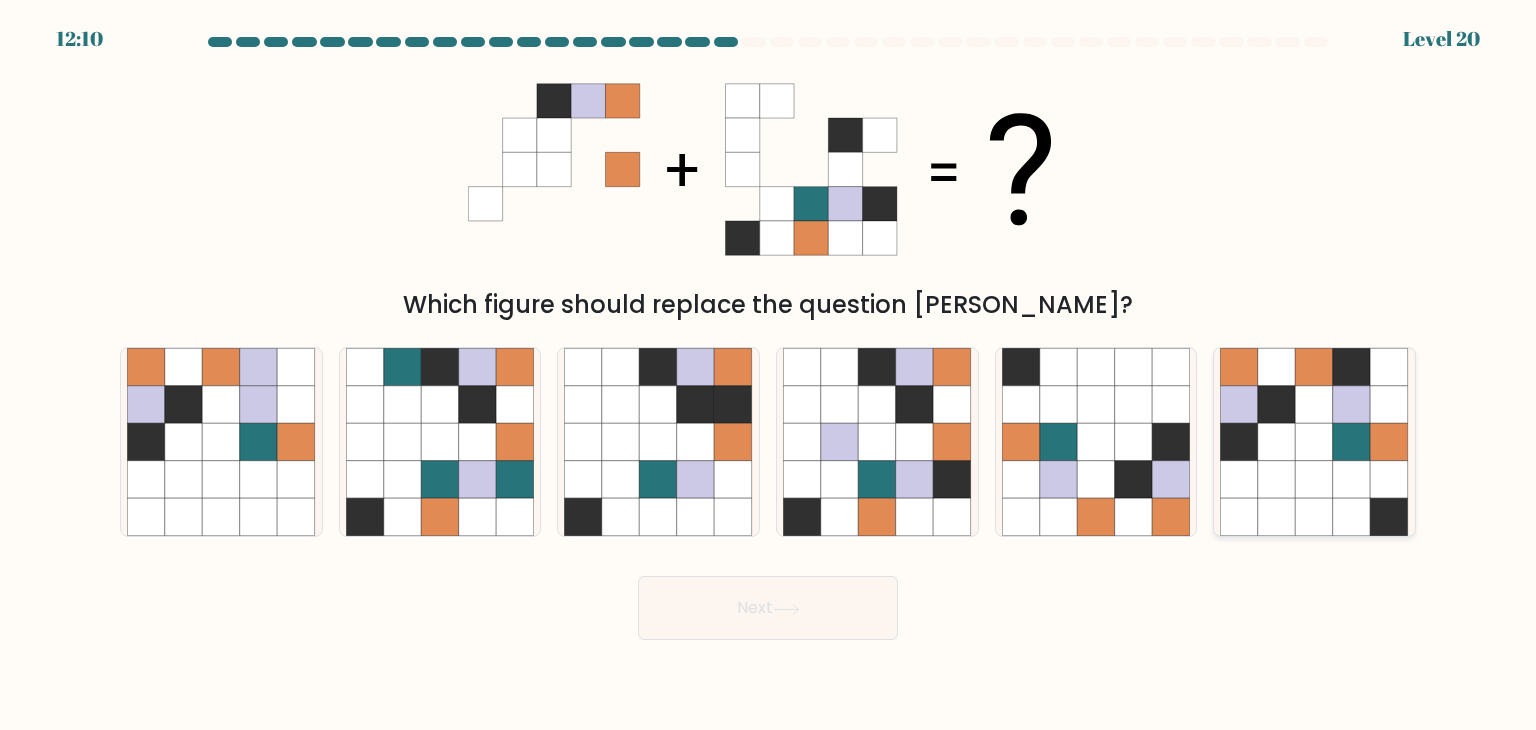 click 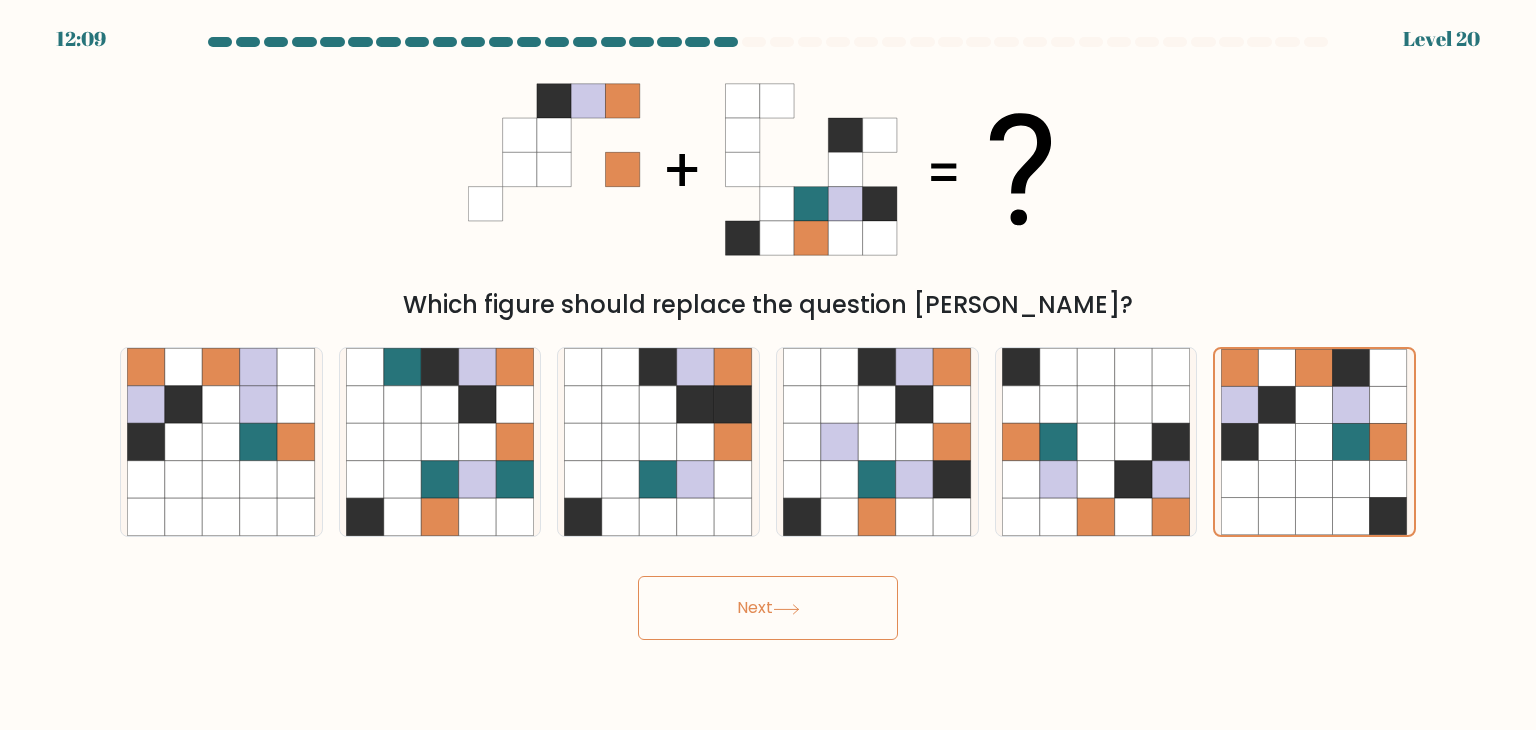 click on "Next" at bounding box center (768, 608) 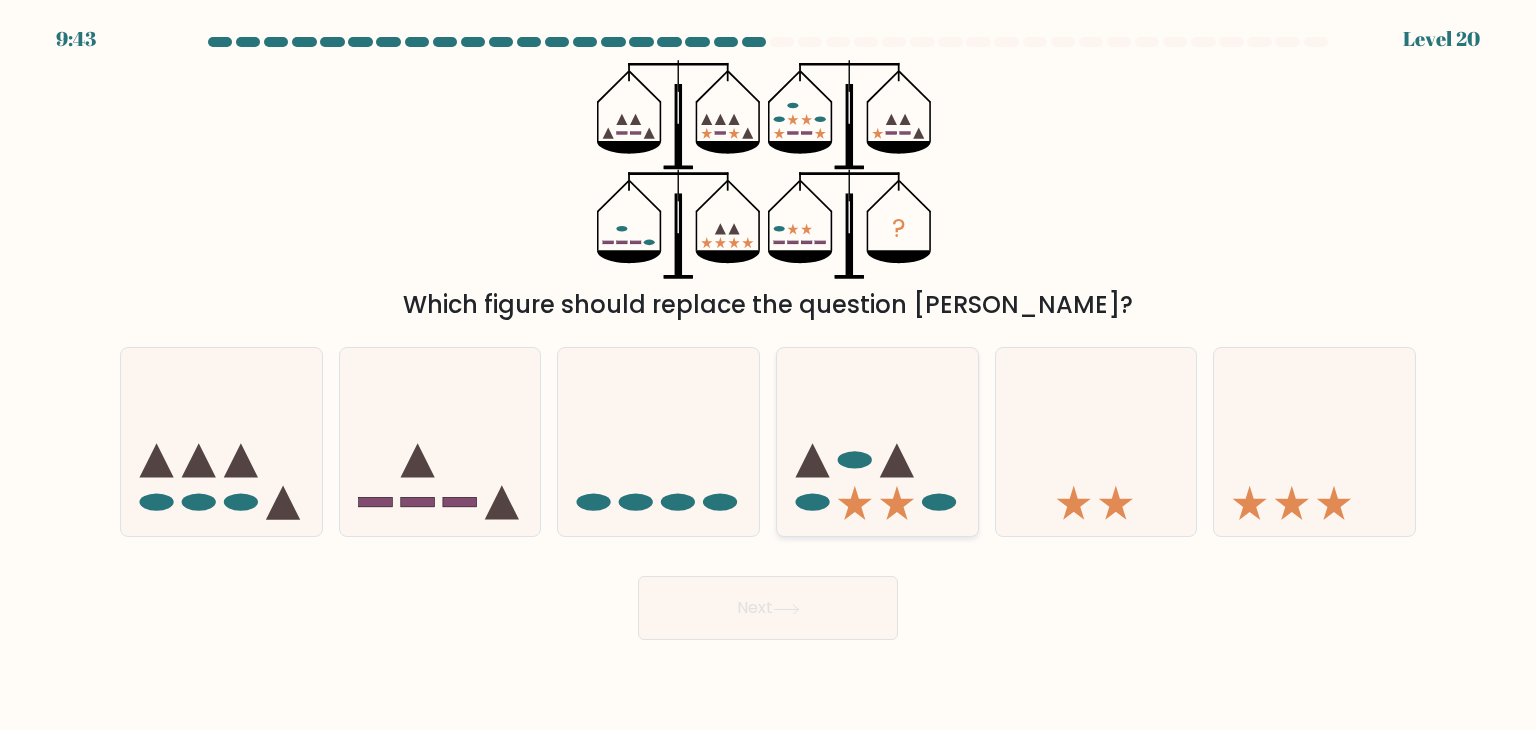 click 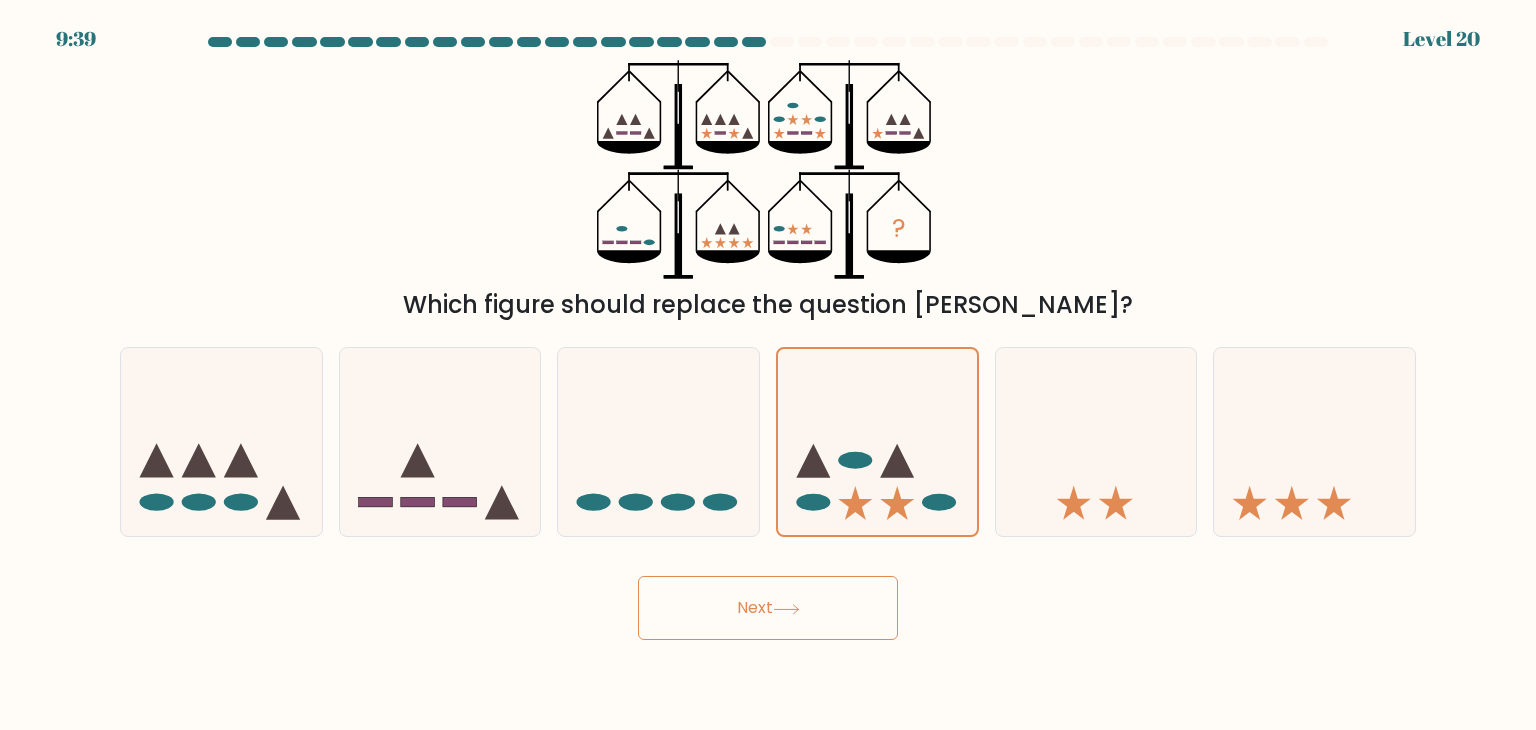 click 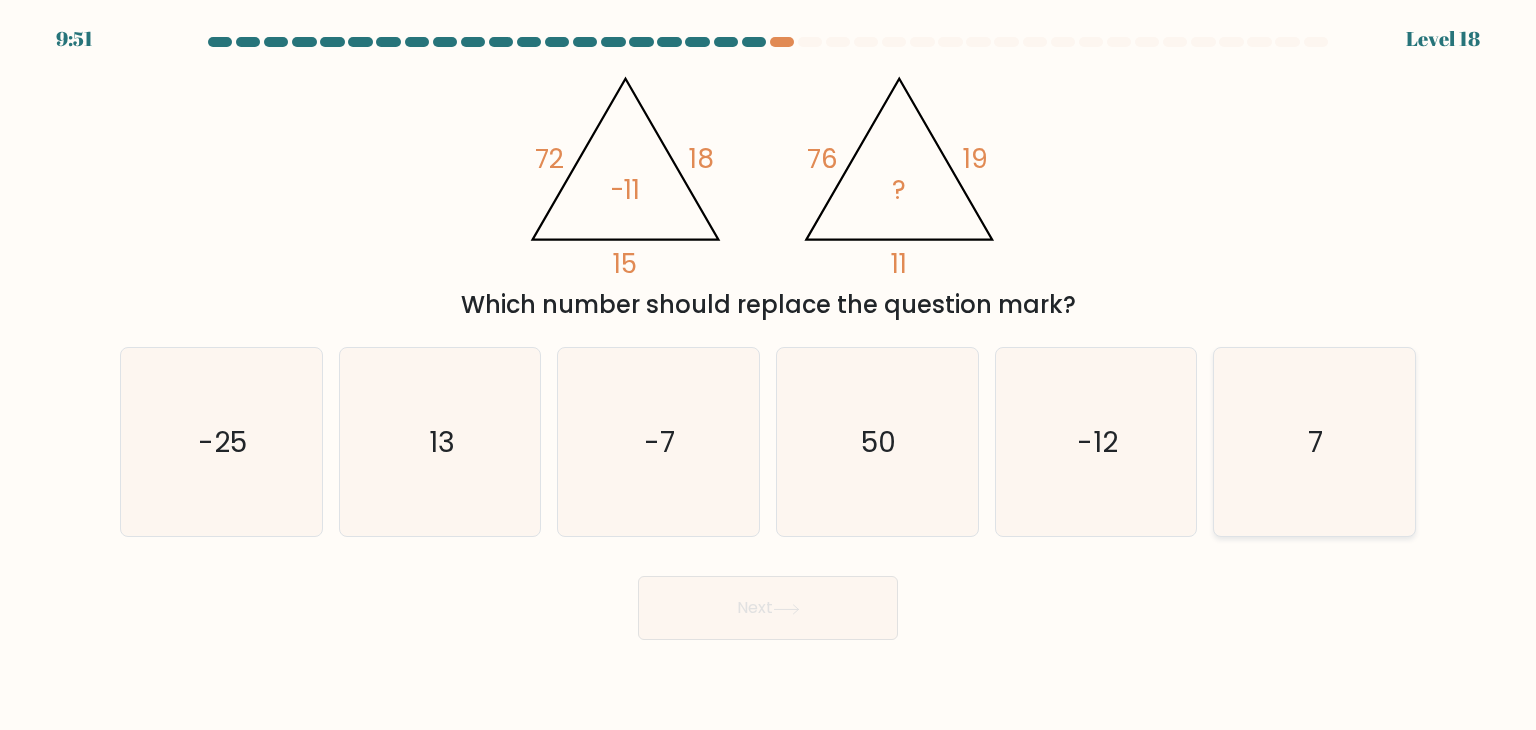 click on "7" 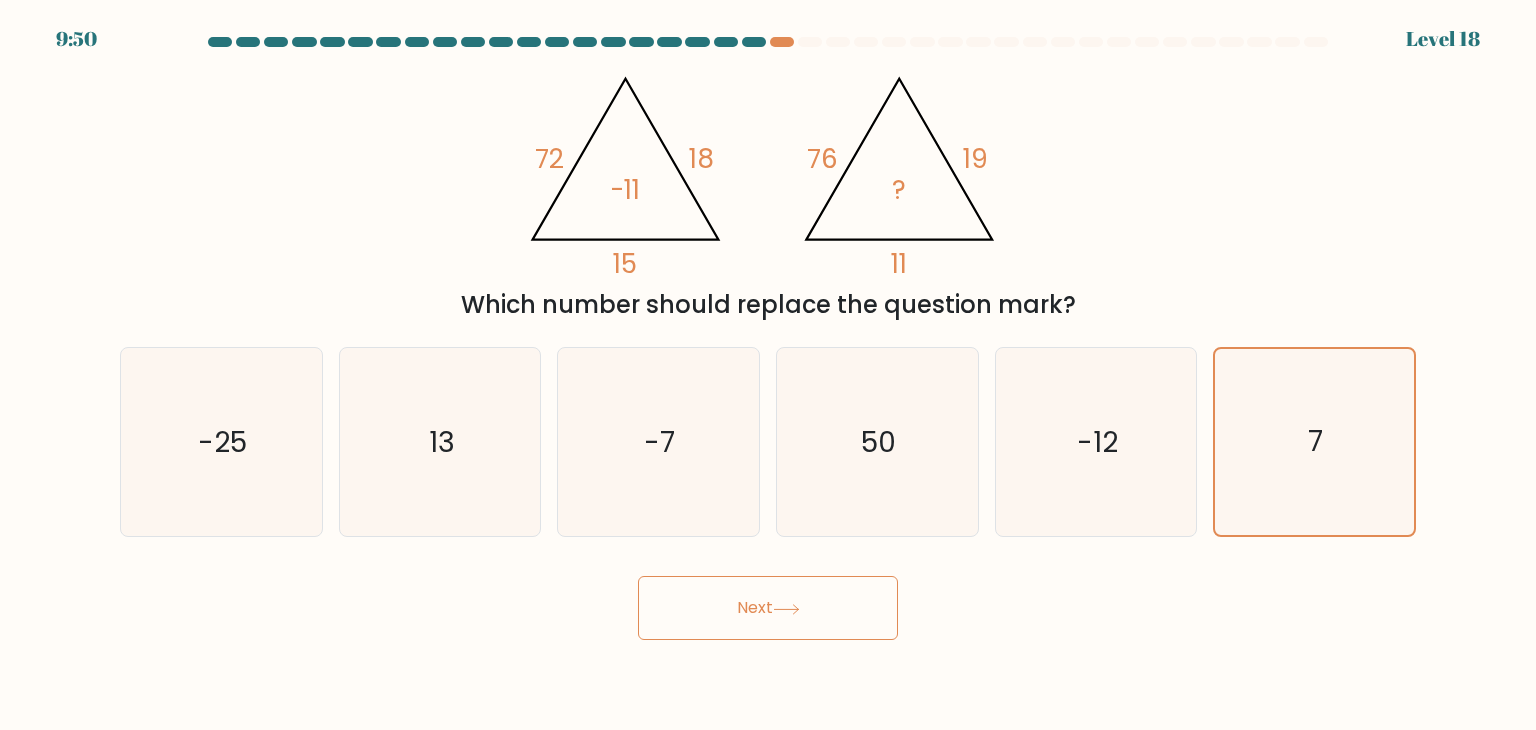 click 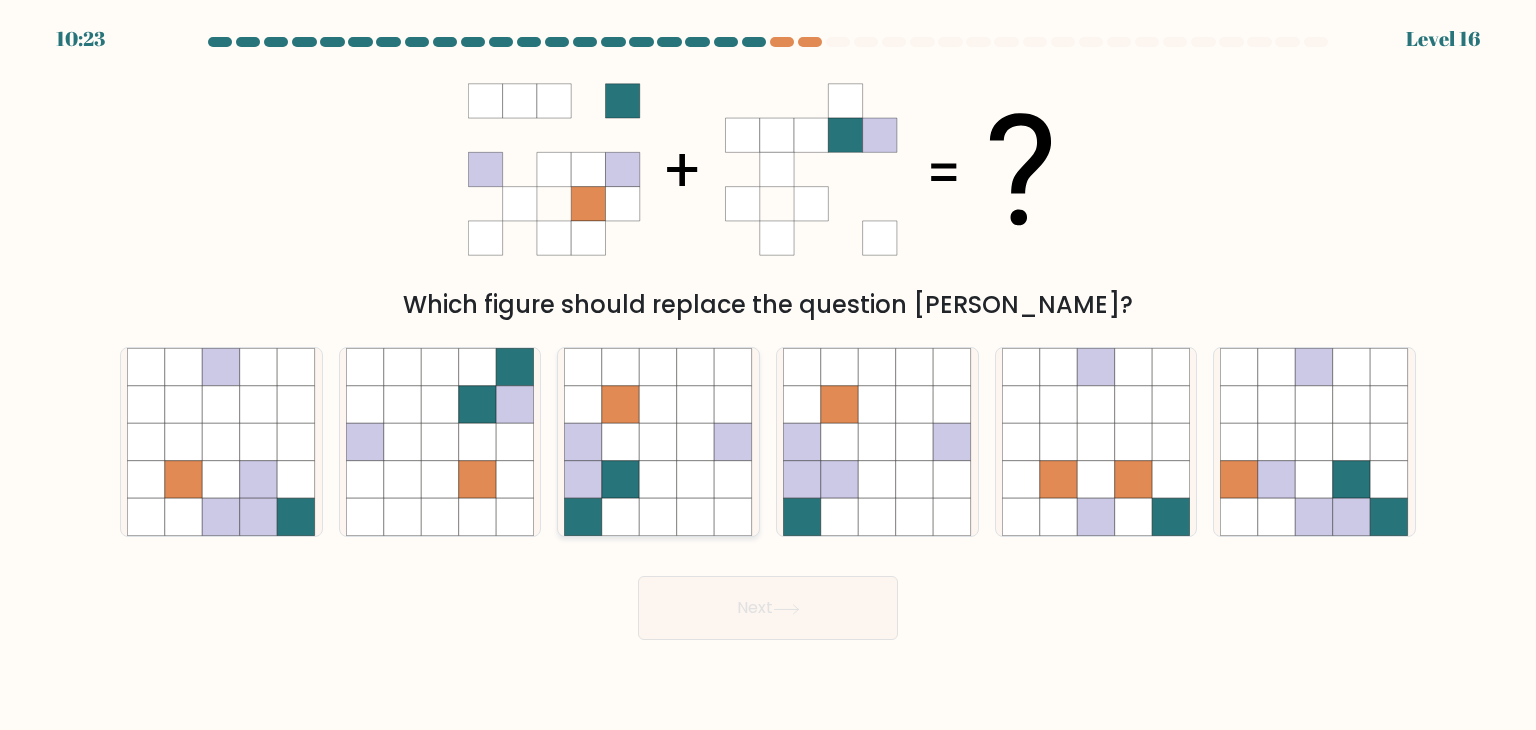 click 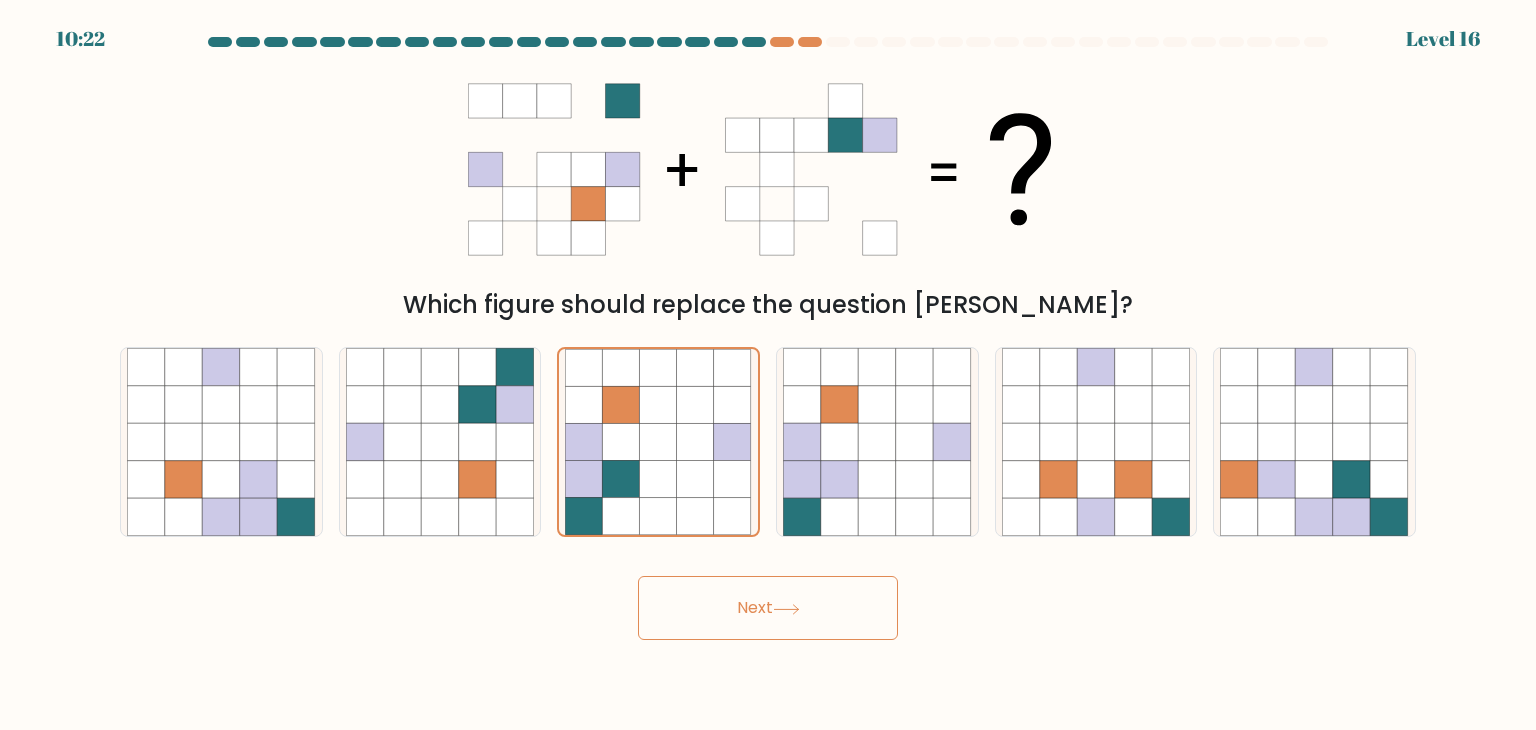 click on "Next" at bounding box center [768, 608] 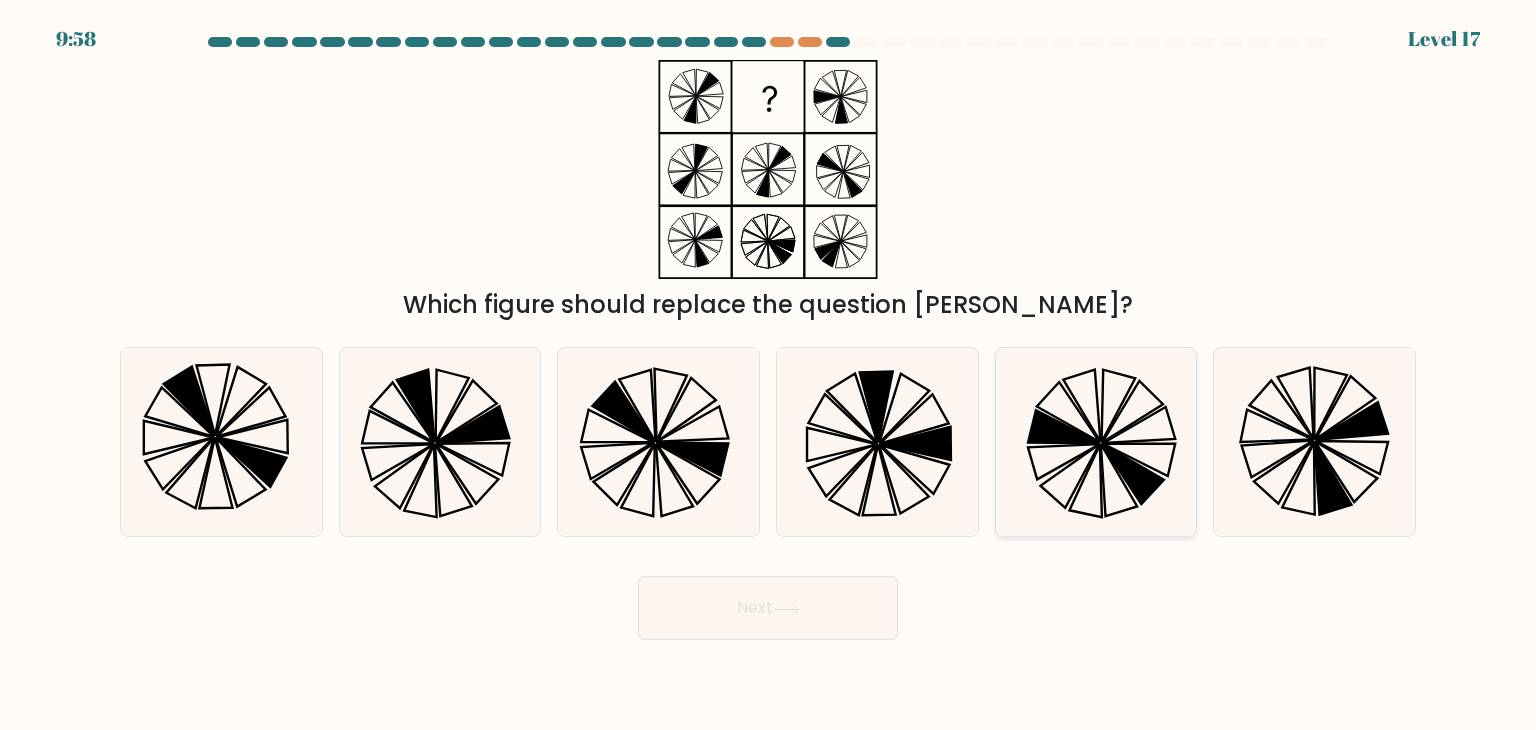 click 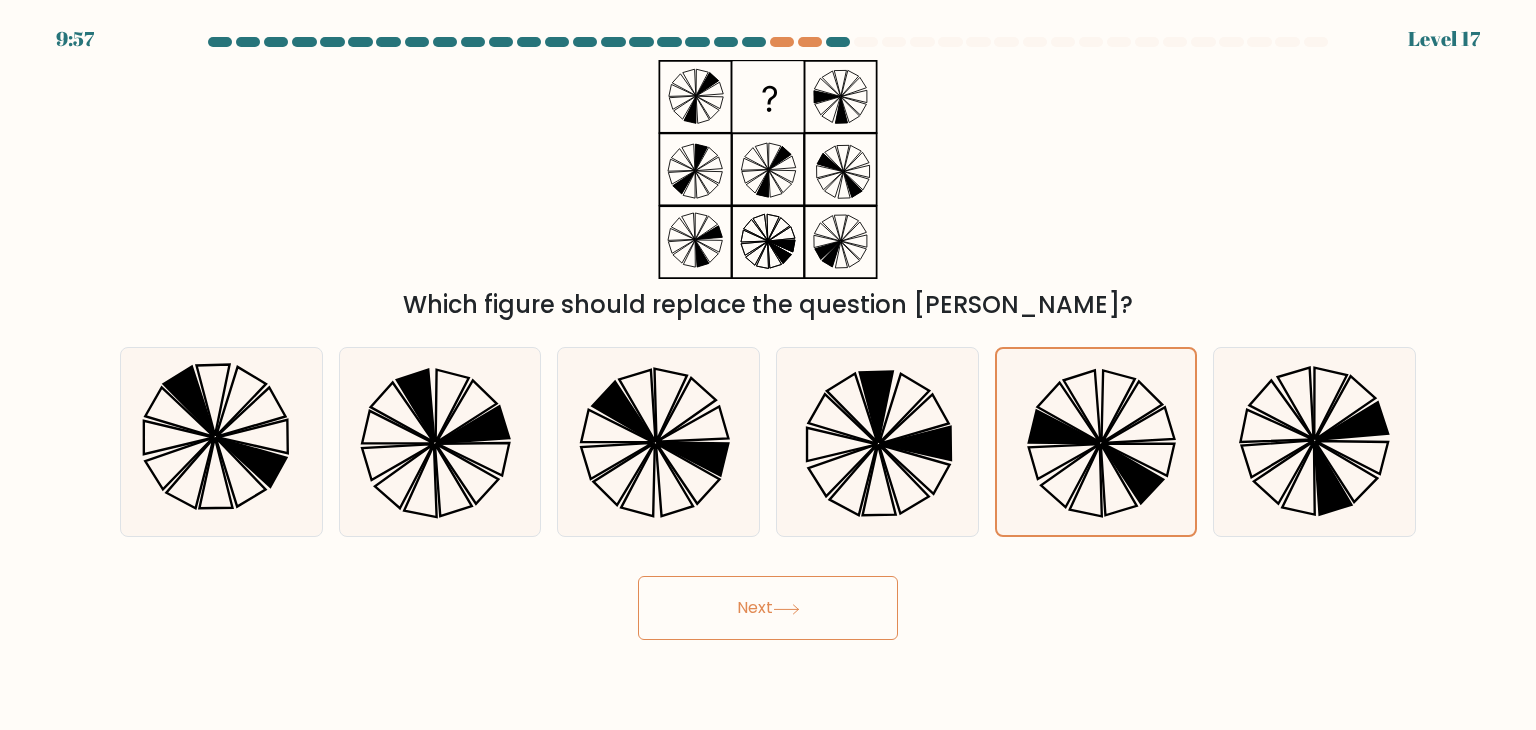 click on "Next" at bounding box center (768, 608) 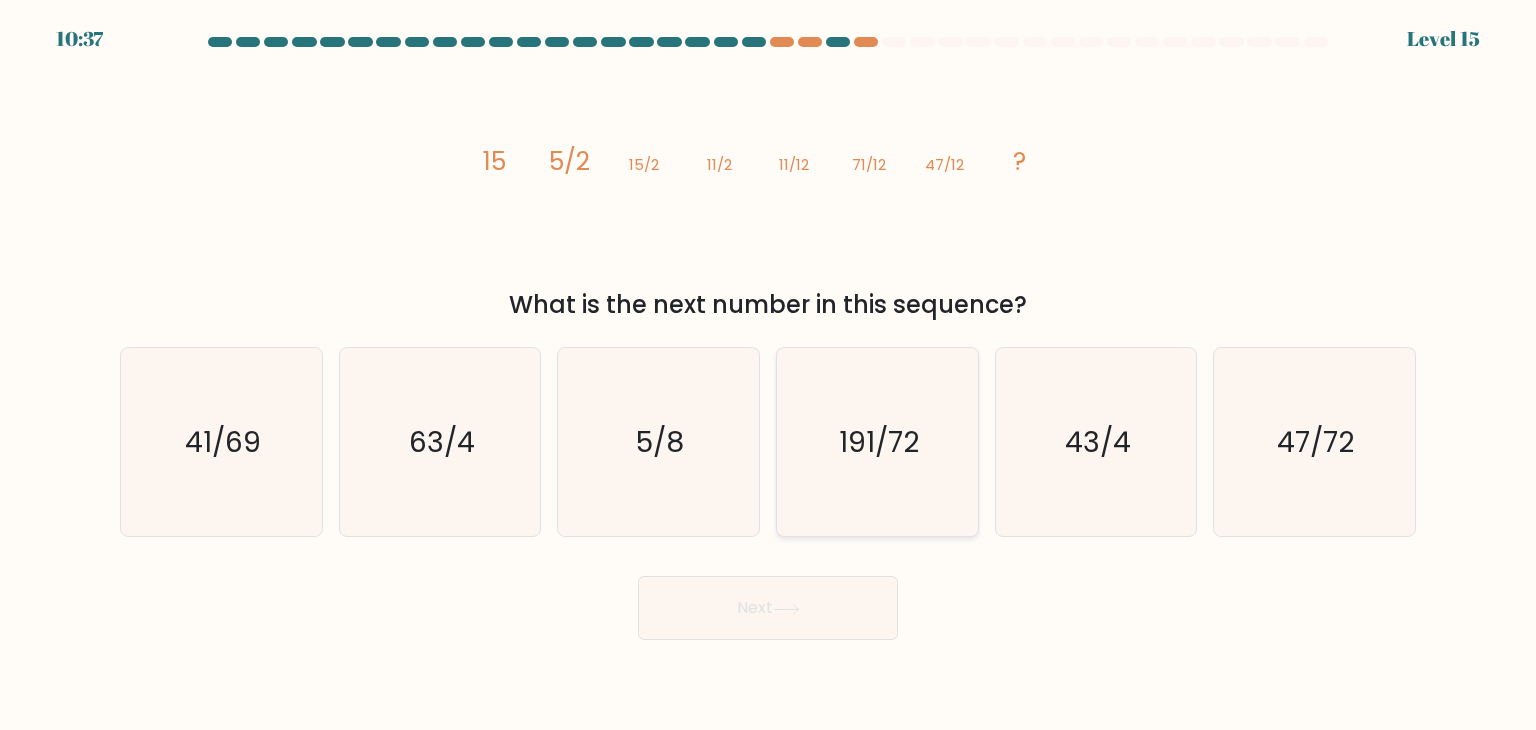 click on "191/72" 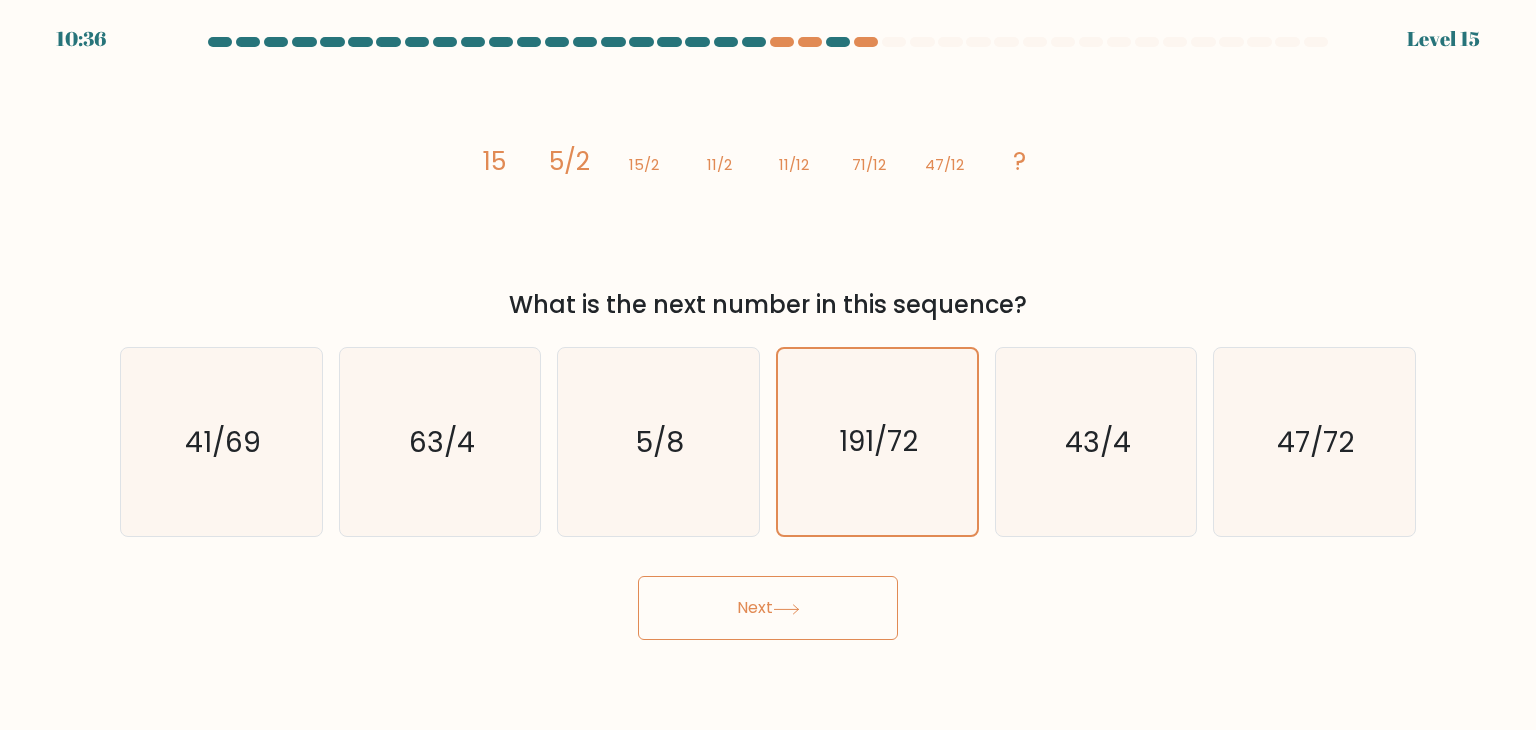 click on "Next" at bounding box center (768, 608) 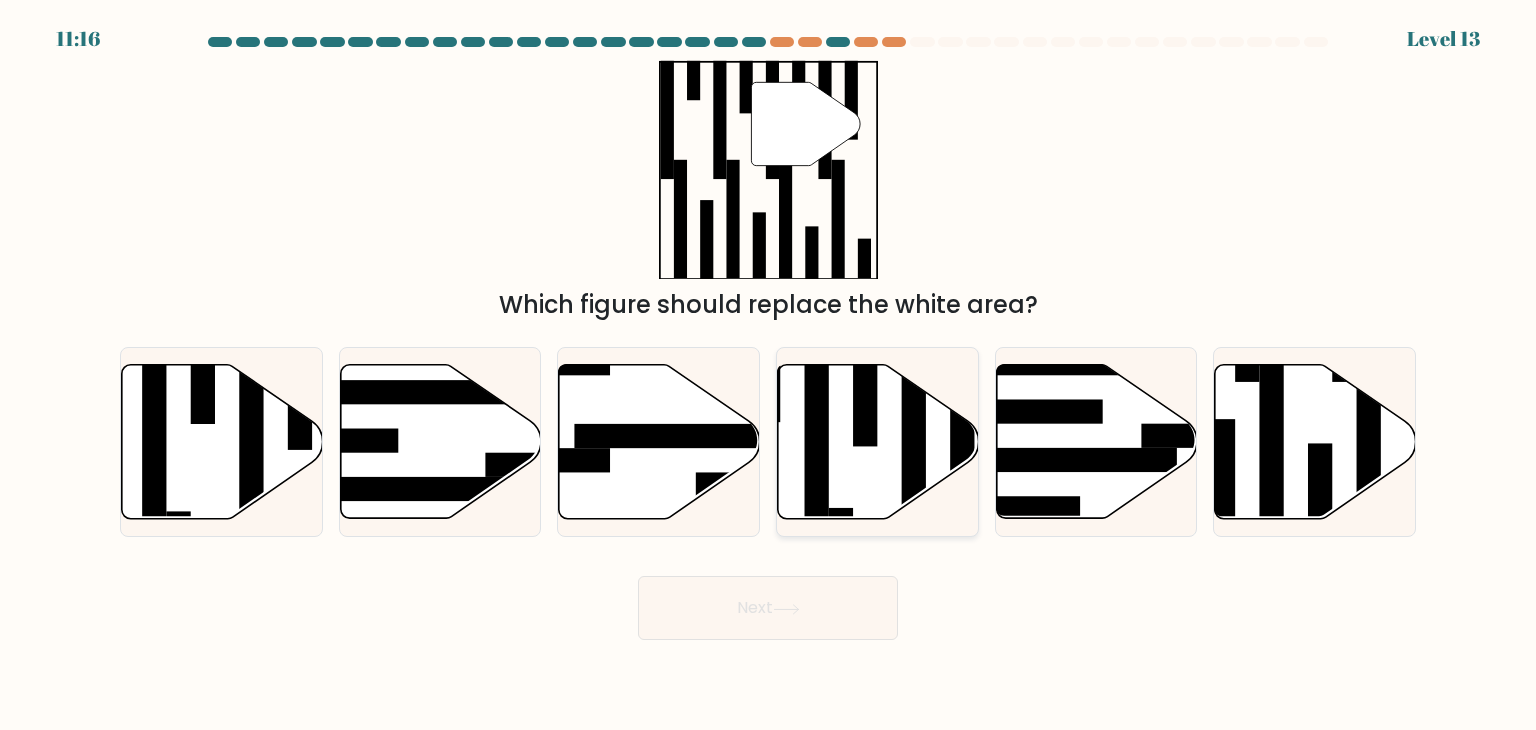 click 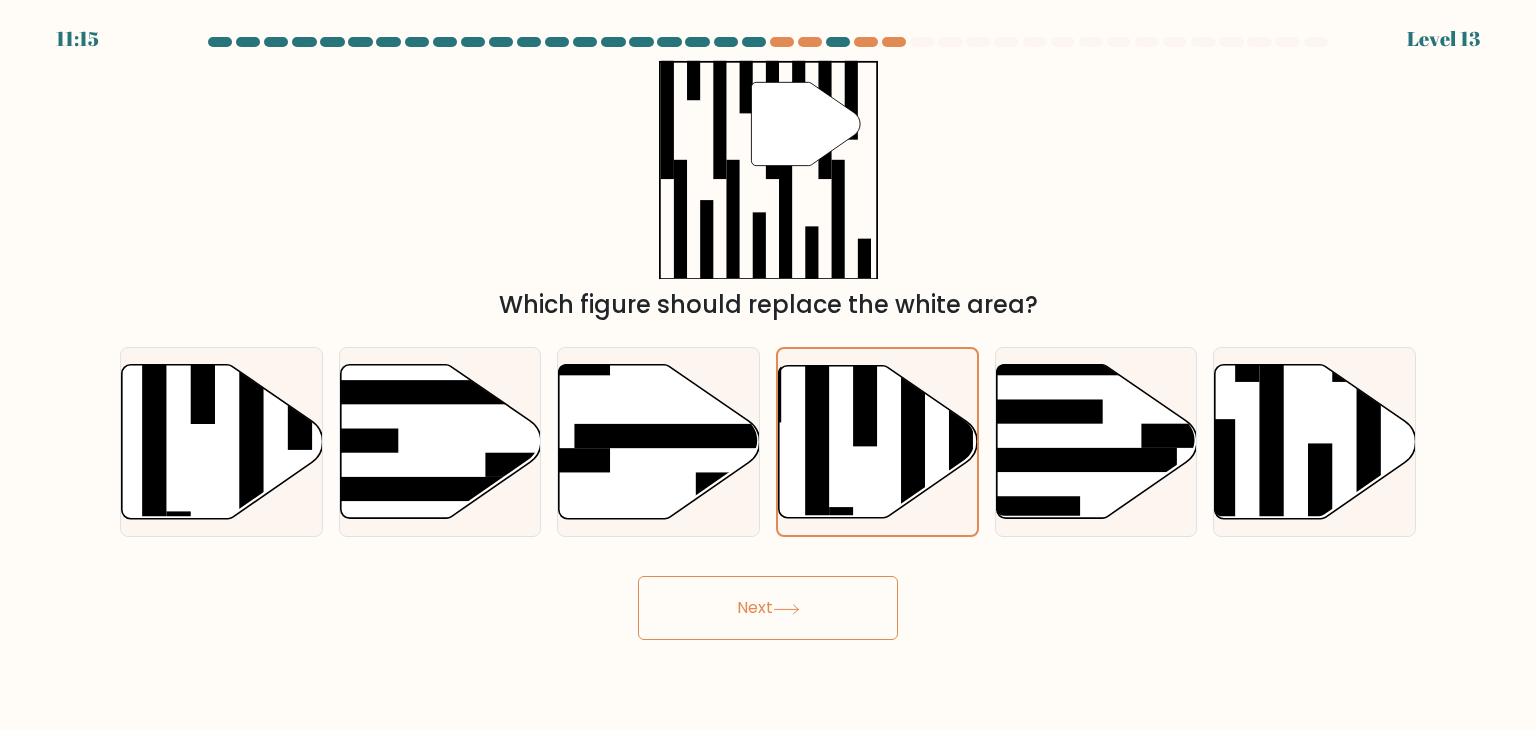 click on "Next" at bounding box center [768, 608] 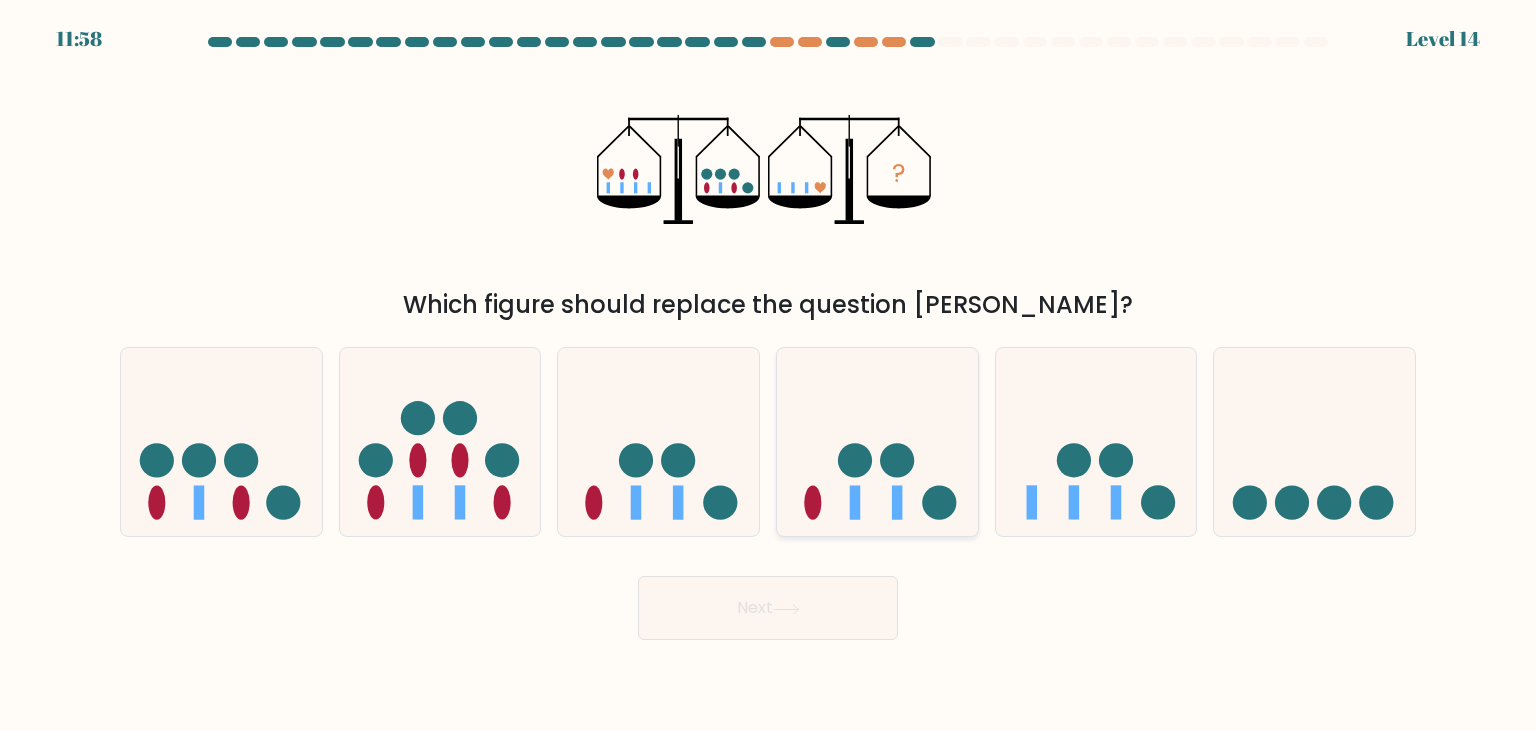 click 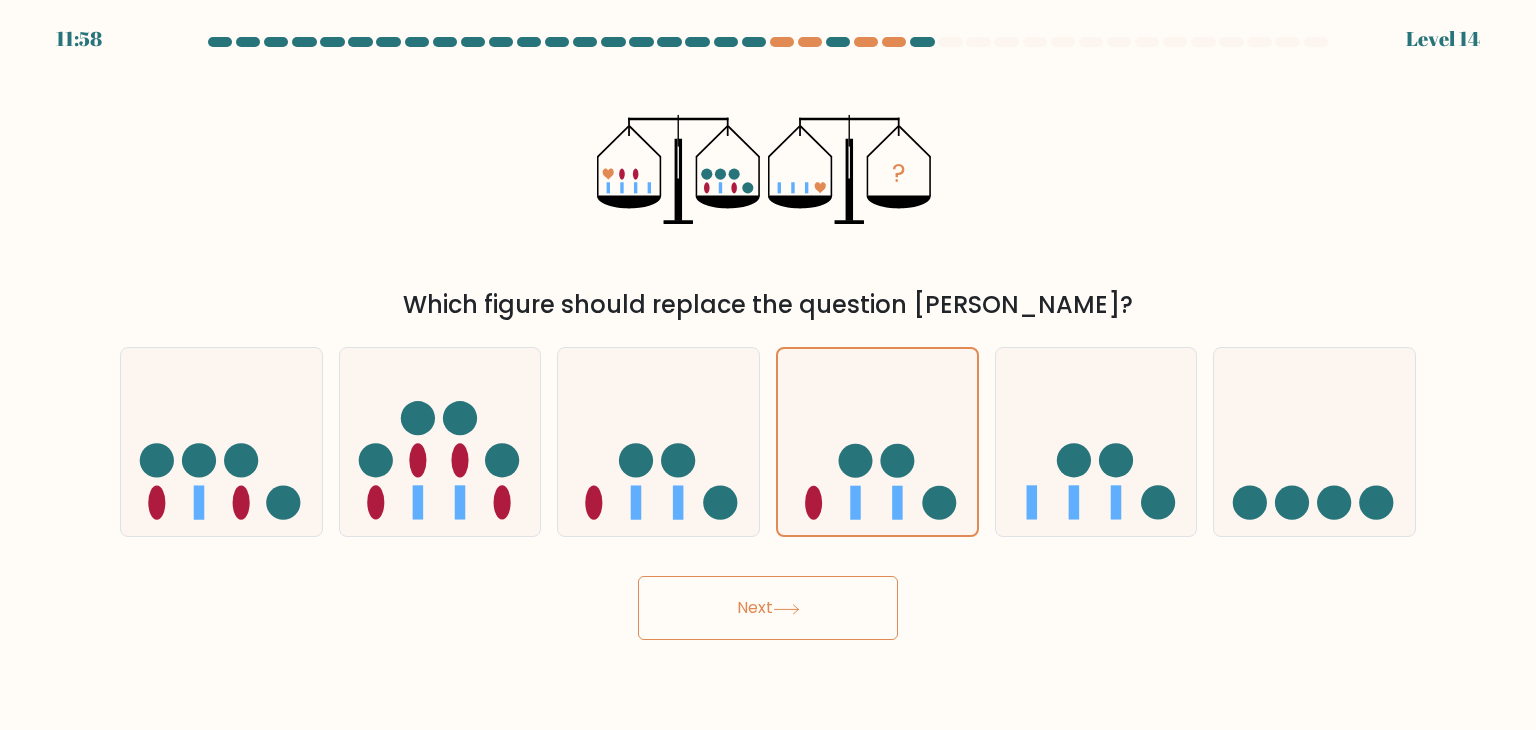 click 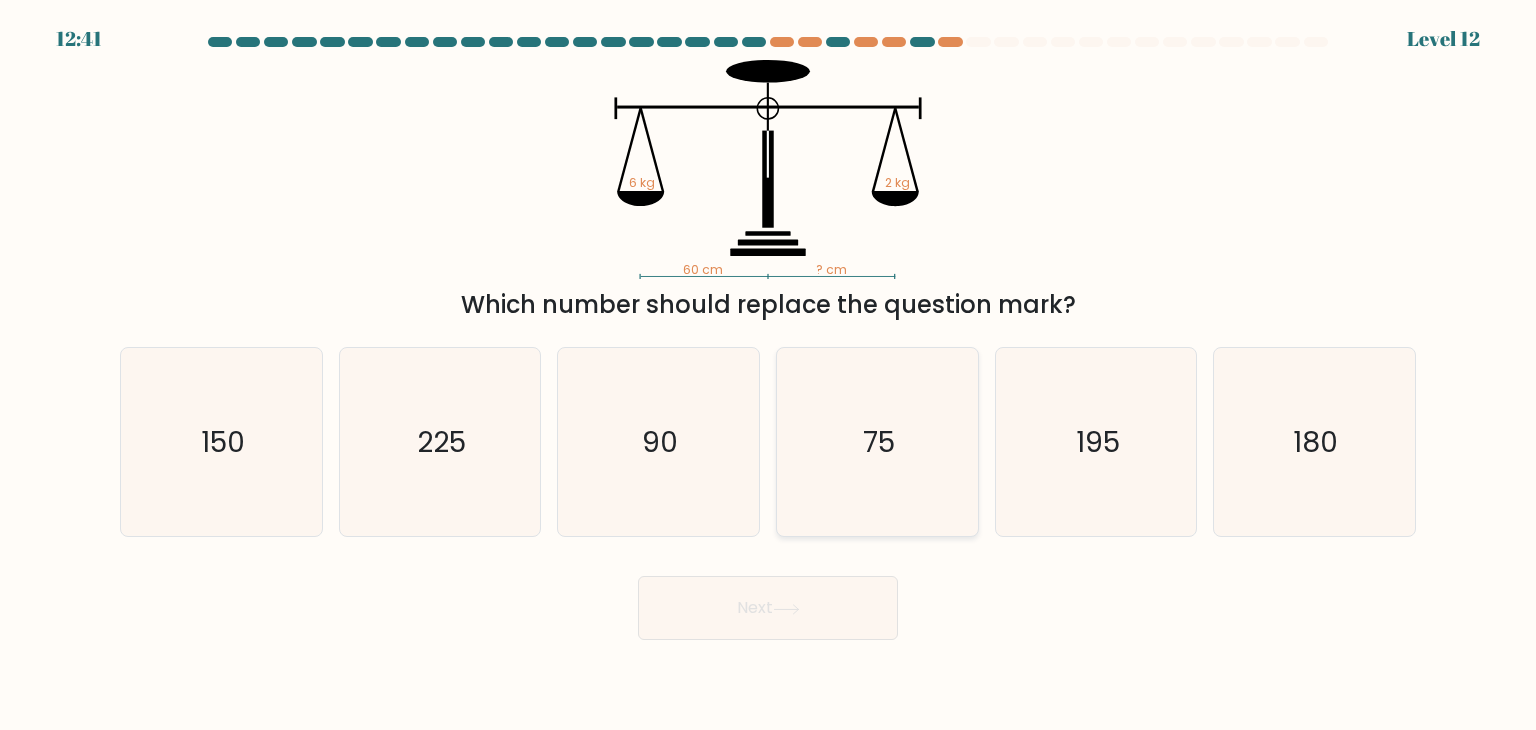 click on "75" 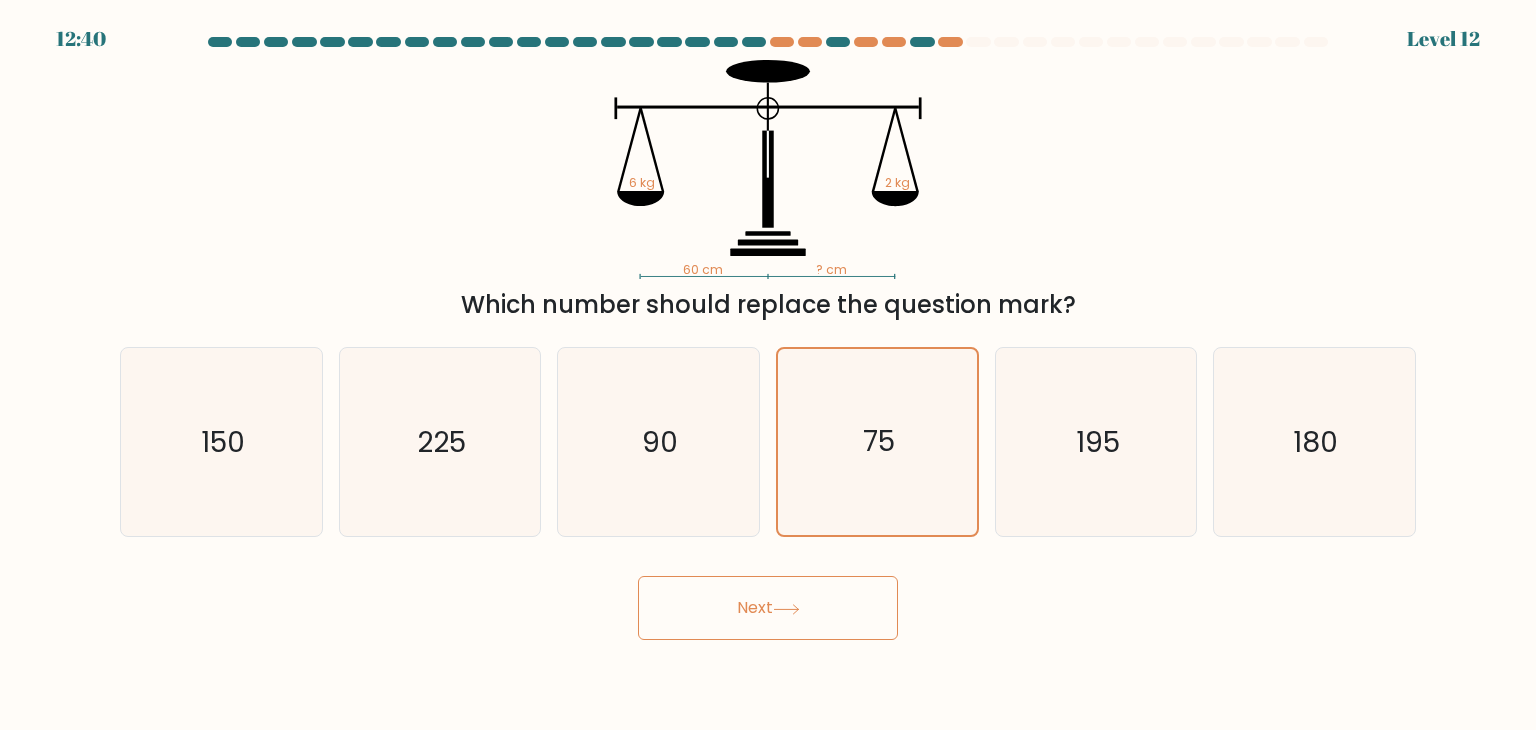 click on "Next" at bounding box center (768, 608) 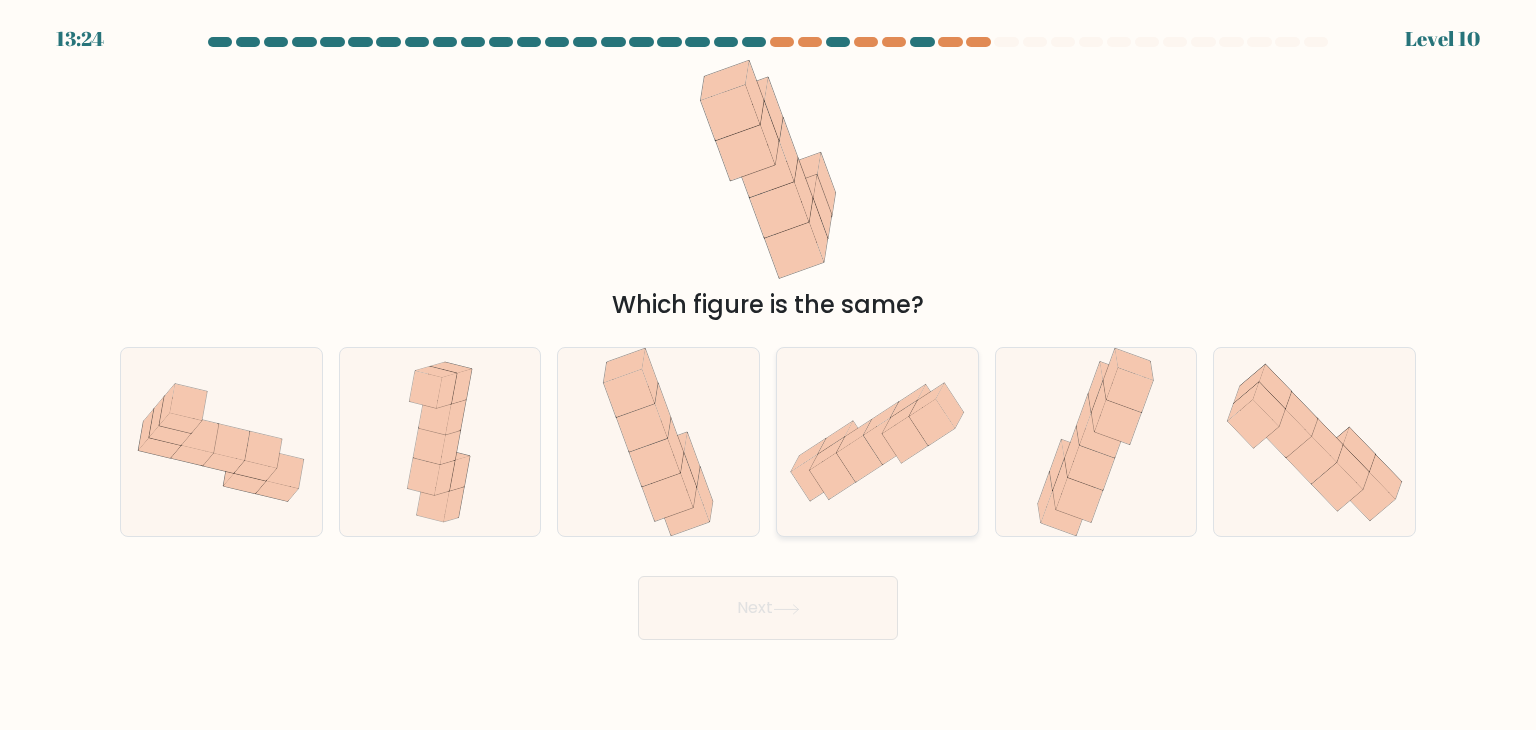 click 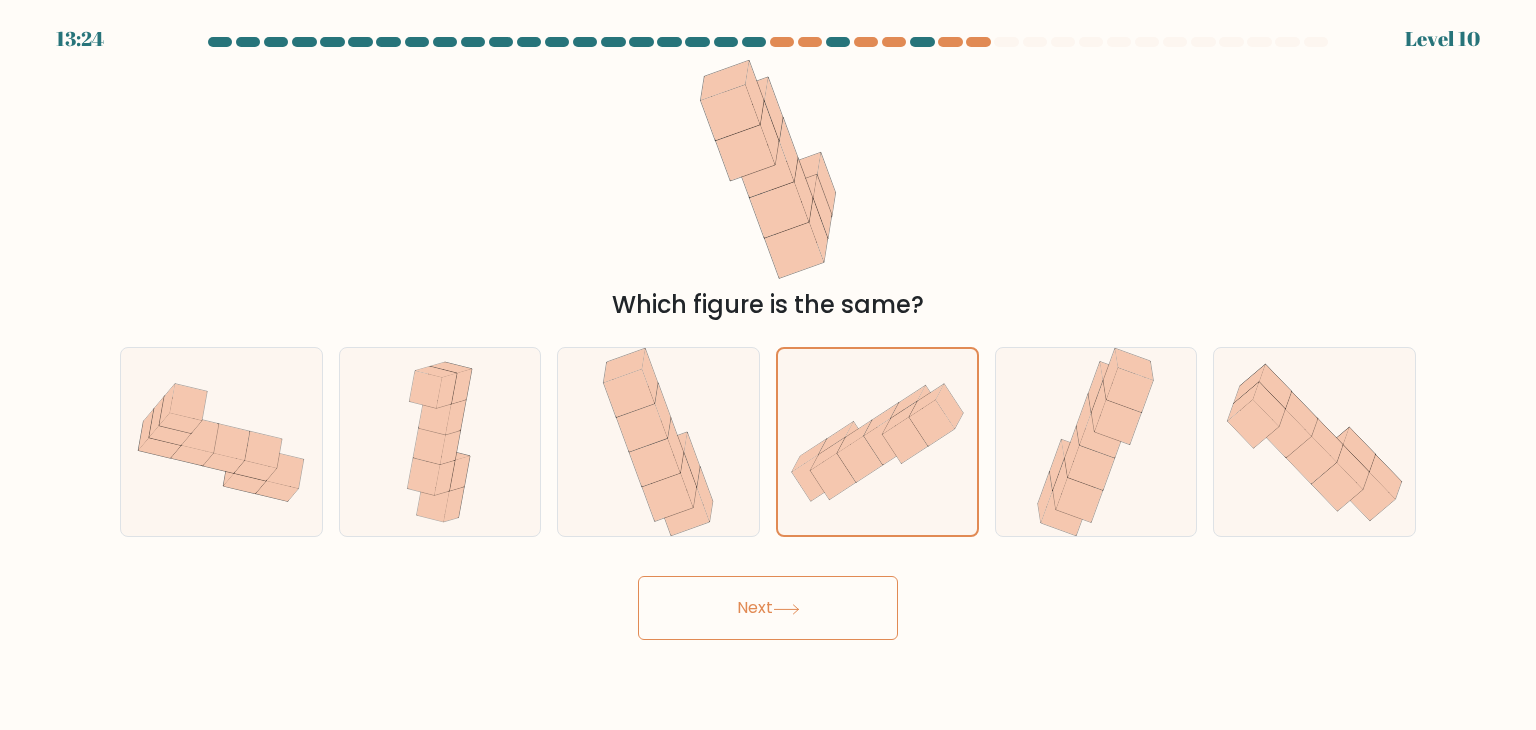 click on "Next" at bounding box center [768, 608] 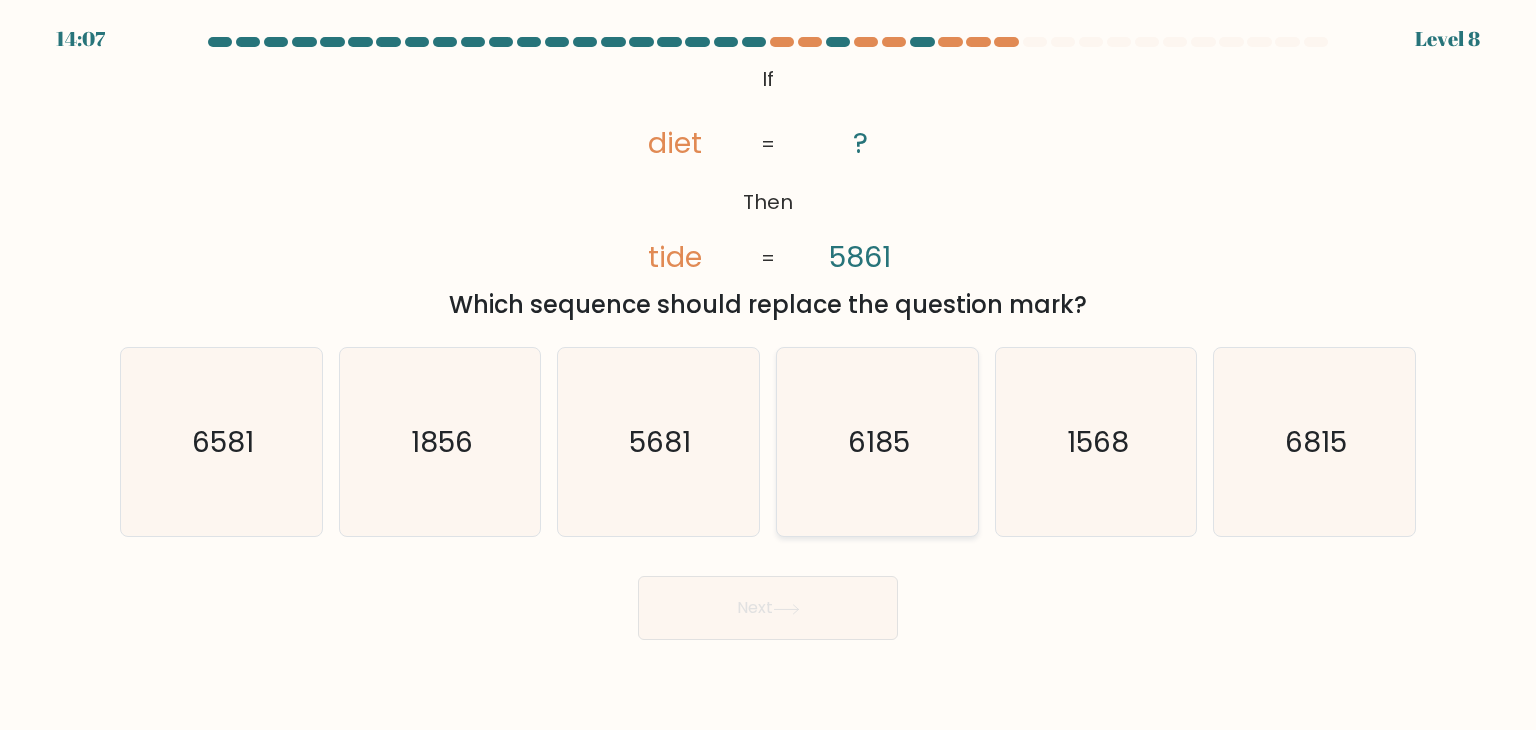 click on "6185" 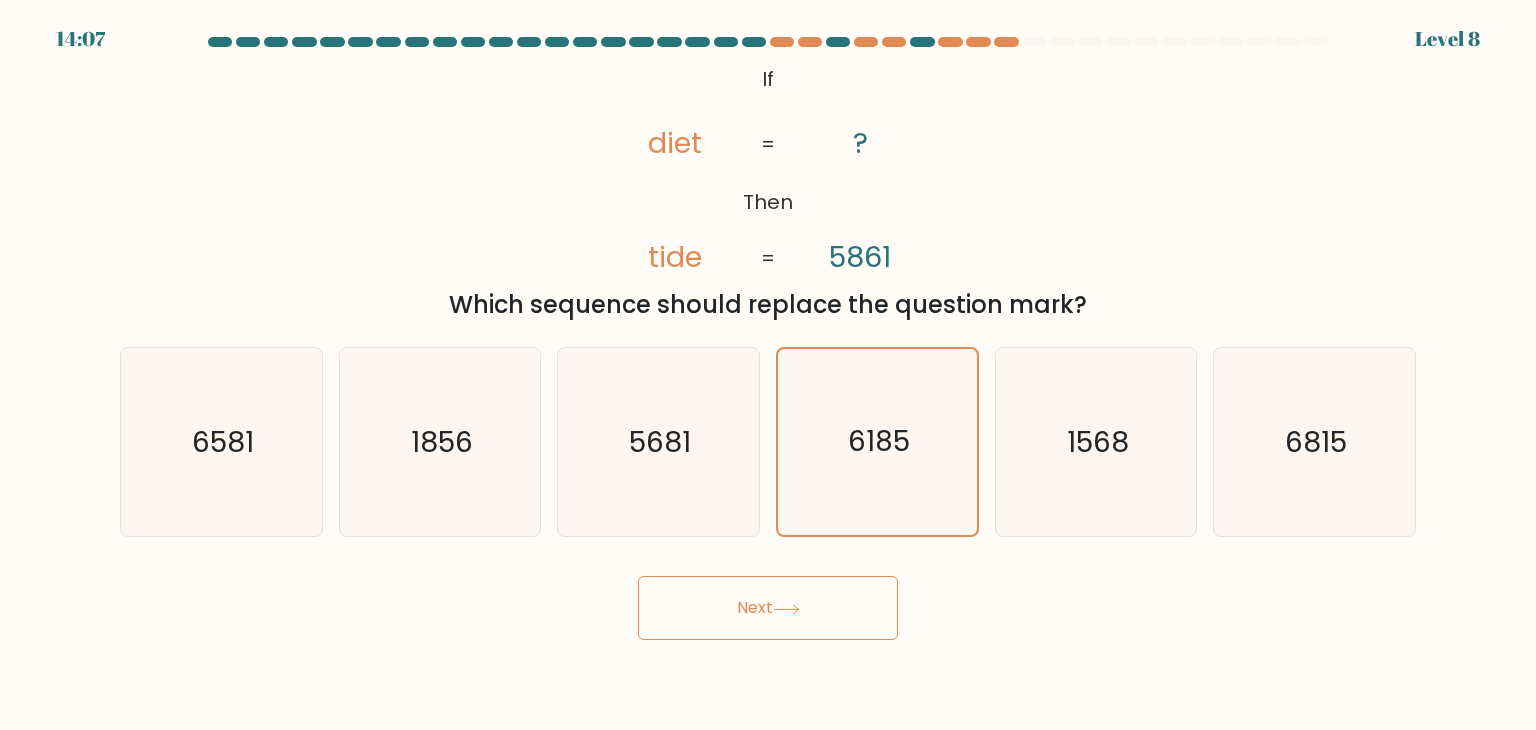 click on "Next" at bounding box center (768, 608) 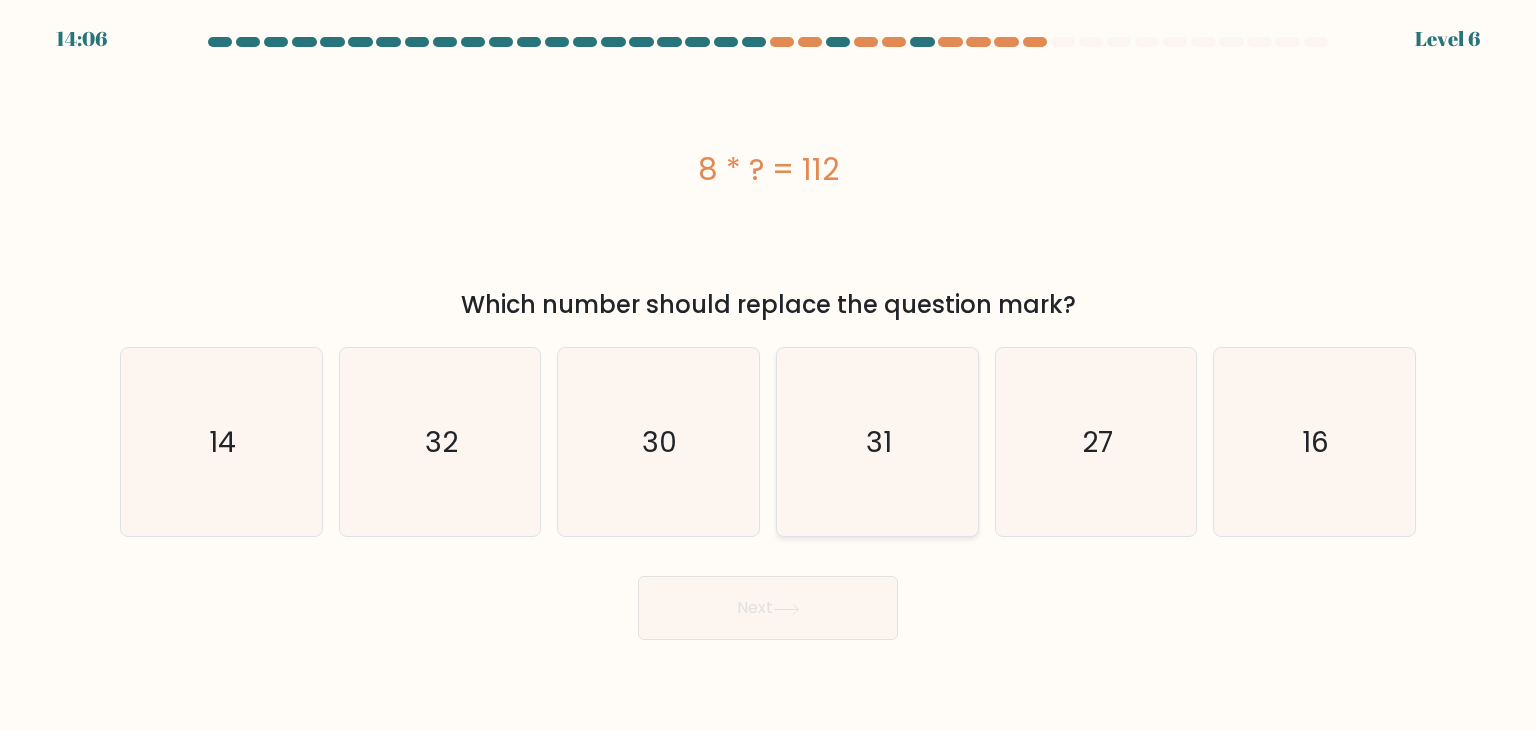 click on "31" 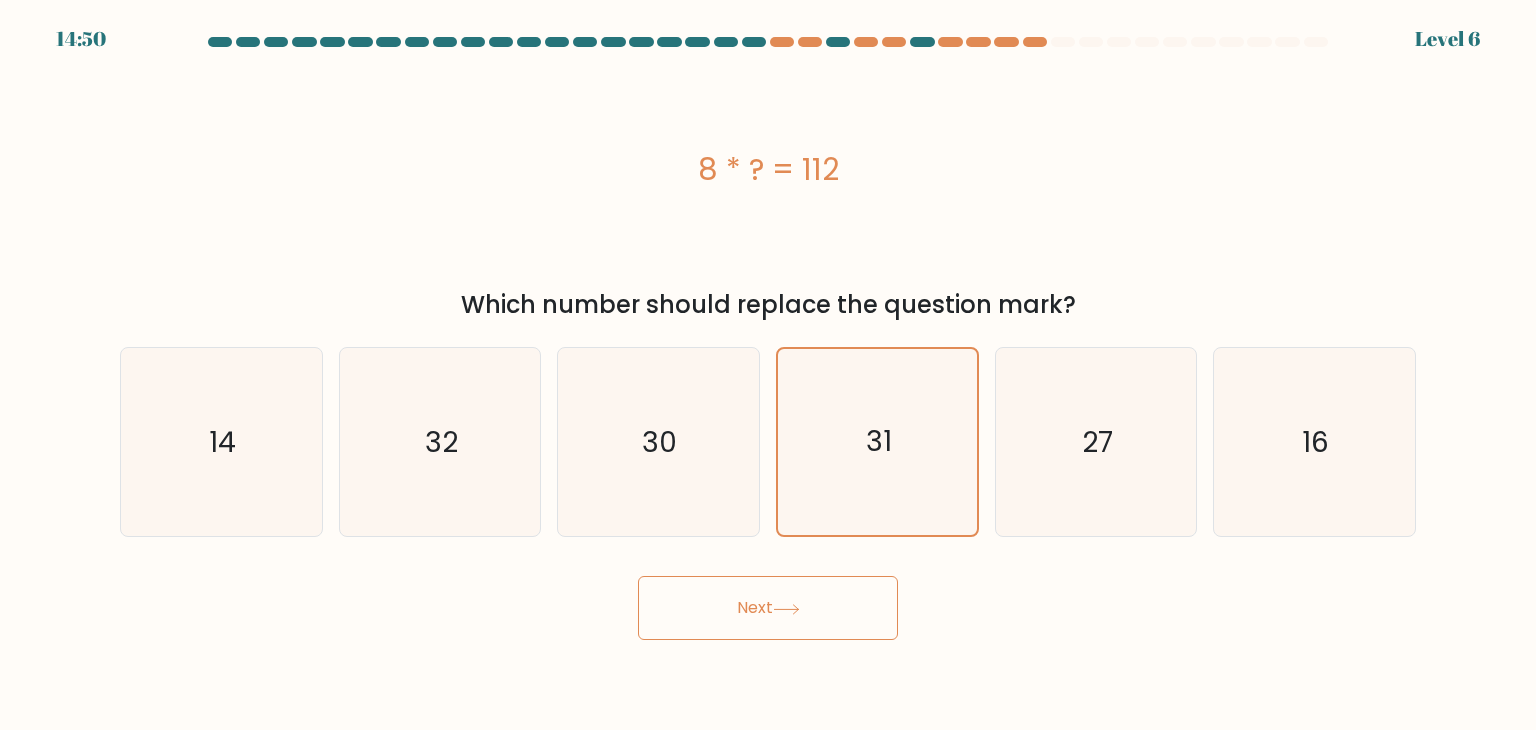 click 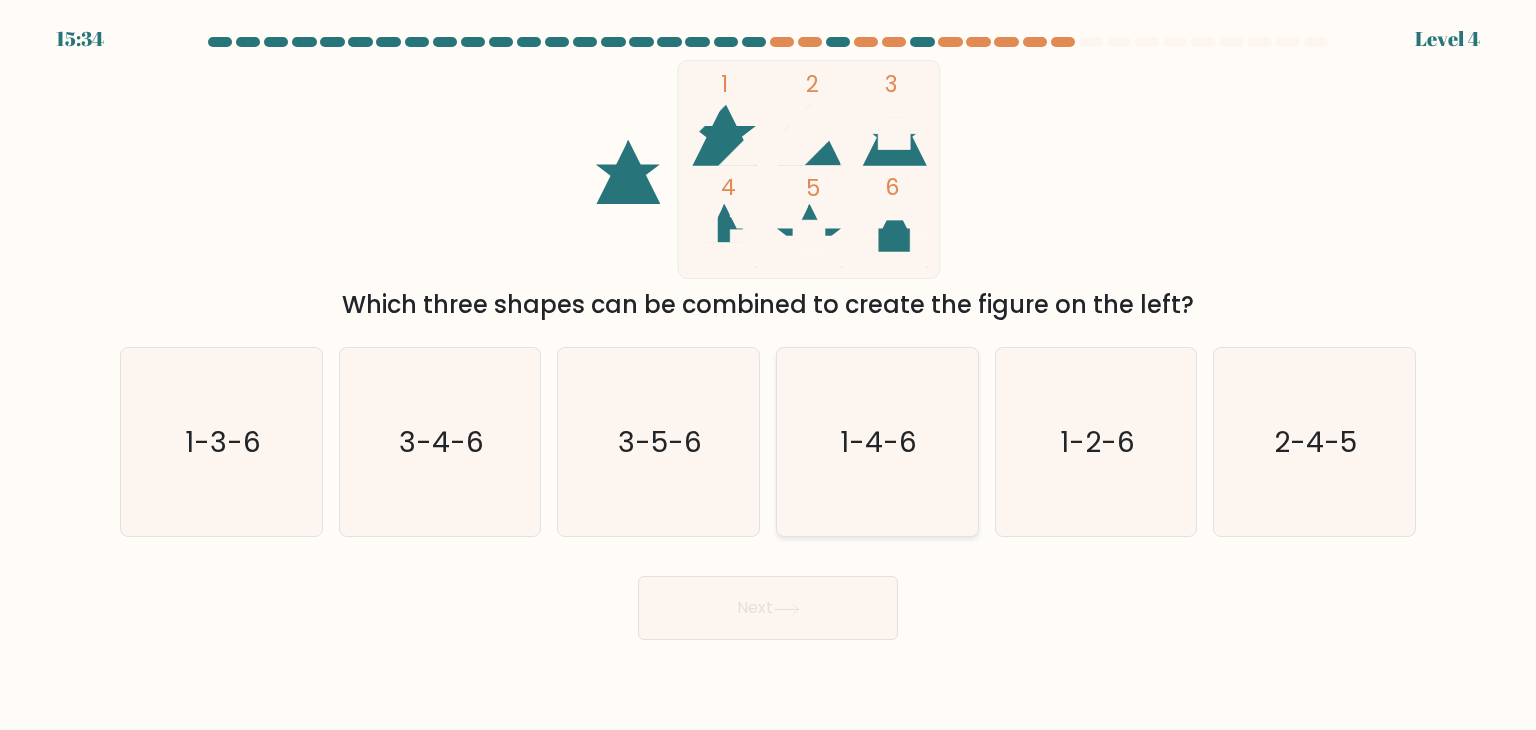 click on "1-4-6" 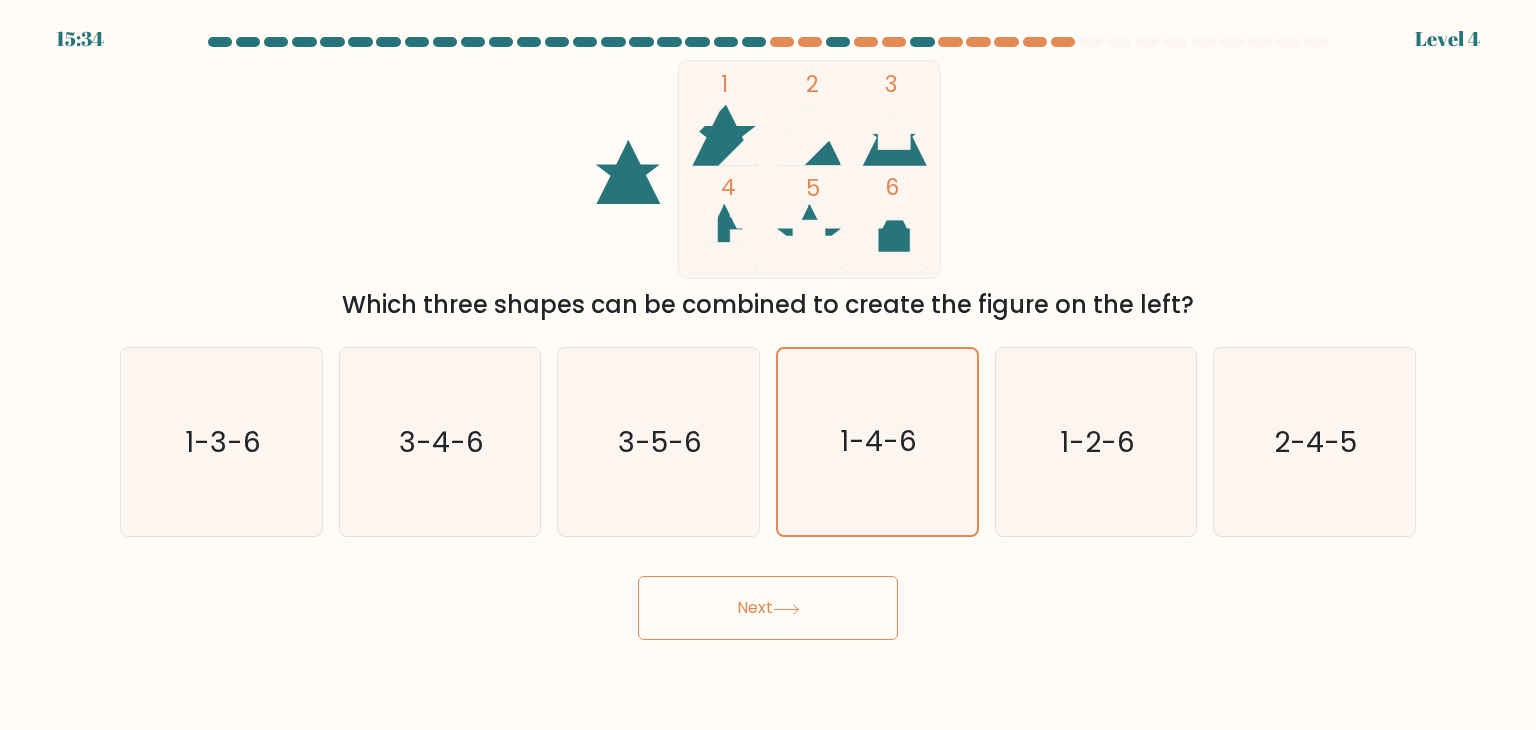 click on "Next" at bounding box center (768, 608) 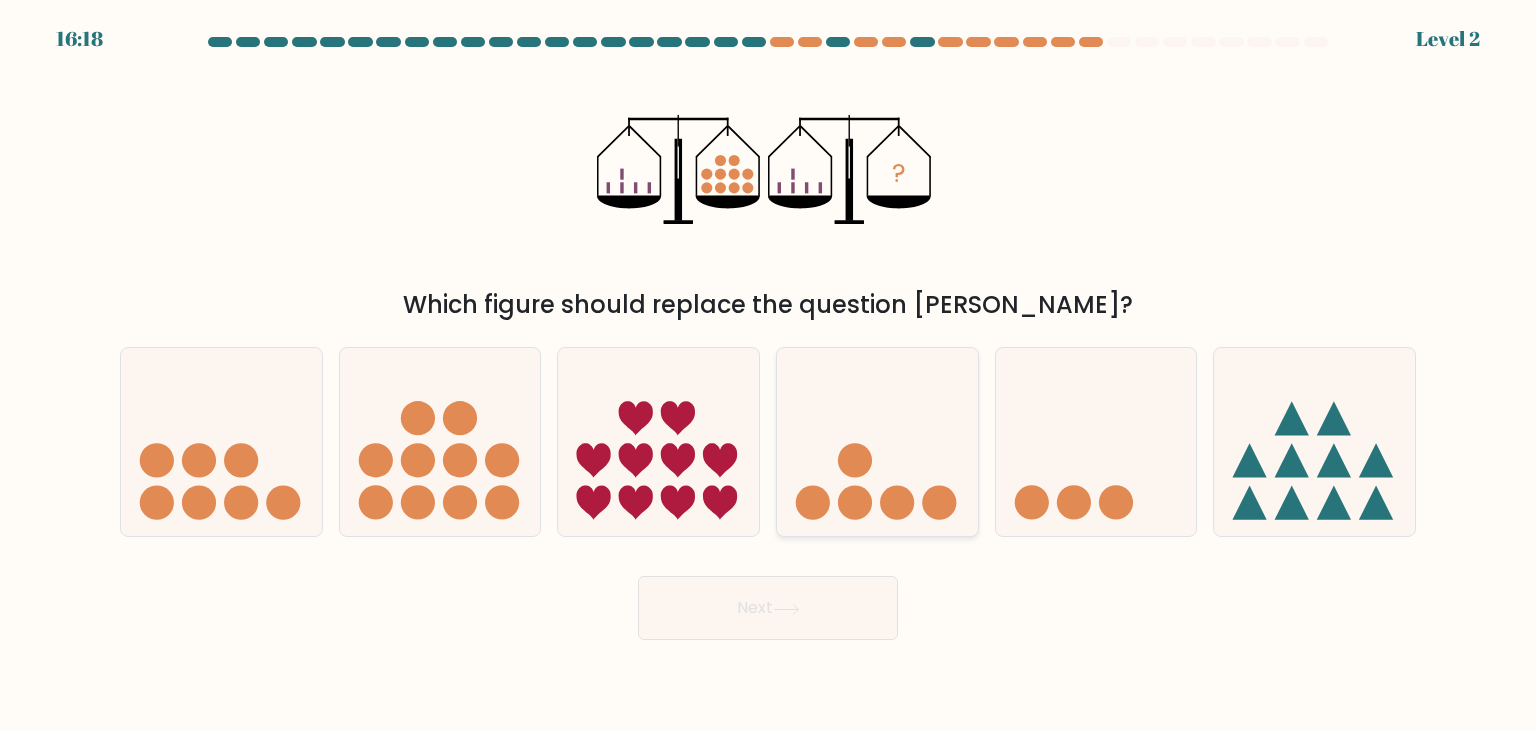click 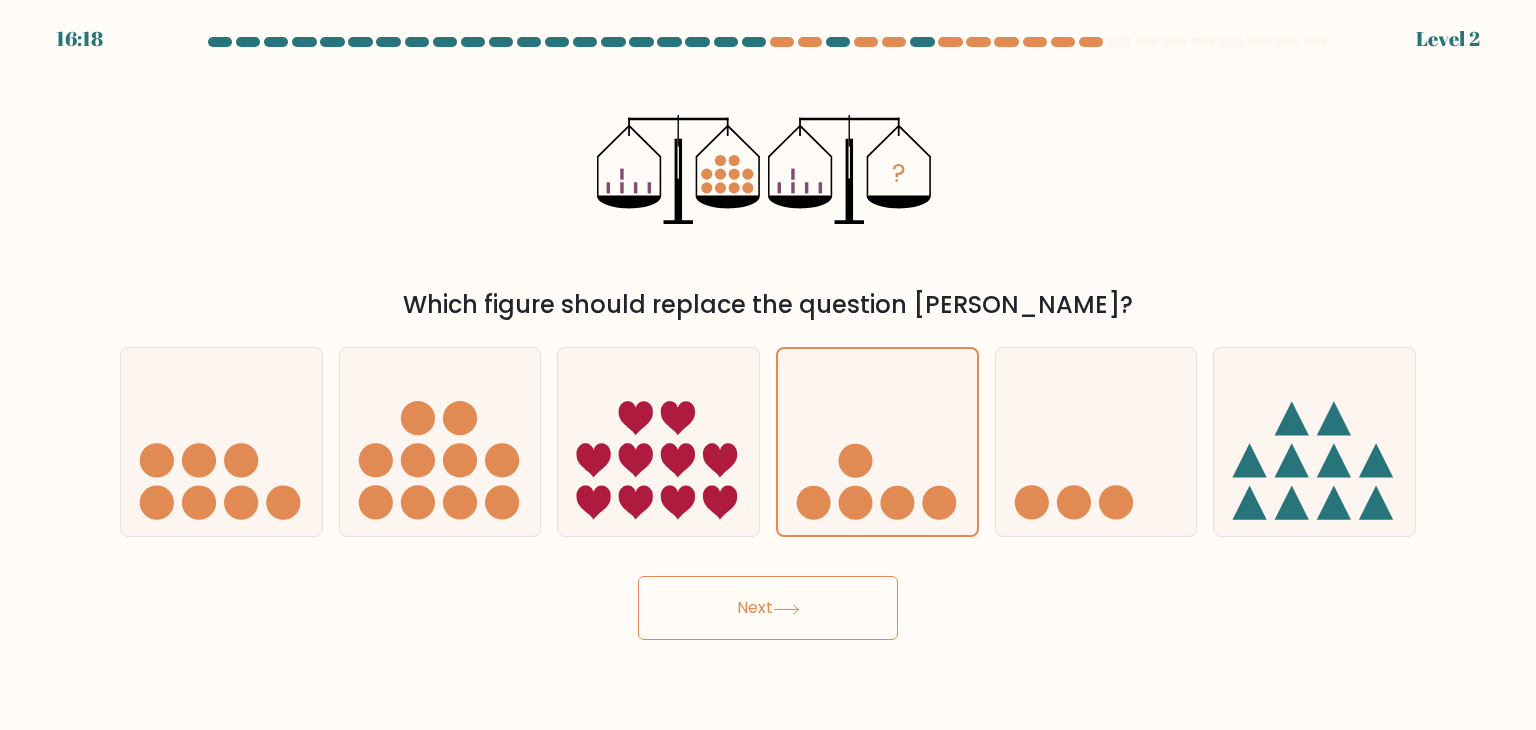 click on "Next" at bounding box center [768, 608] 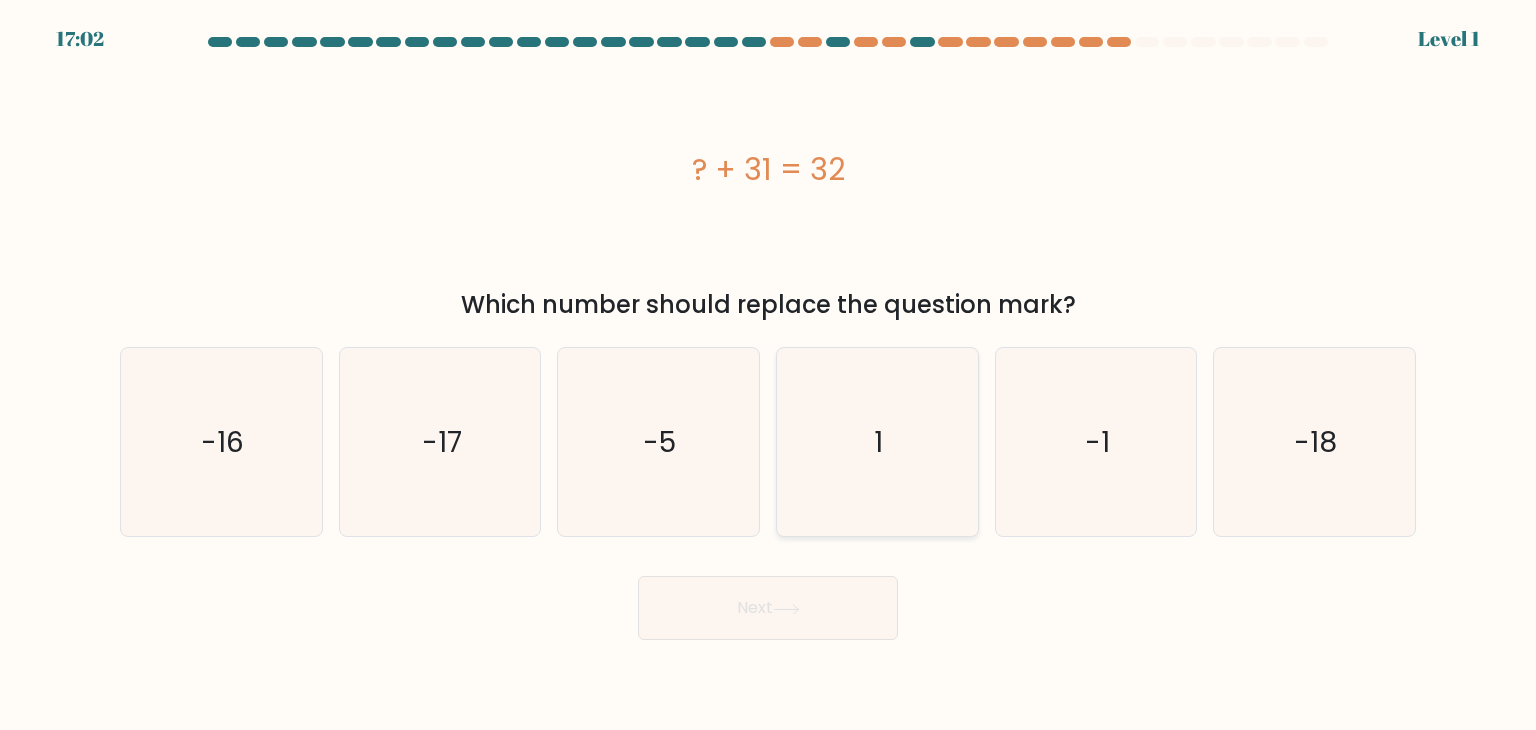 click on "1" 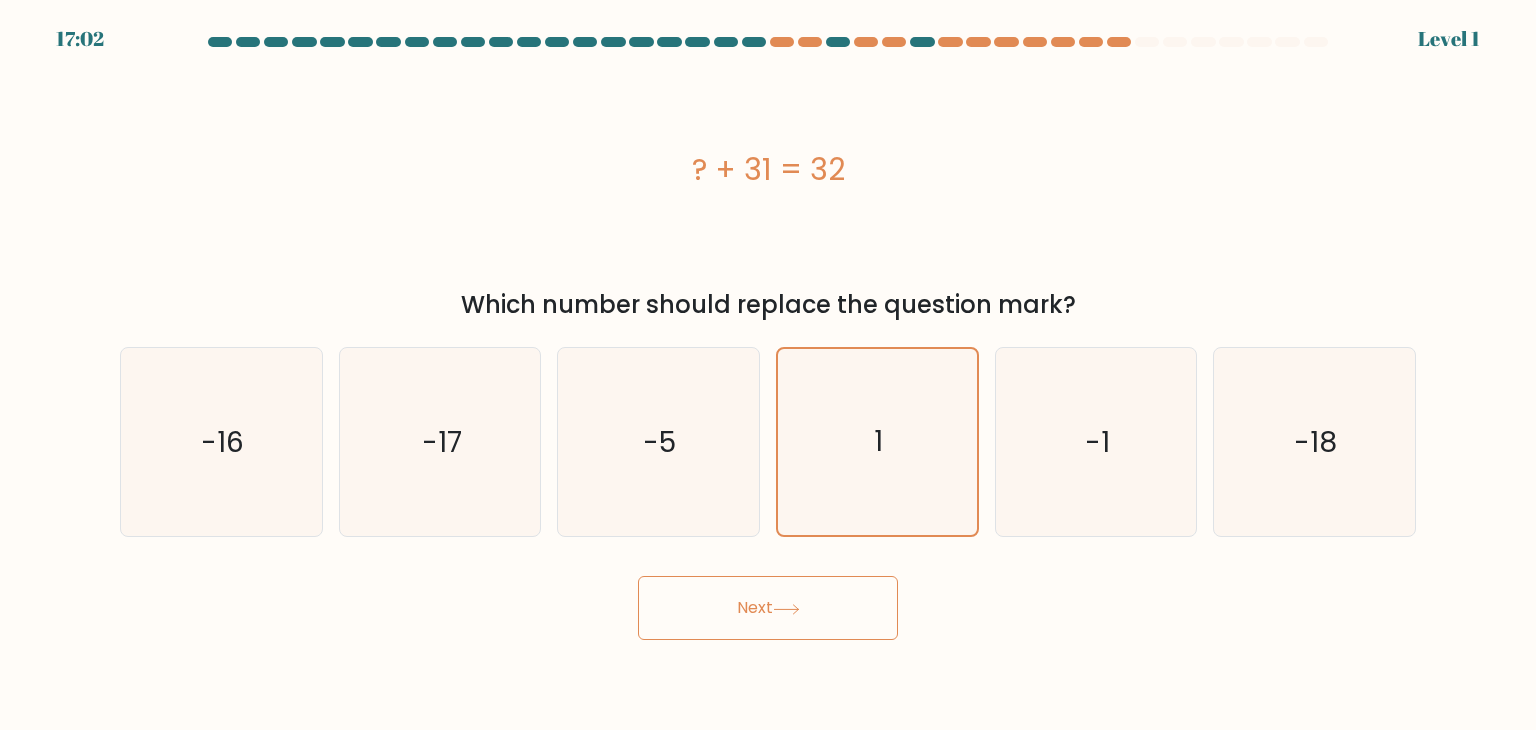 click on "Next" at bounding box center (768, 608) 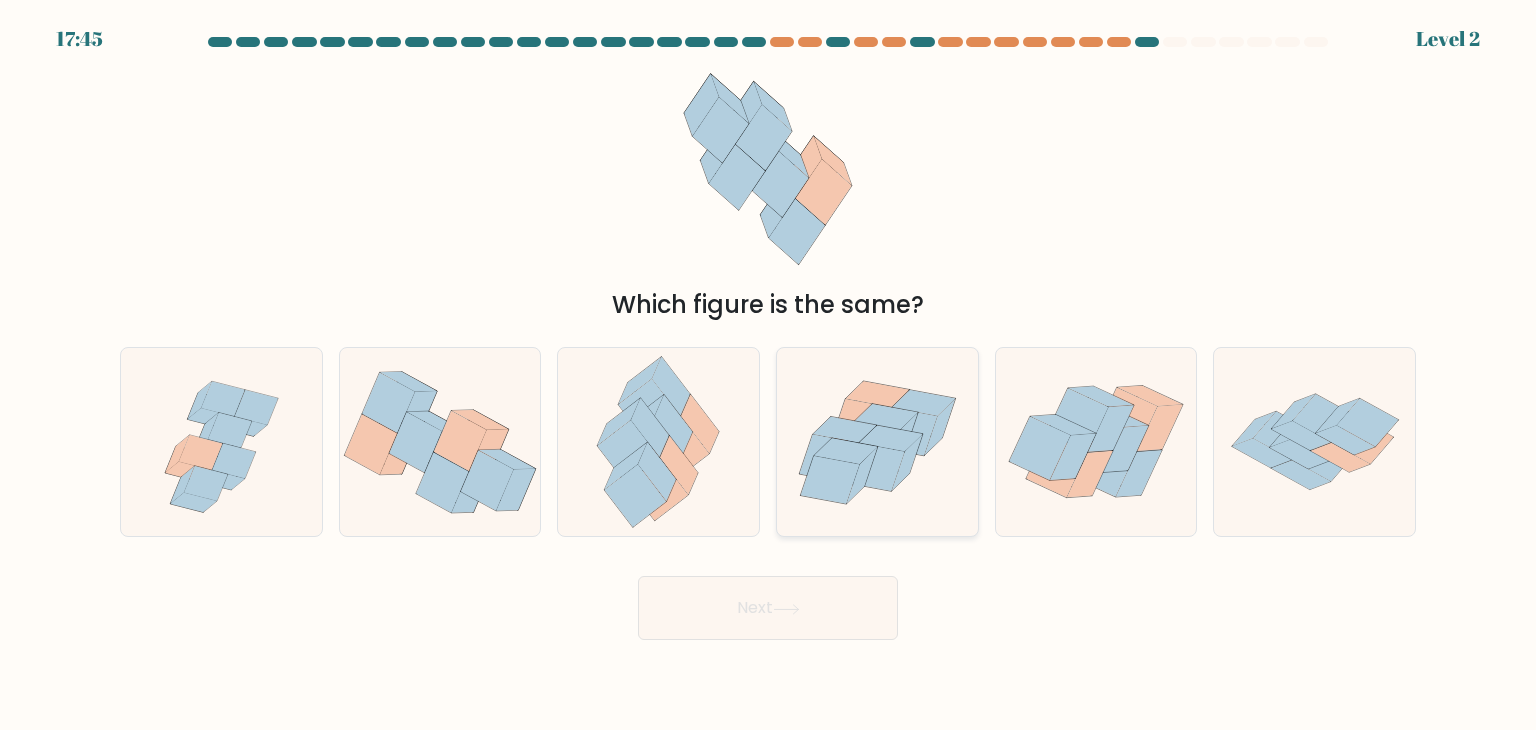 click 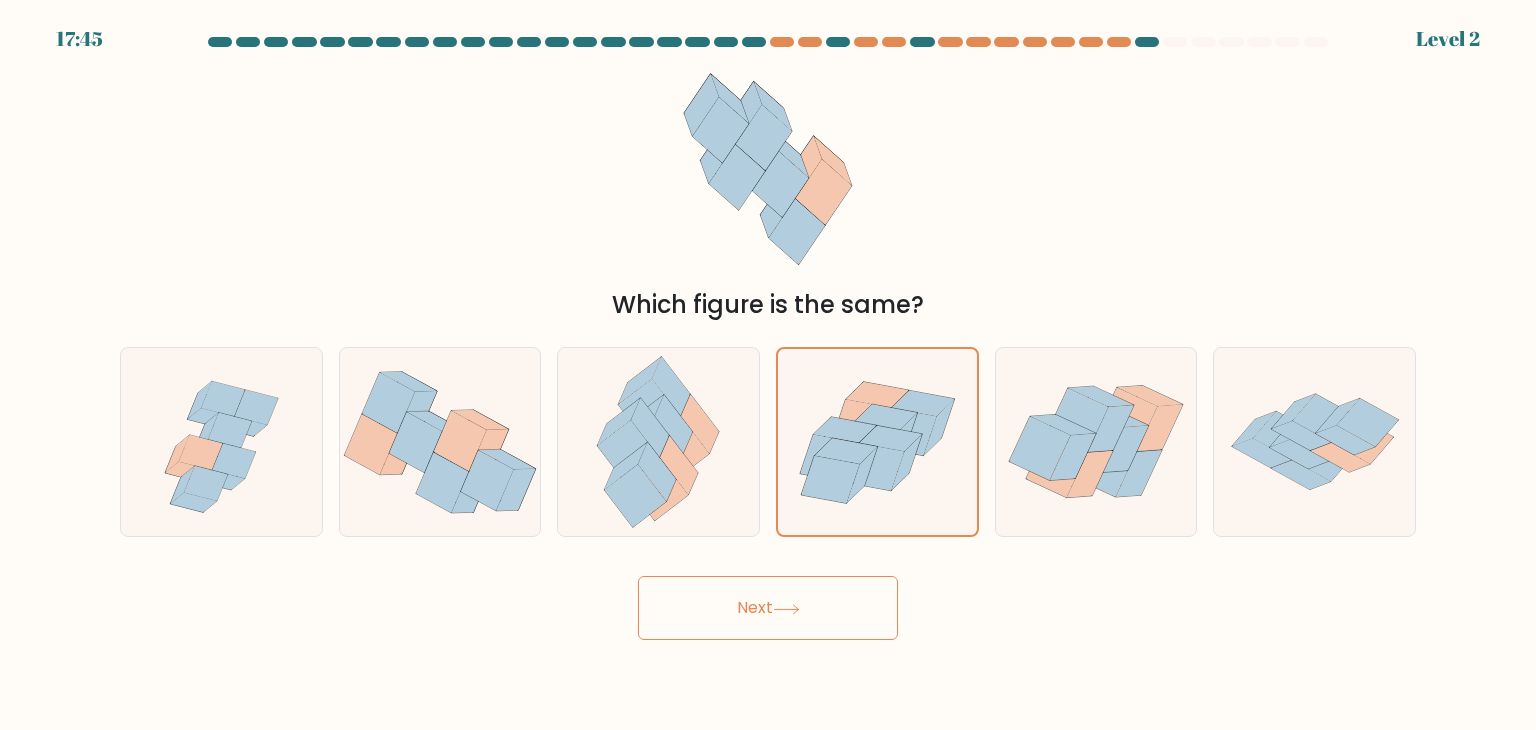 click 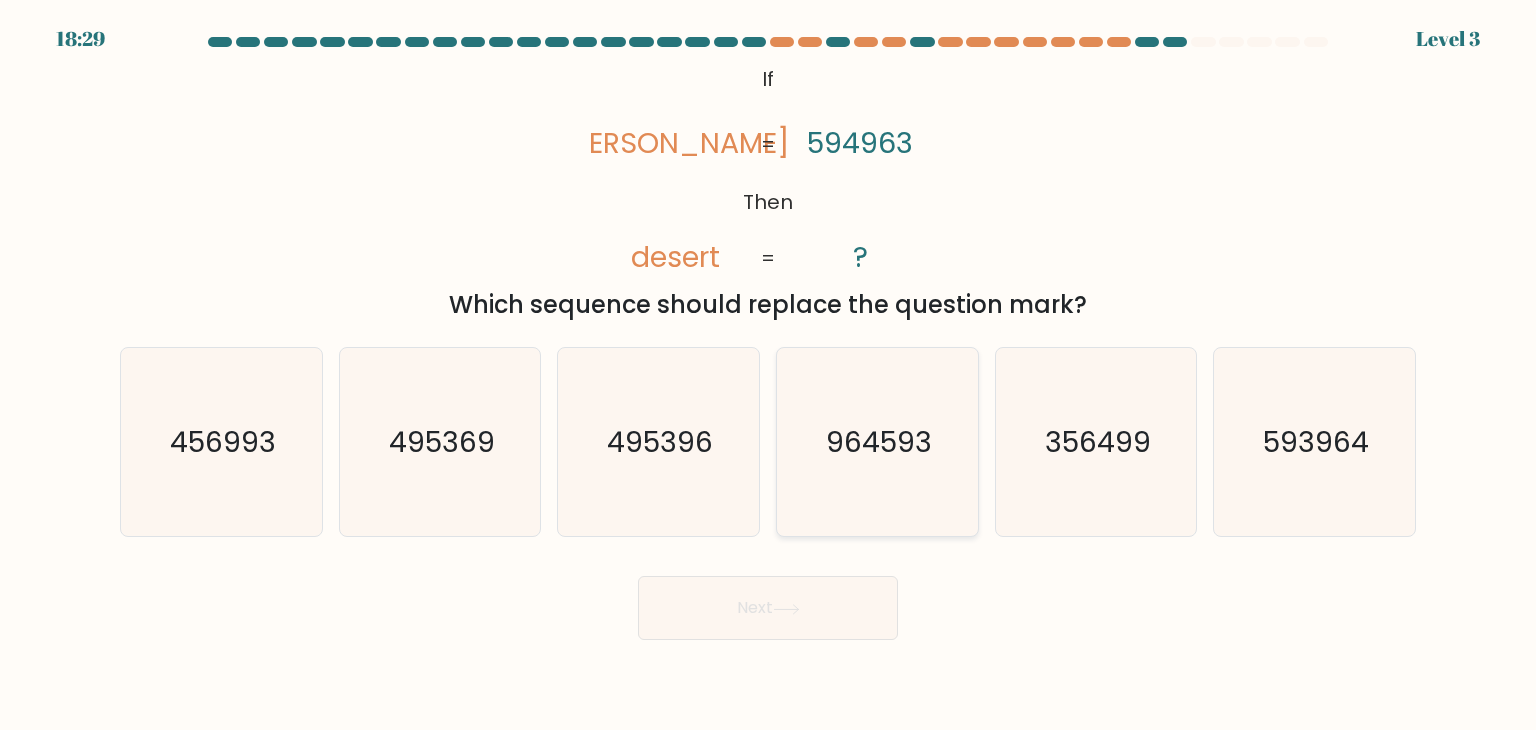 click on "964593" 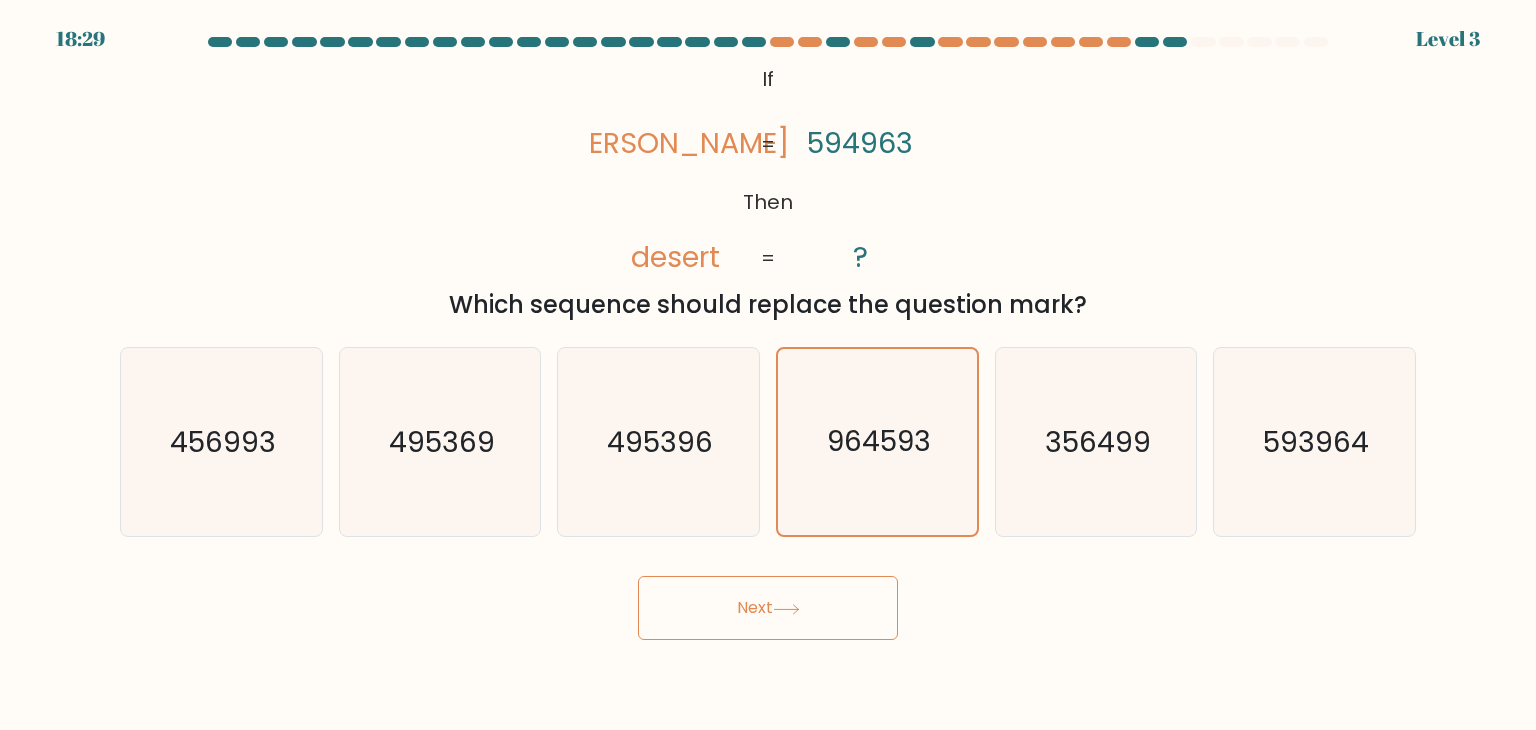 click on "Next" at bounding box center [768, 608] 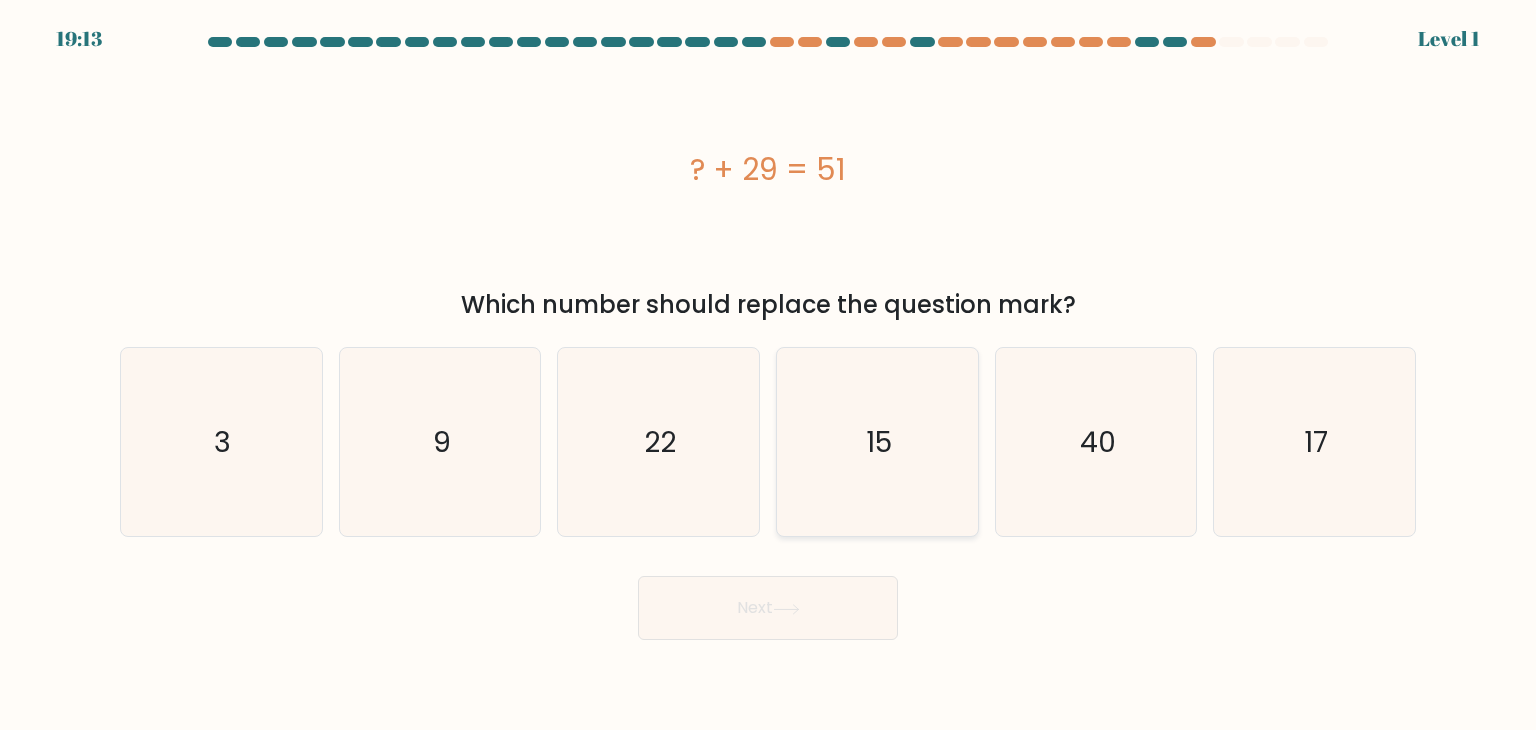 click on "15" 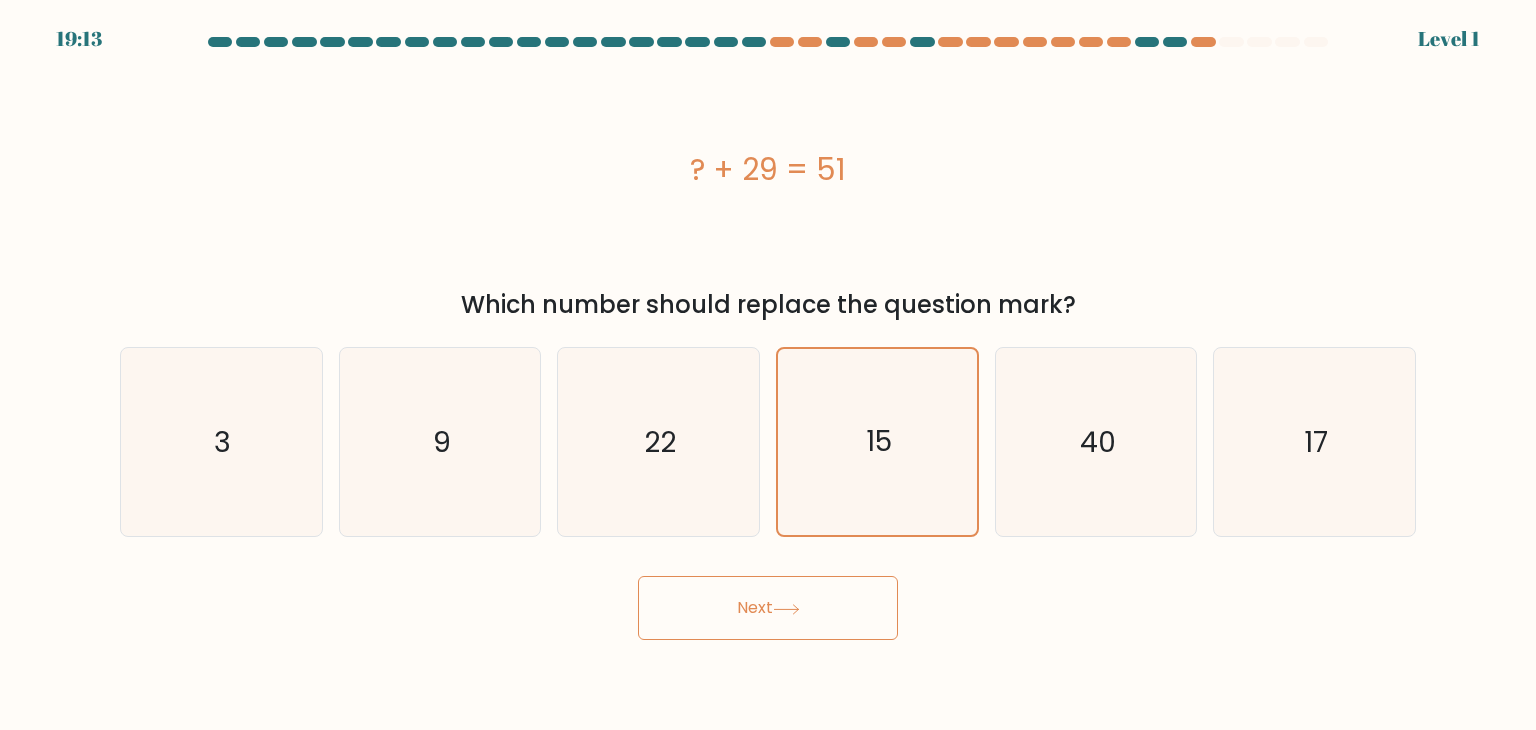 click on "Next" at bounding box center [768, 608] 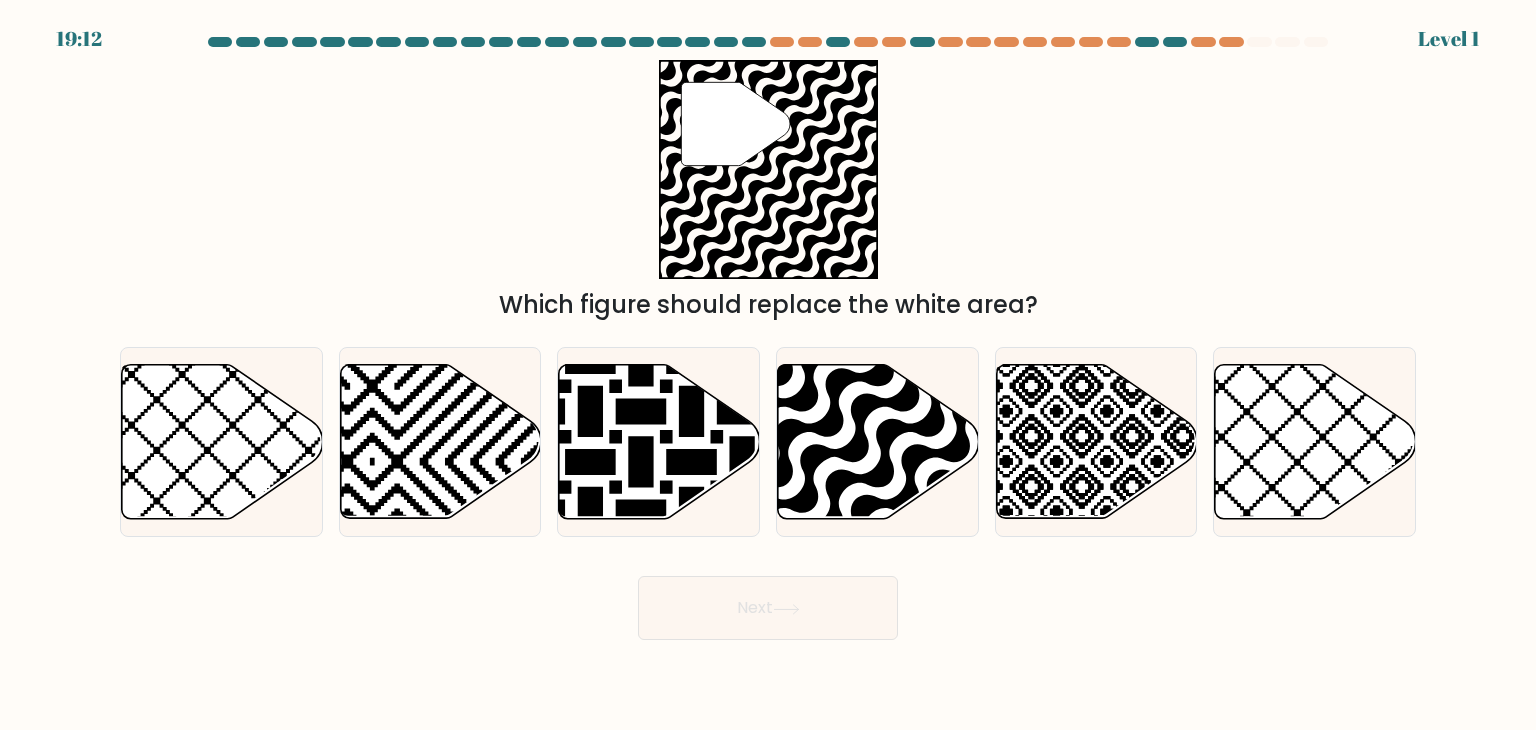 click on "Next" at bounding box center [768, 608] 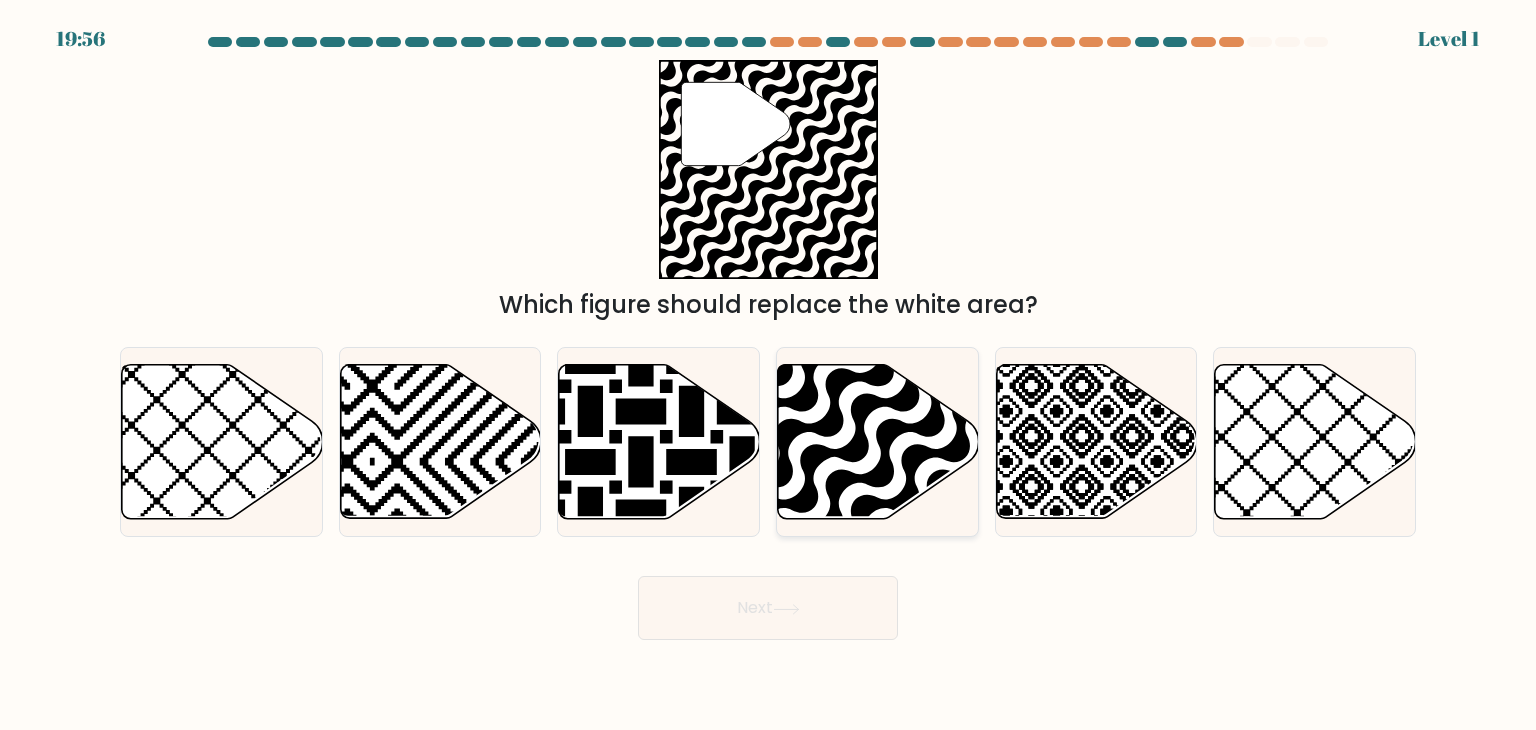 click 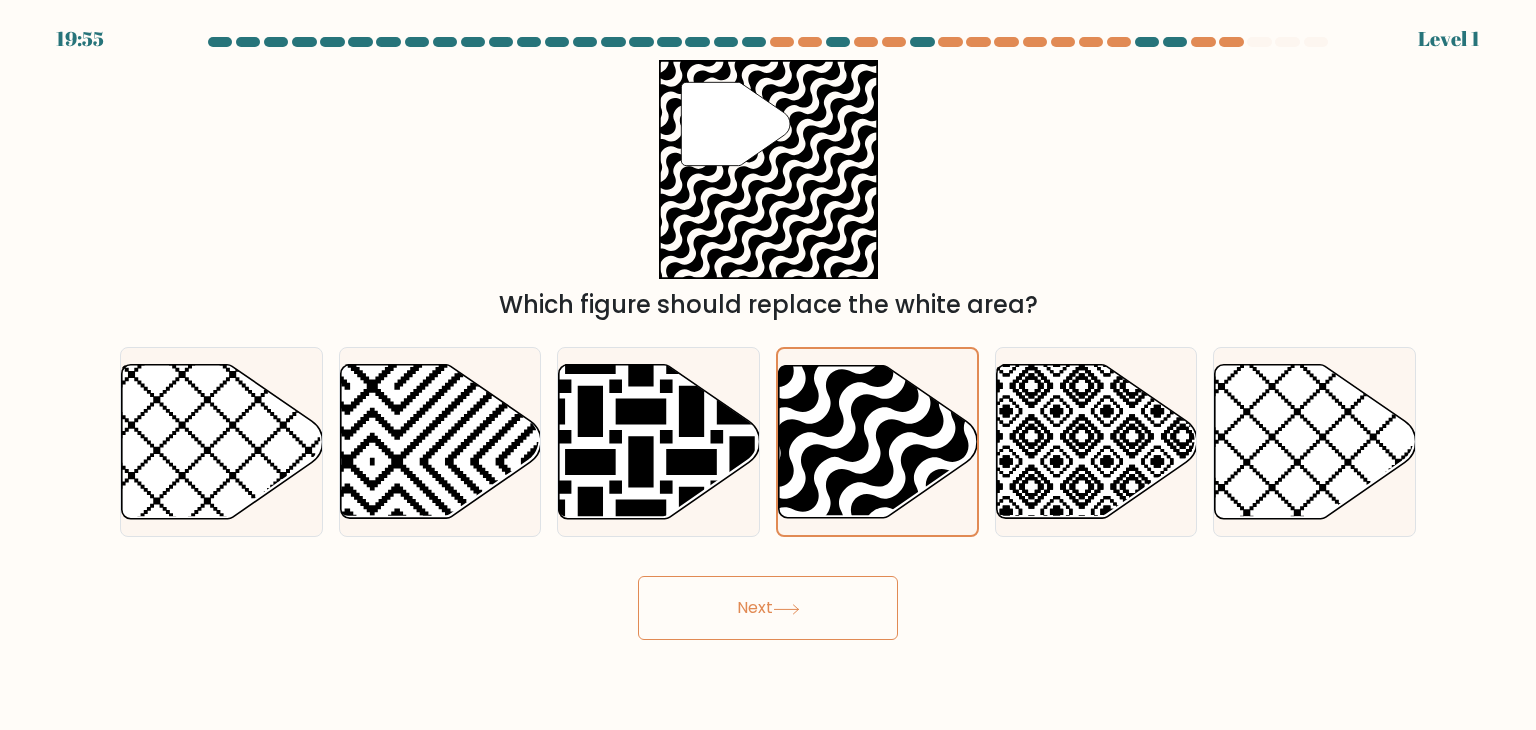 click on "Next" at bounding box center [768, 608] 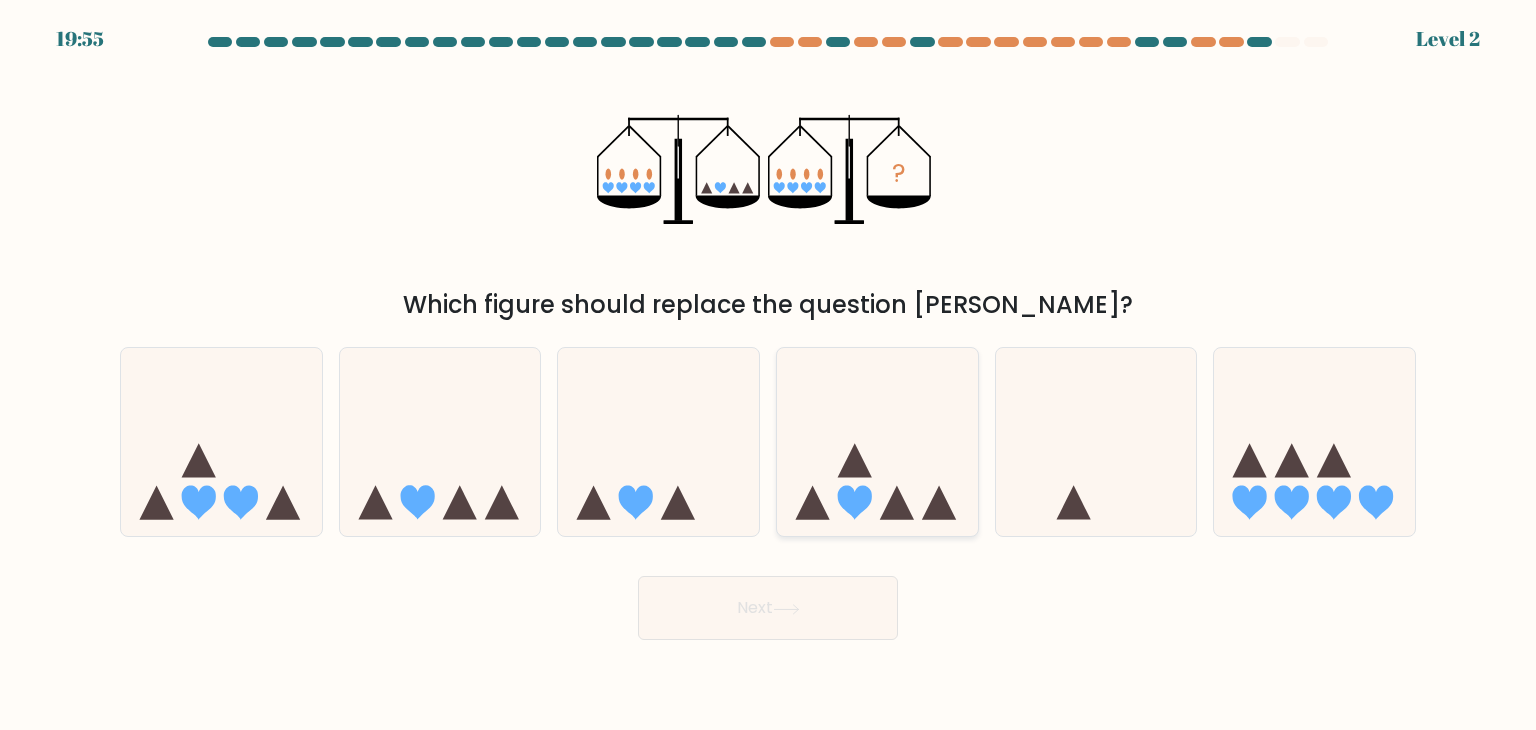 click 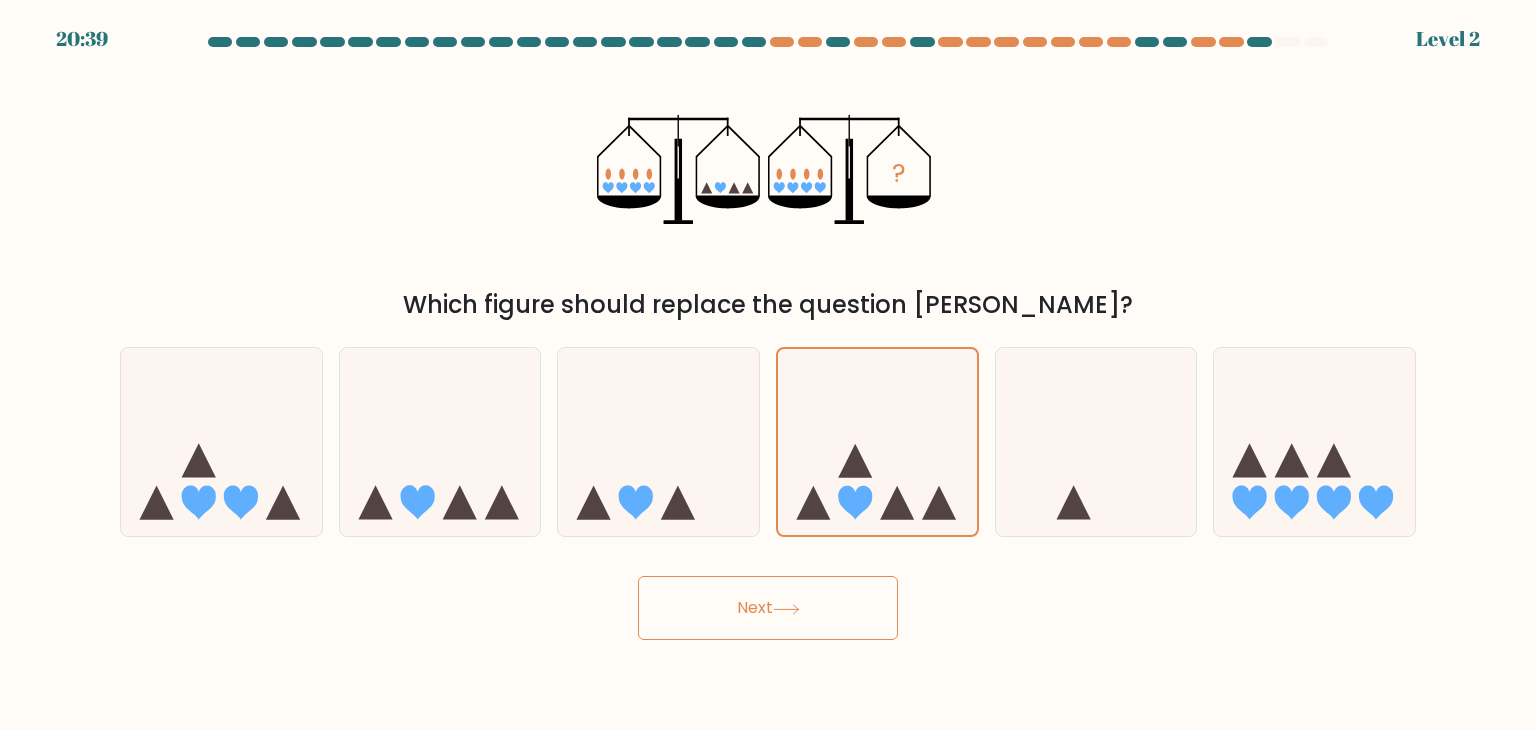 click on "Next" at bounding box center [768, 608] 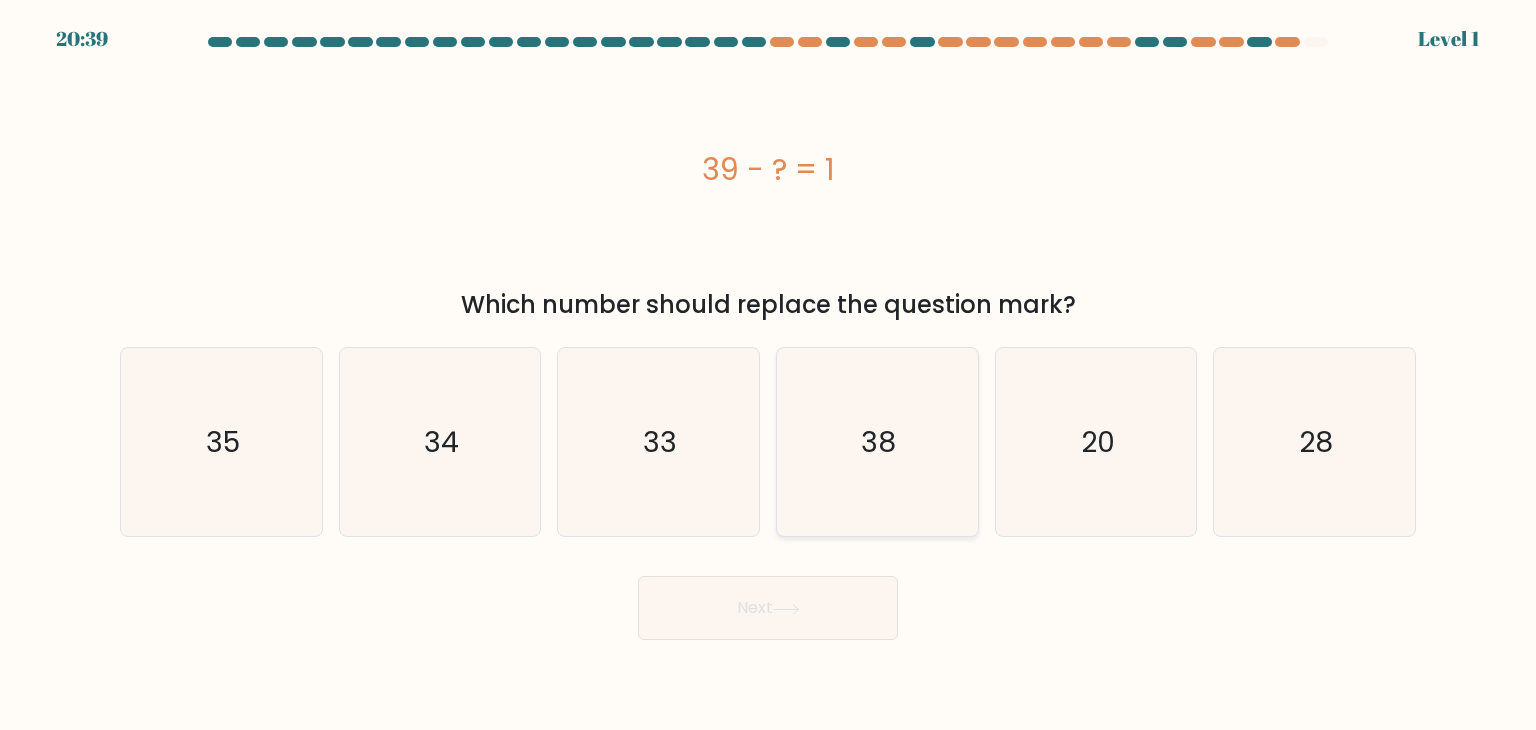 click on "38" 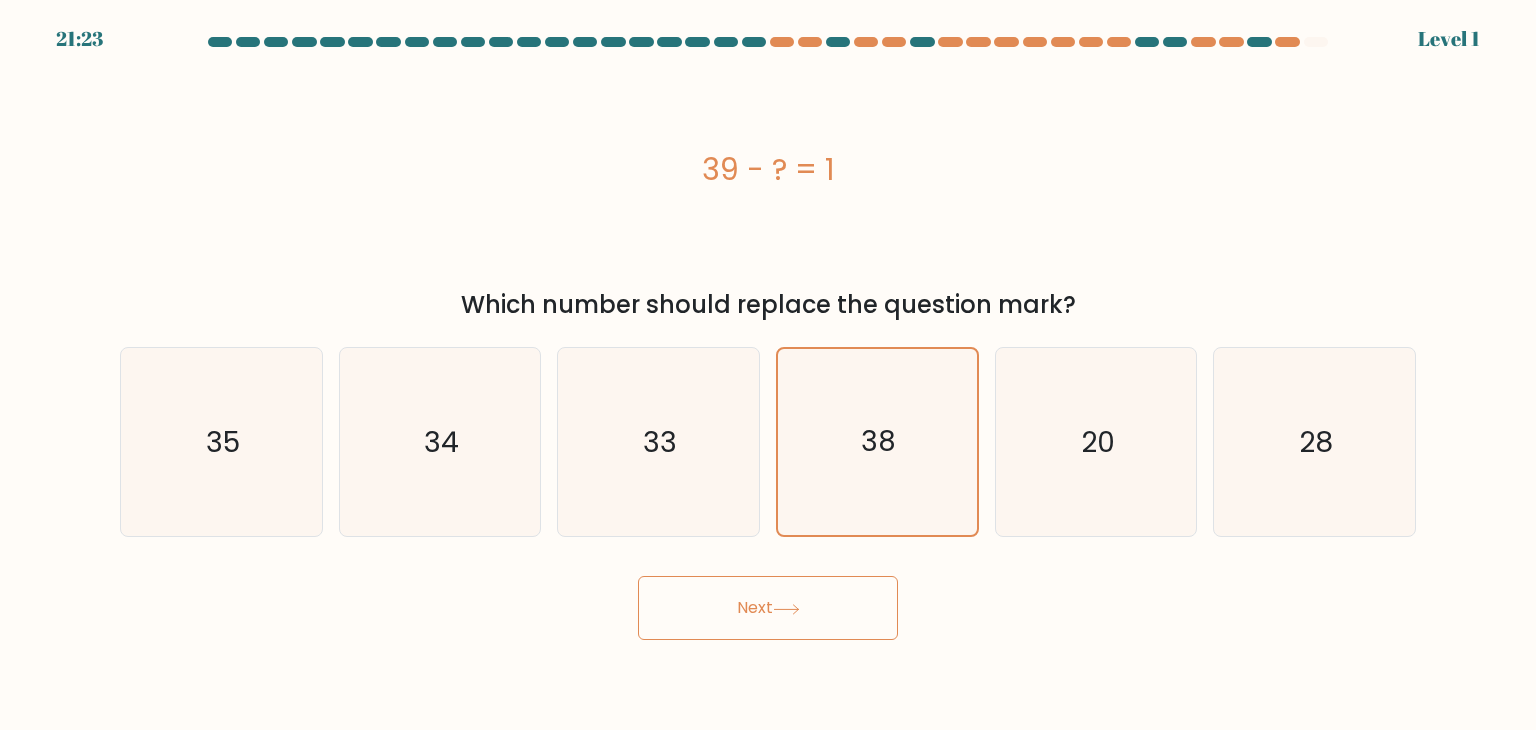 click on "Next" at bounding box center (768, 608) 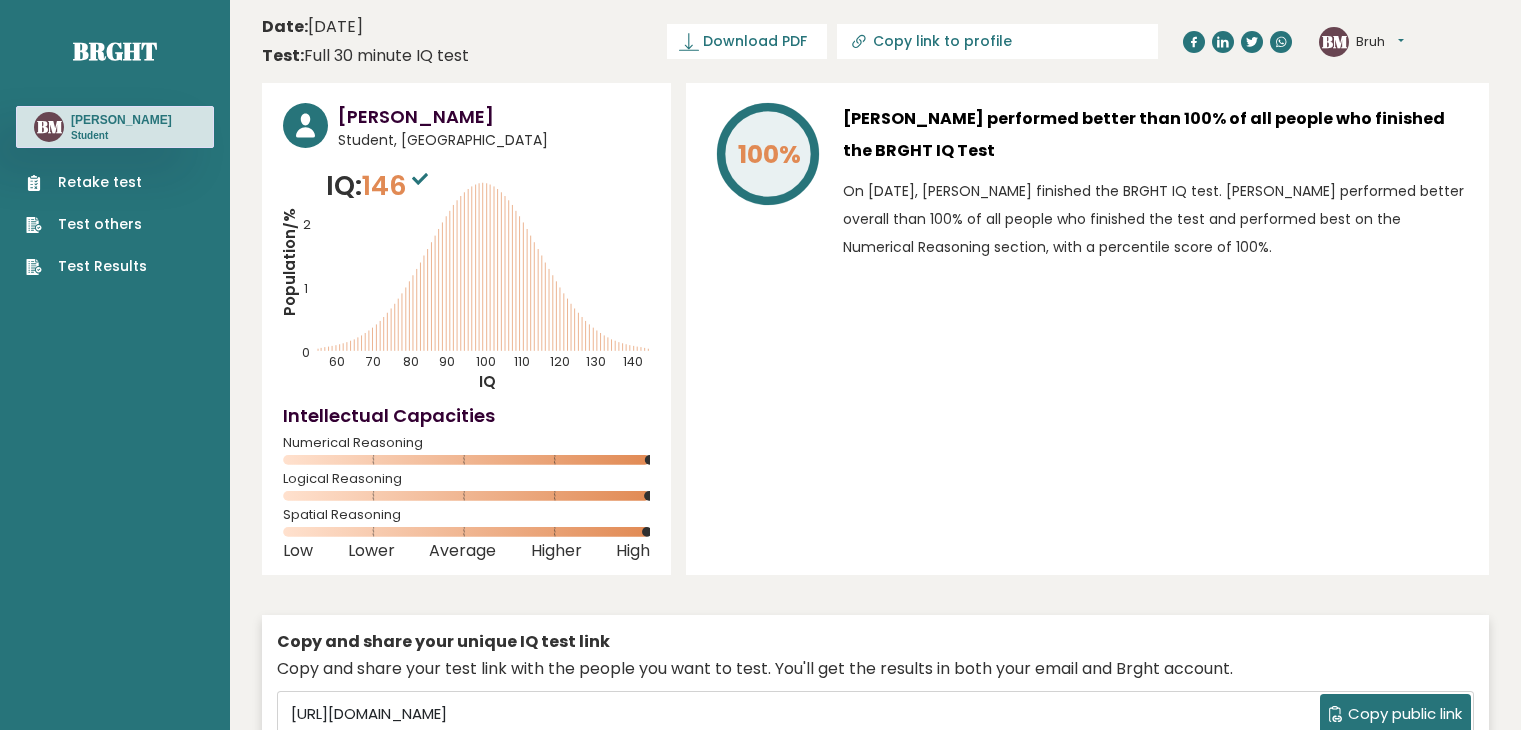 scroll, scrollTop: 0, scrollLeft: 0, axis: both 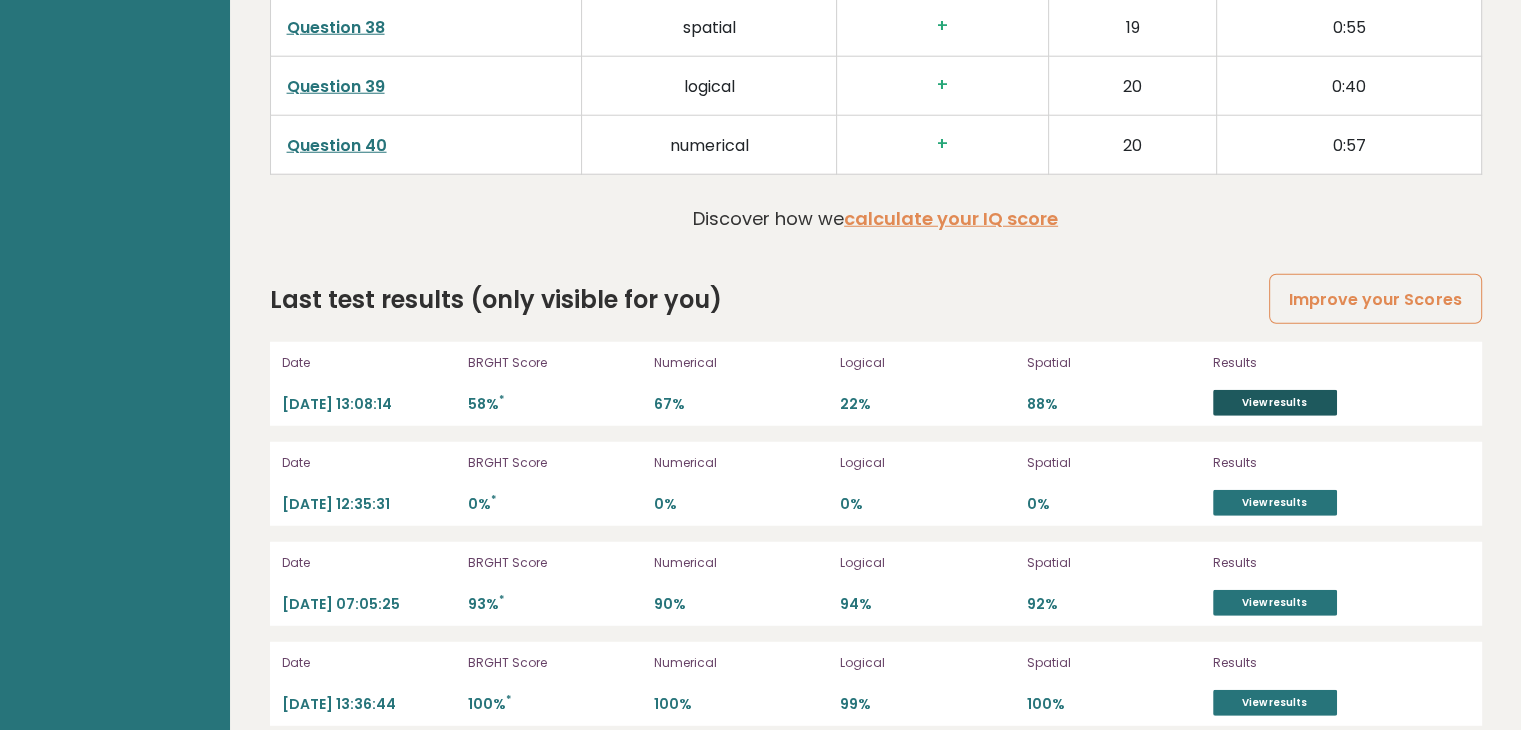 click on "View results" at bounding box center (1275, 403) 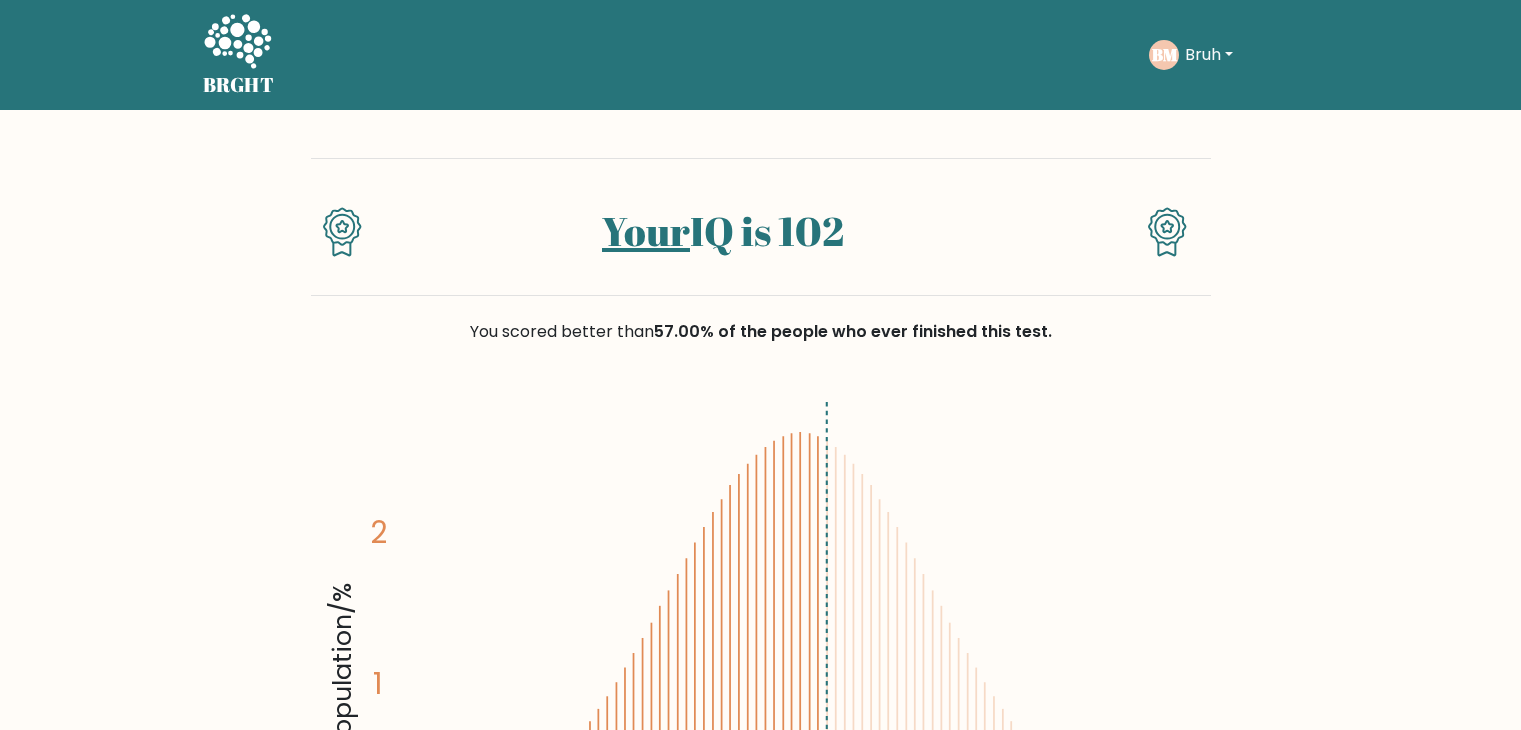 scroll, scrollTop: 0, scrollLeft: 0, axis: both 